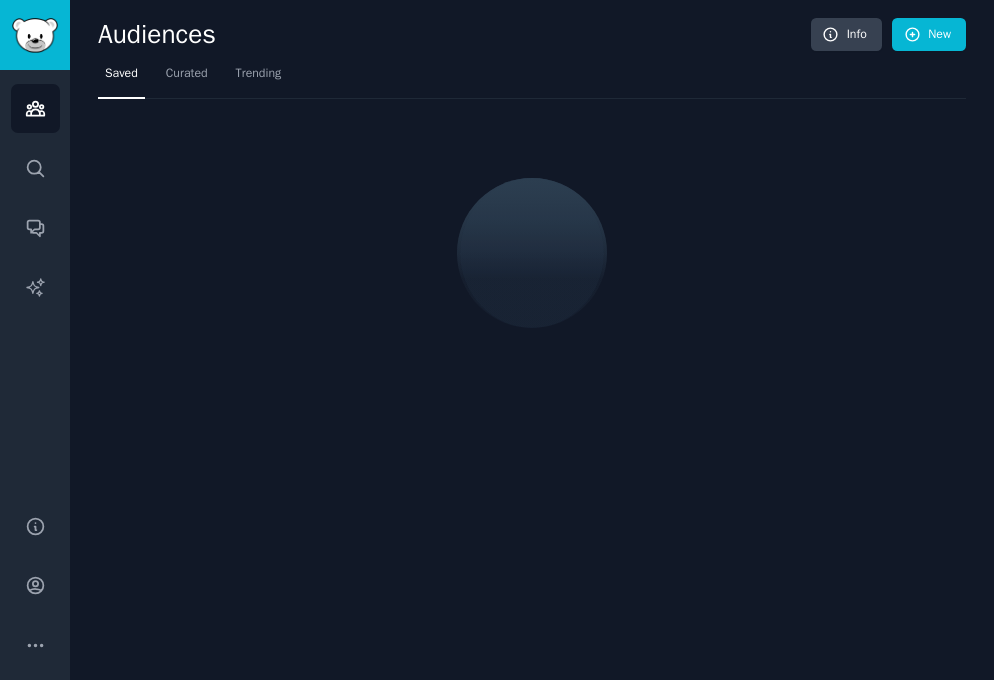 scroll, scrollTop: 0, scrollLeft: 0, axis: both 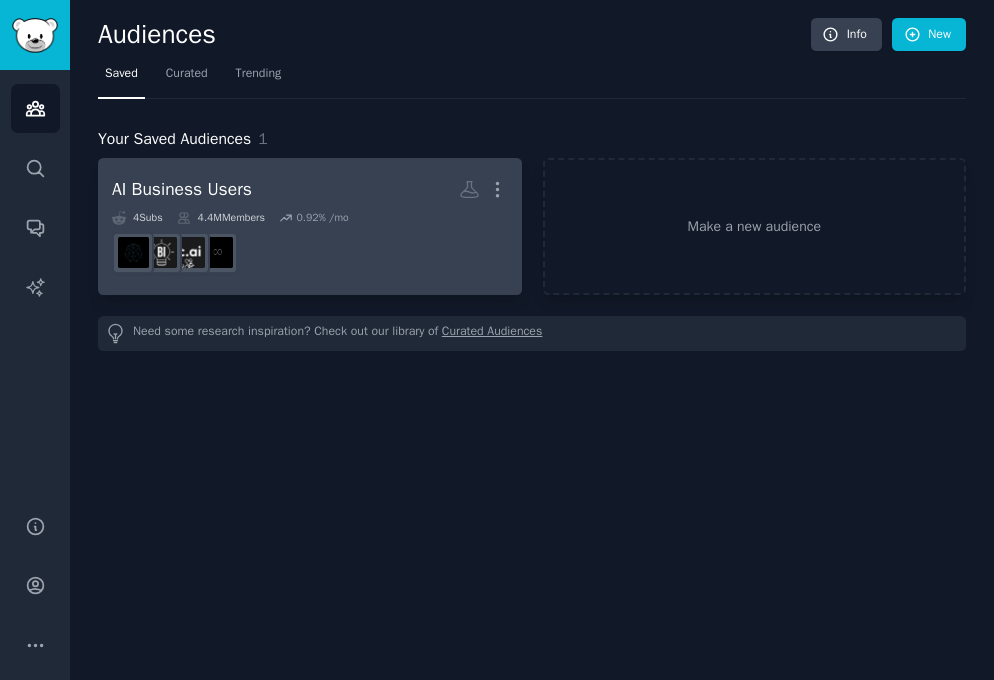 click on "4  Sub s 4.4M  Members 0.92 % /mo" at bounding box center [310, 242] 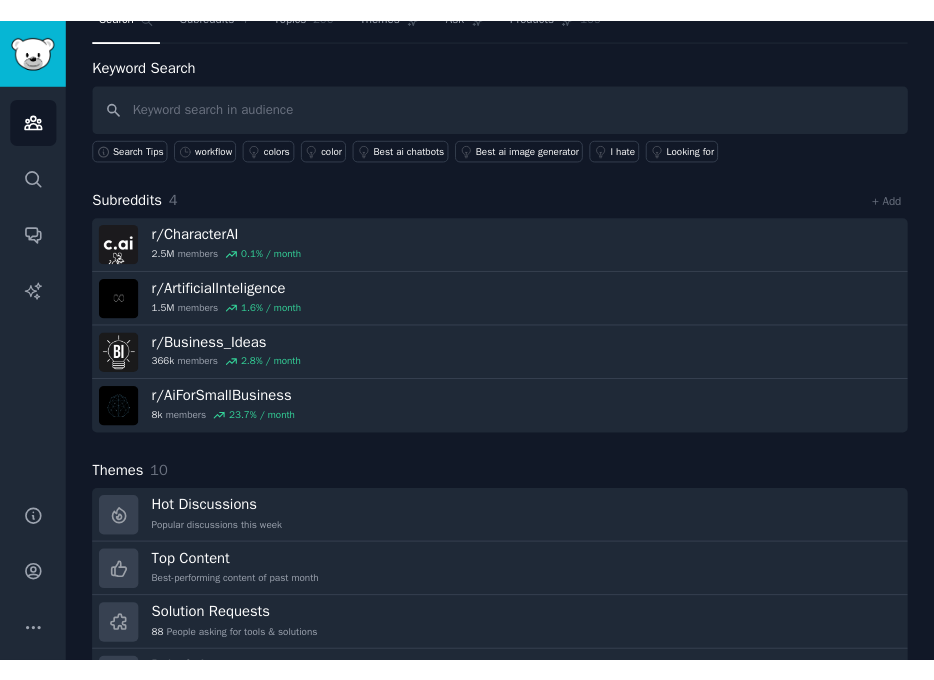 scroll, scrollTop: 101, scrollLeft: 0, axis: vertical 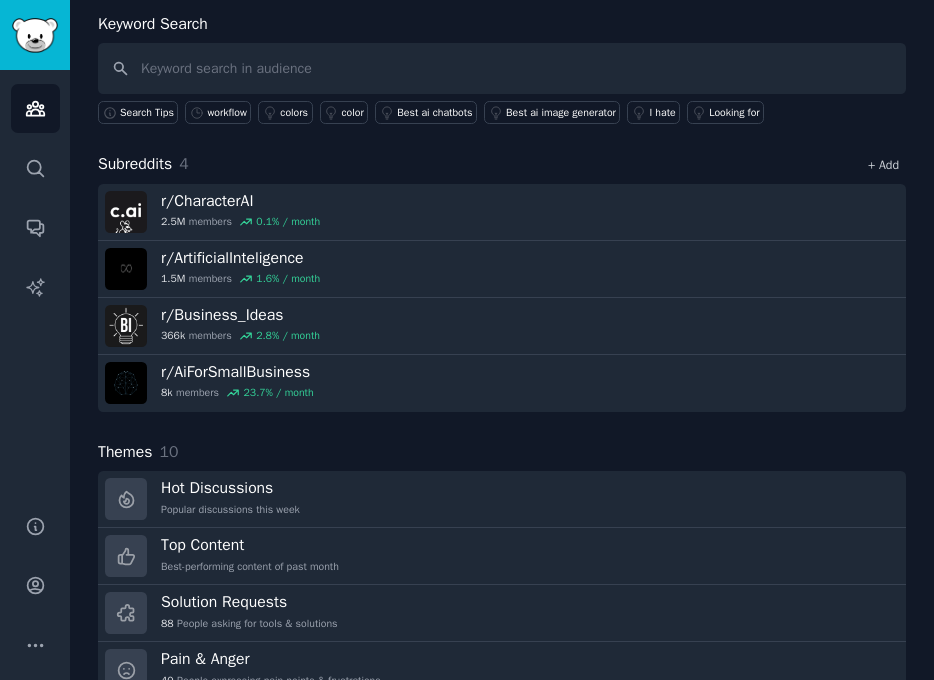 click on "+ Add" at bounding box center [883, 165] 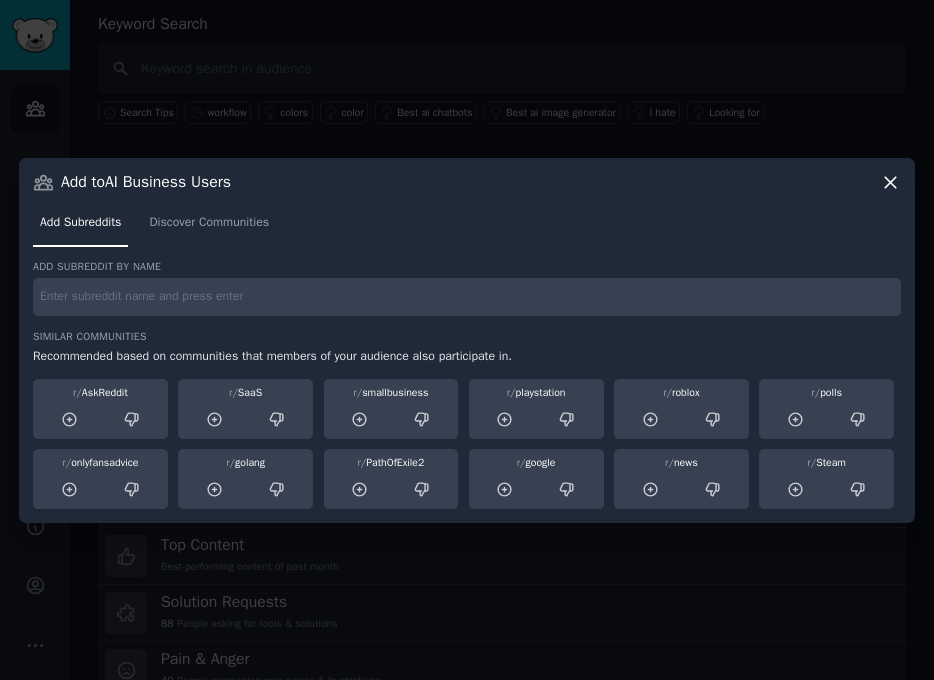 click at bounding box center (467, 297) 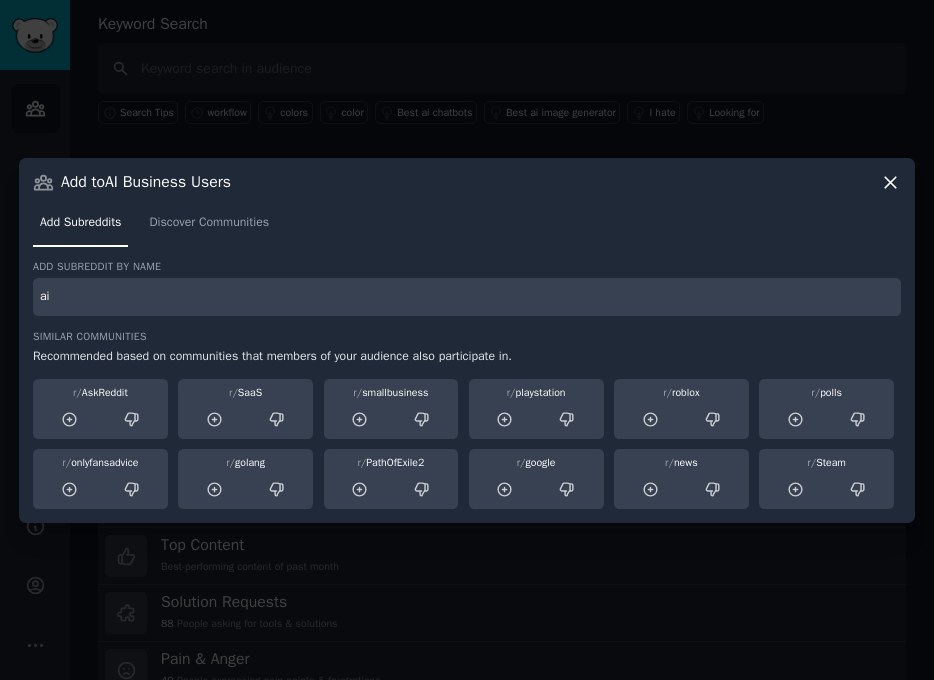 type on "a" 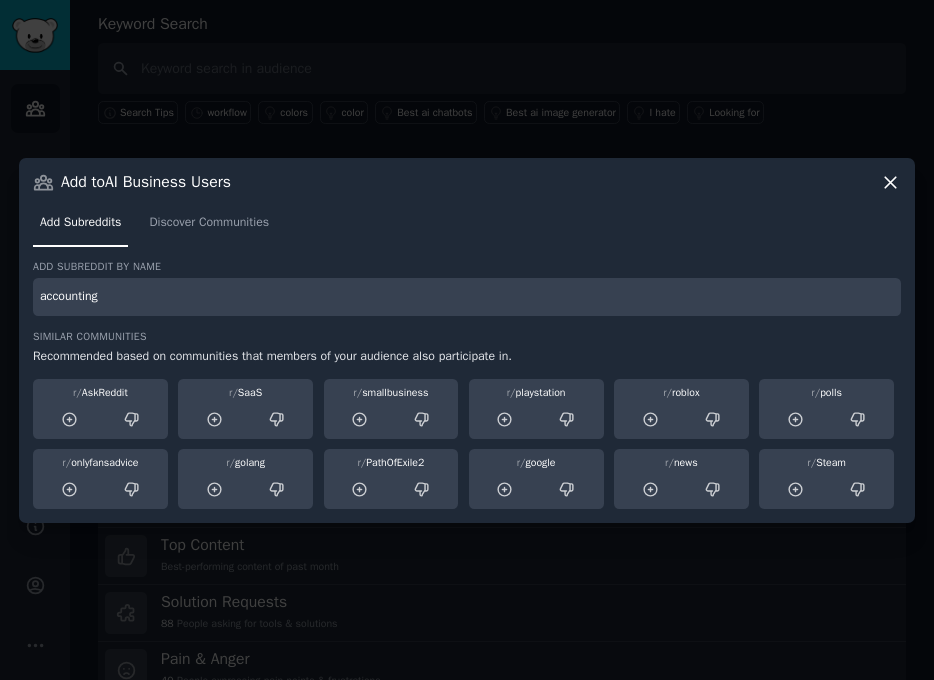 type on "accounting" 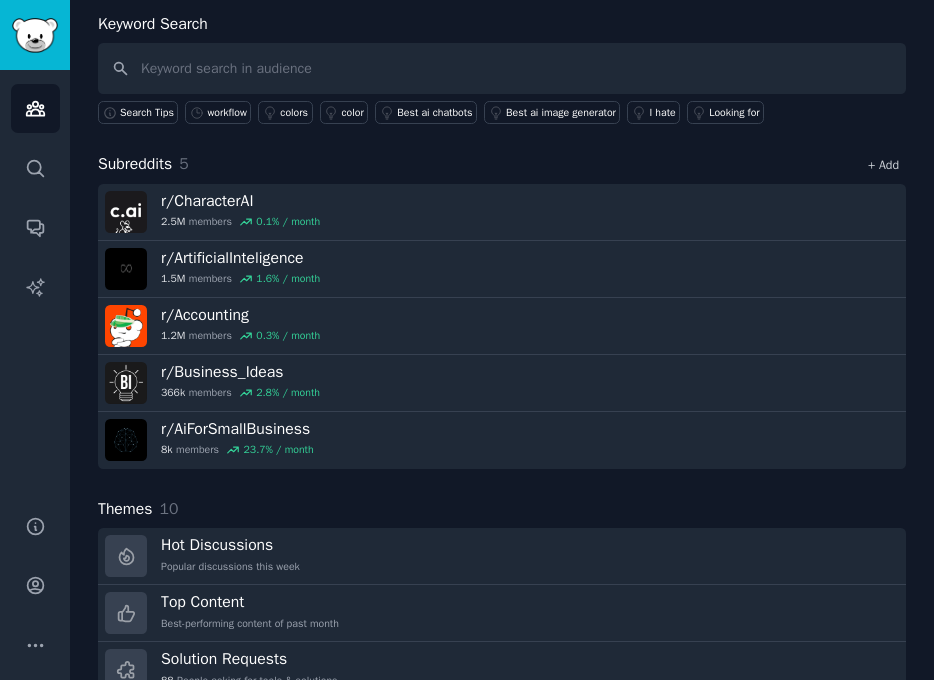click on "+ Add" at bounding box center [883, 165] 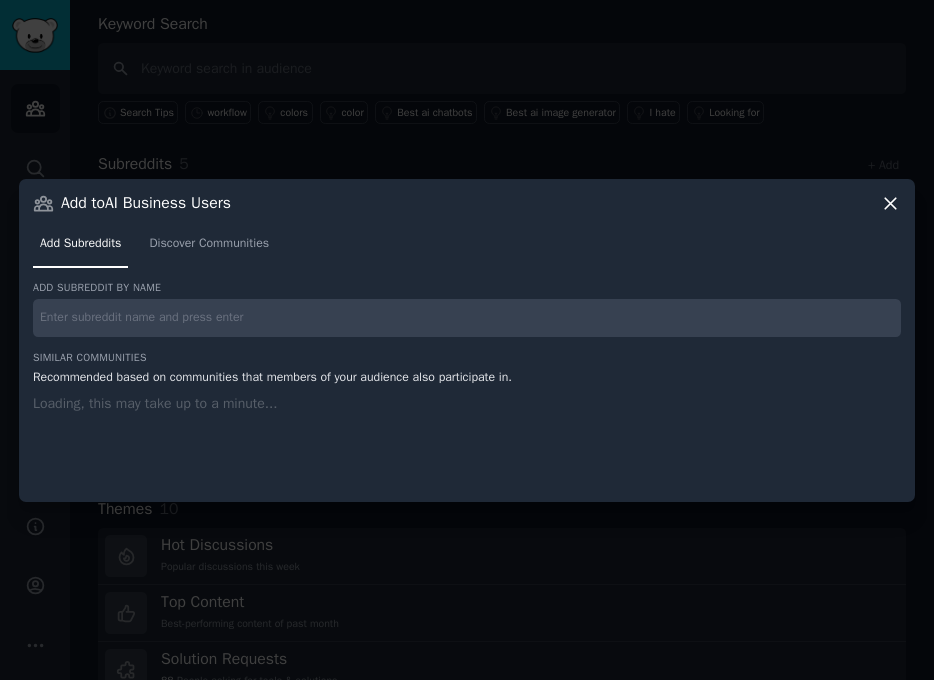 type 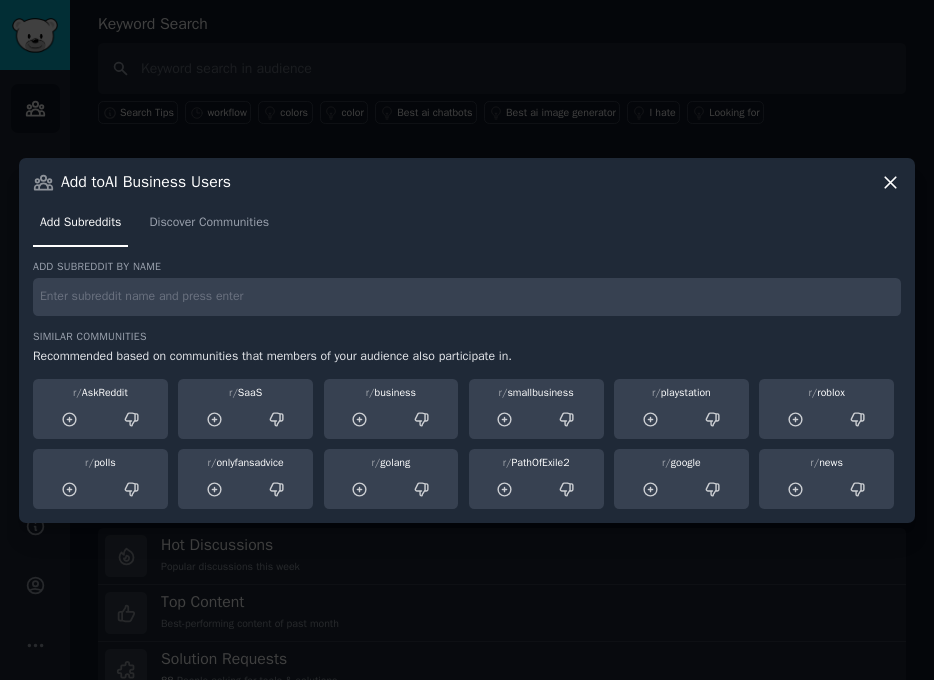 click at bounding box center (467, 297) 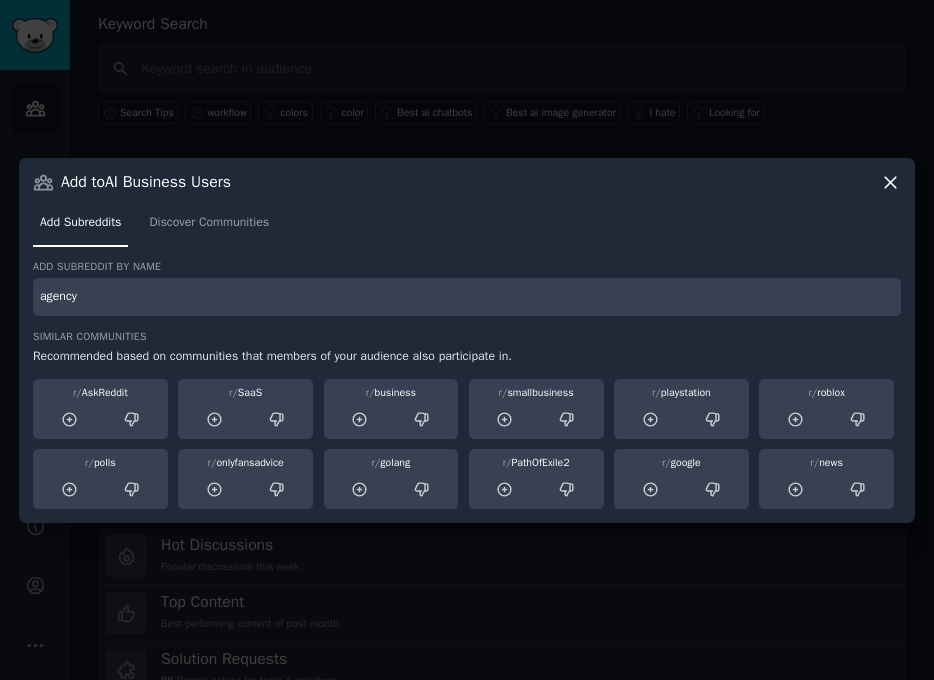 type on "agency" 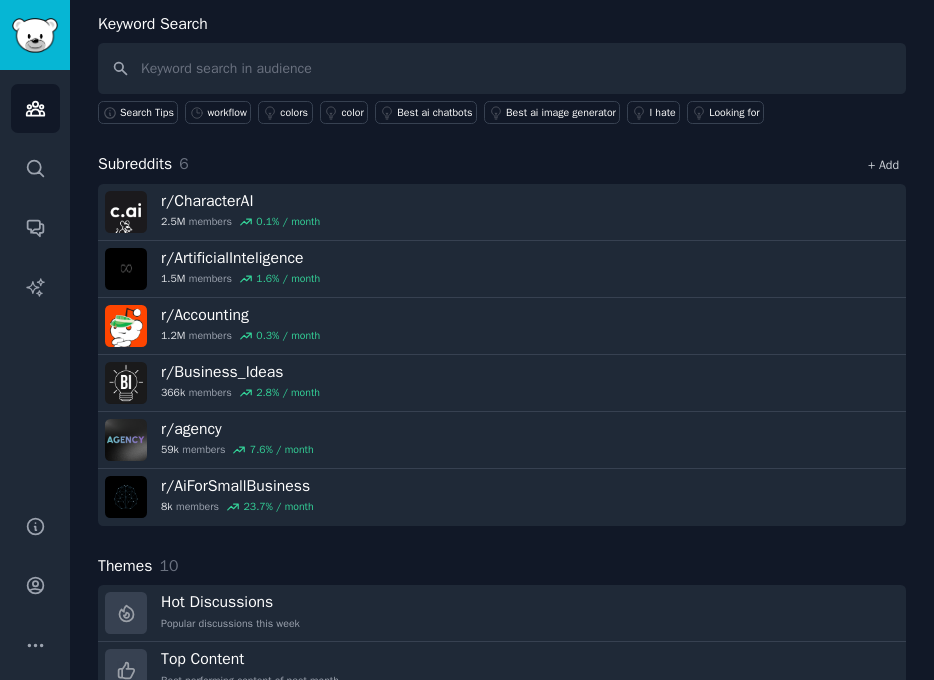 click on "+ Add" at bounding box center (883, 165) 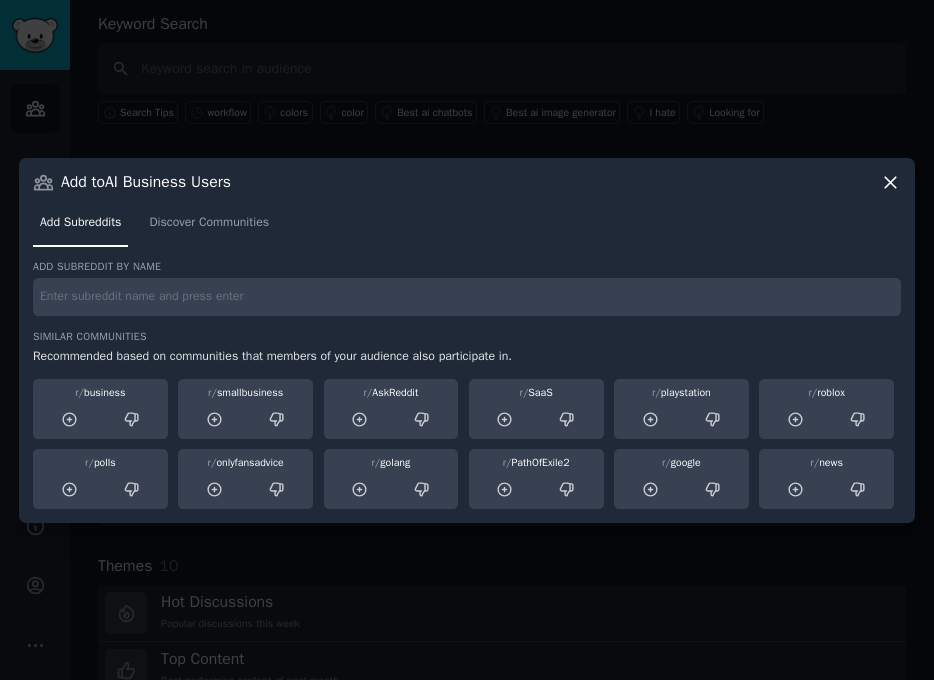 click at bounding box center [467, 297] 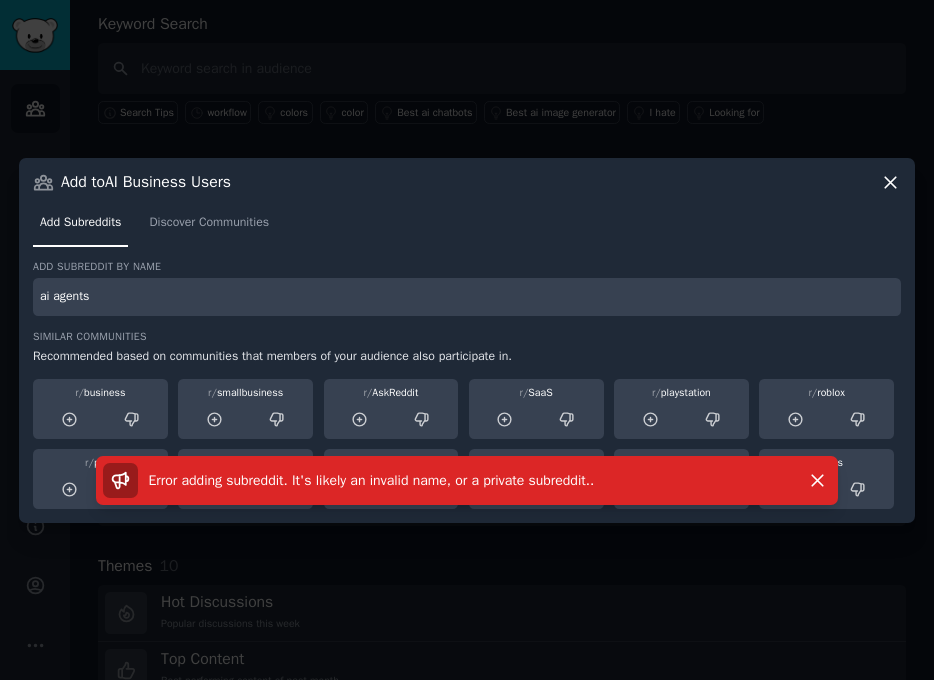 click on "ai agents" at bounding box center [467, 297] 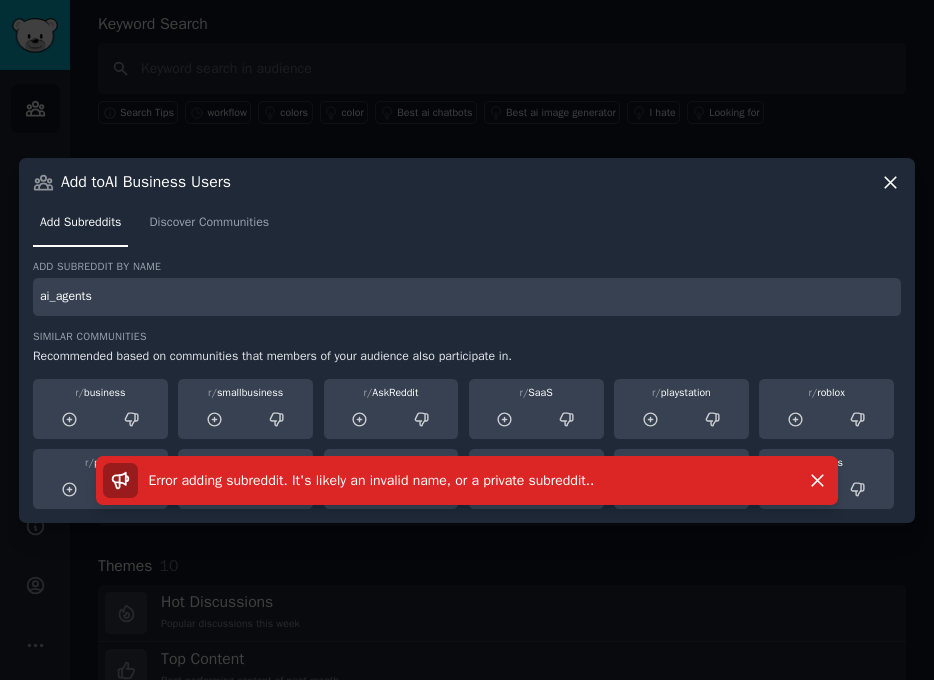 type on "ai_agents" 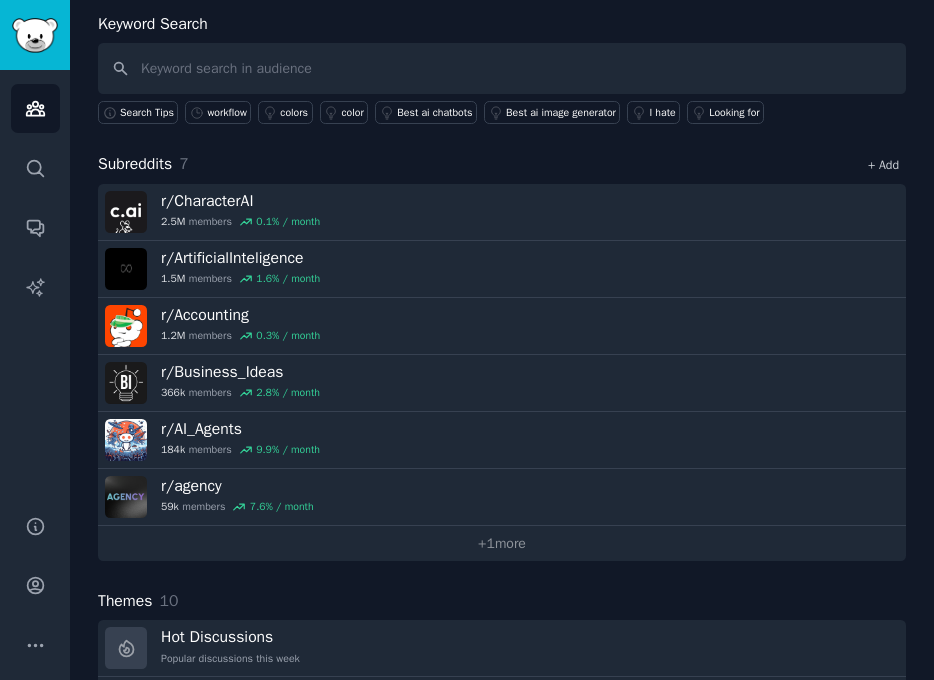 click on "+ Add" at bounding box center (883, 165) 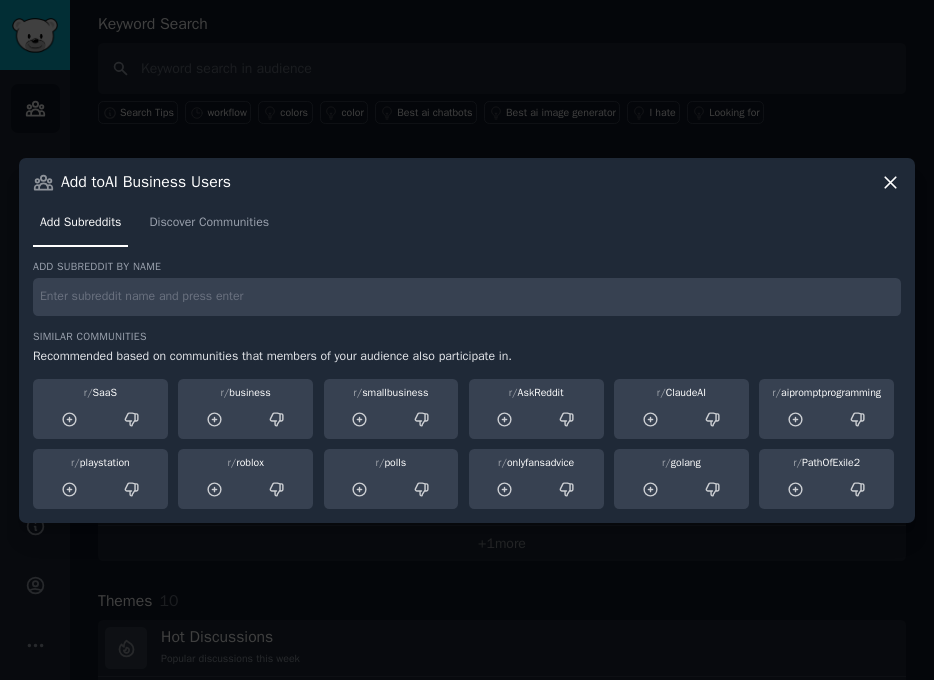 click at bounding box center [467, 297] 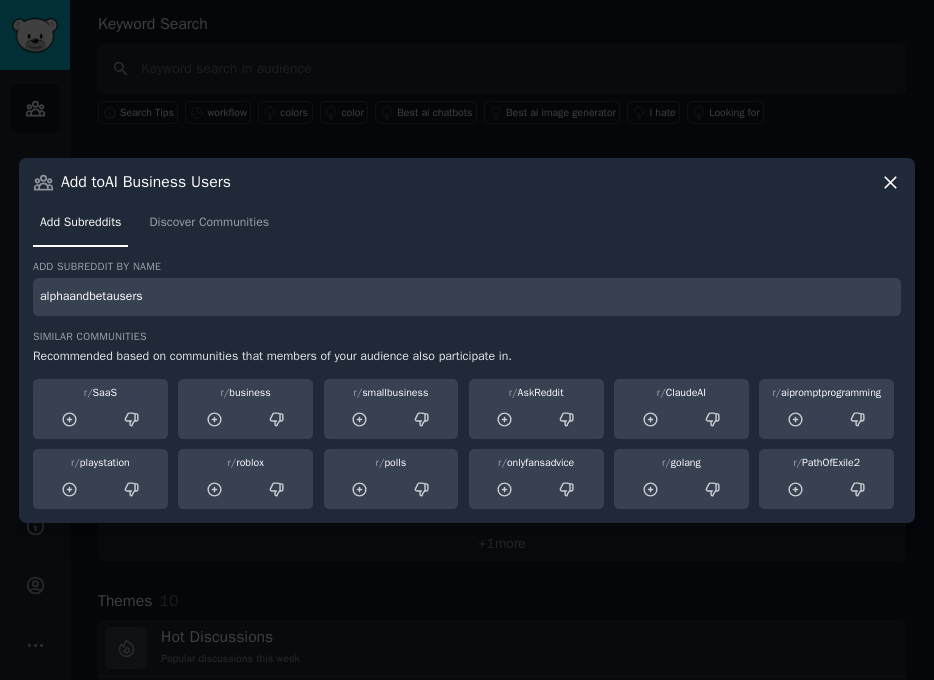 type on "alphaandbetausers" 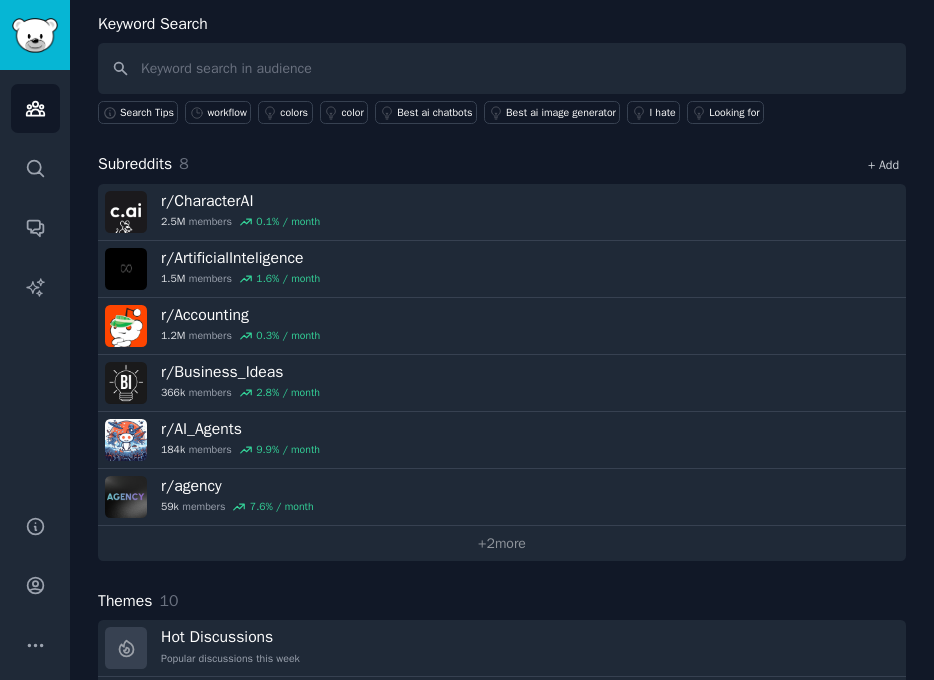 click on "+ Add" at bounding box center [883, 165] 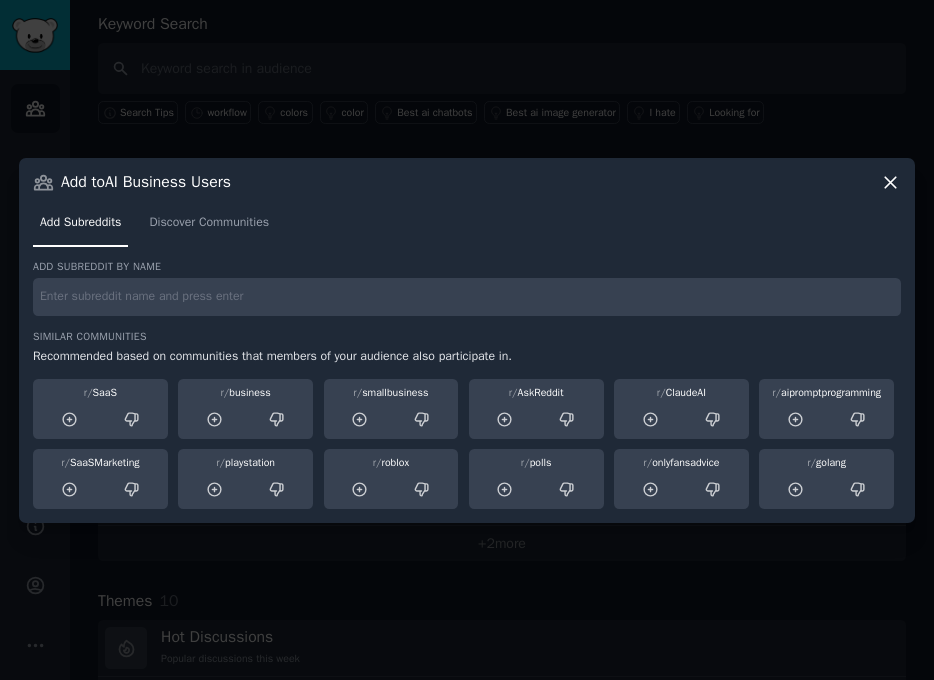 type 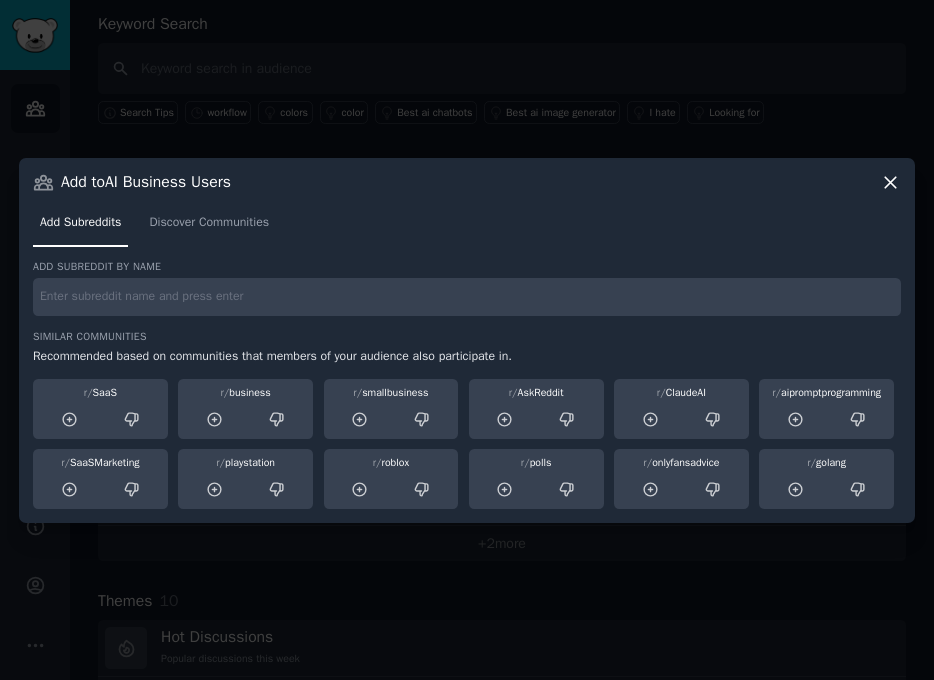 click at bounding box center (467, 297) 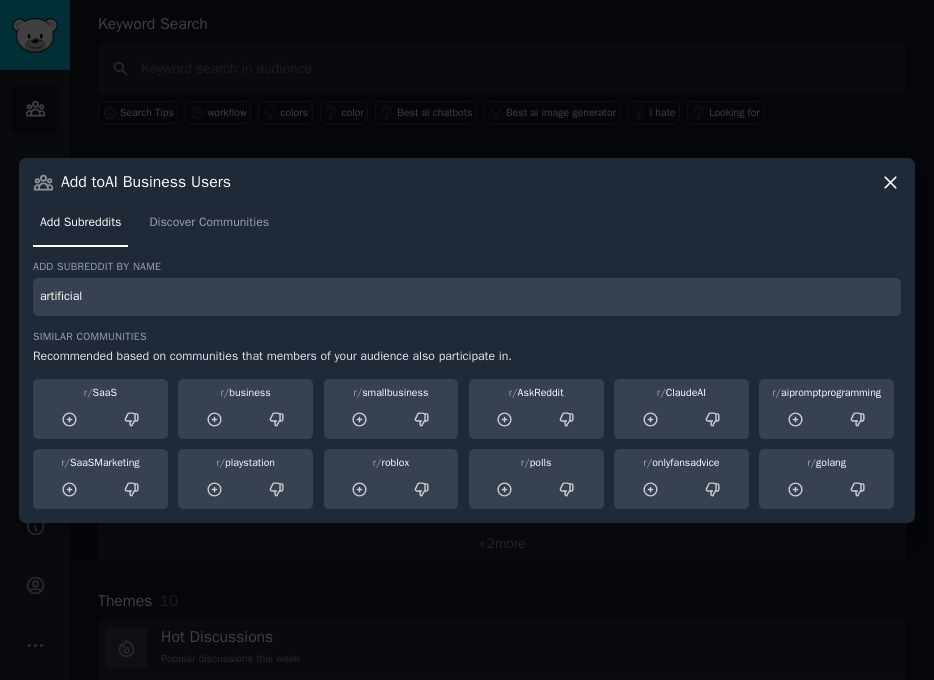 type on "artificial" 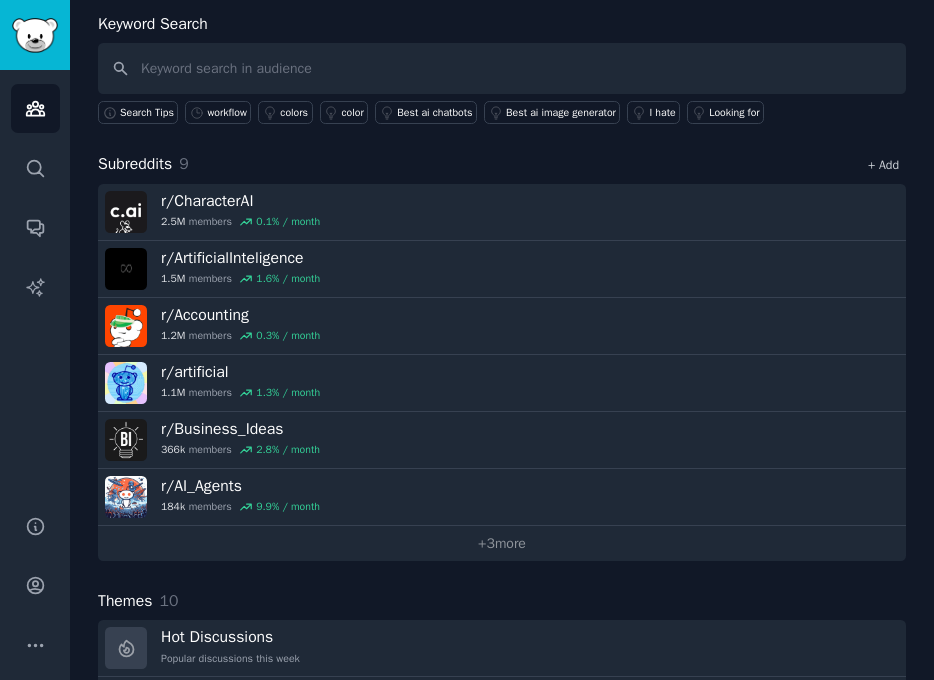 click on "+ Add" at bounding box center [883, 165] 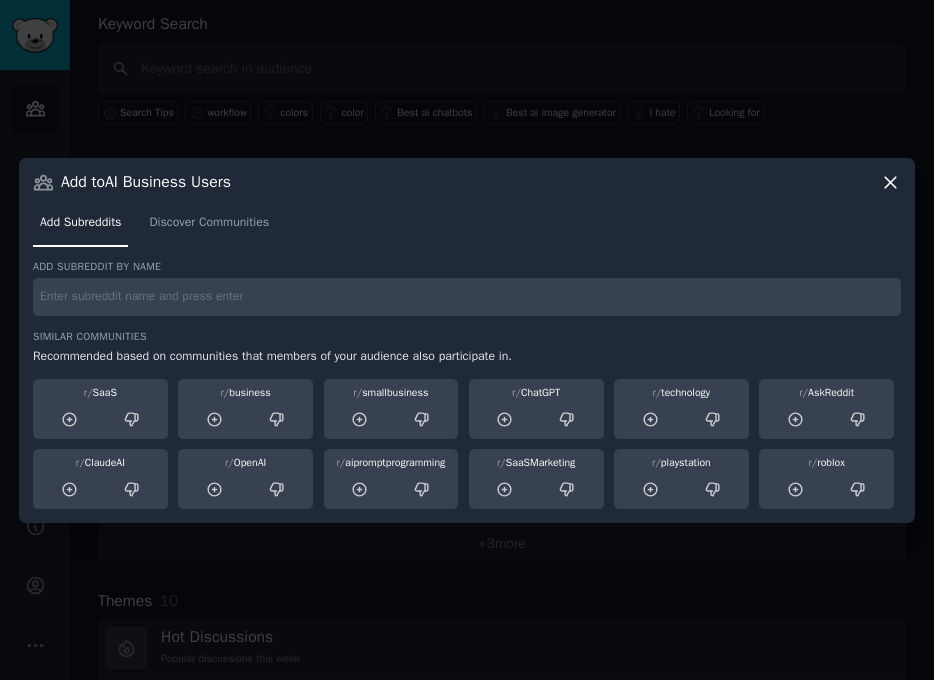 click at bounding box center (467, 297) 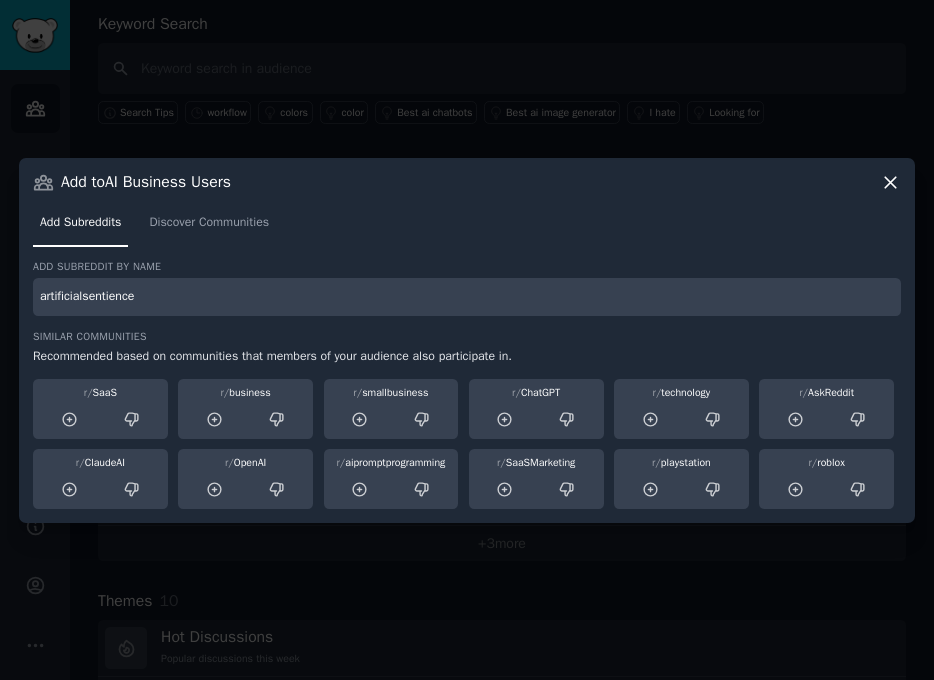 type on "artificialsentience" 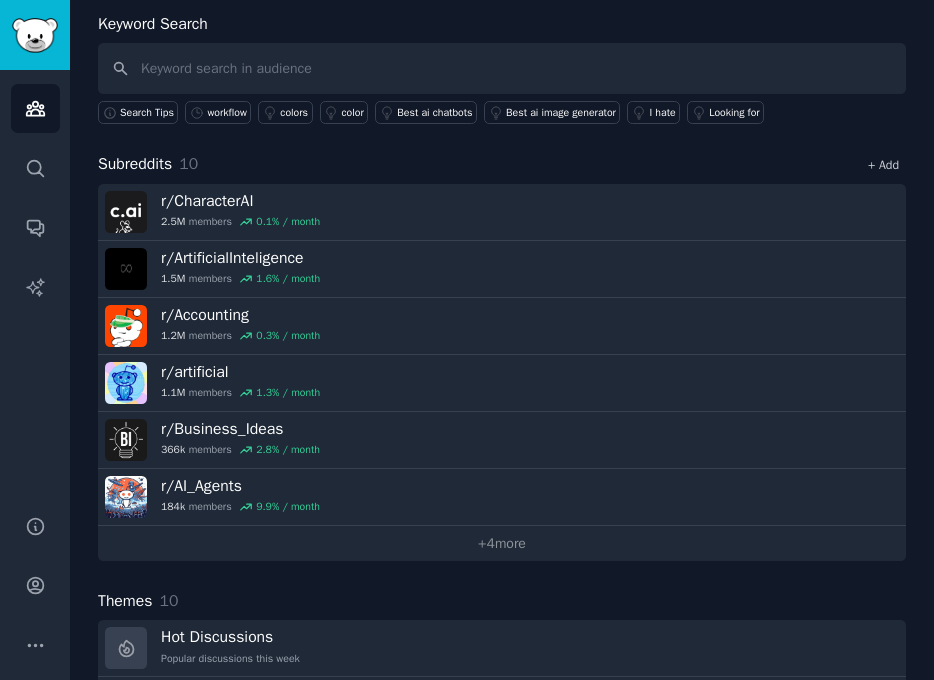 click on "+ Add" at bounding box center [883, 165] 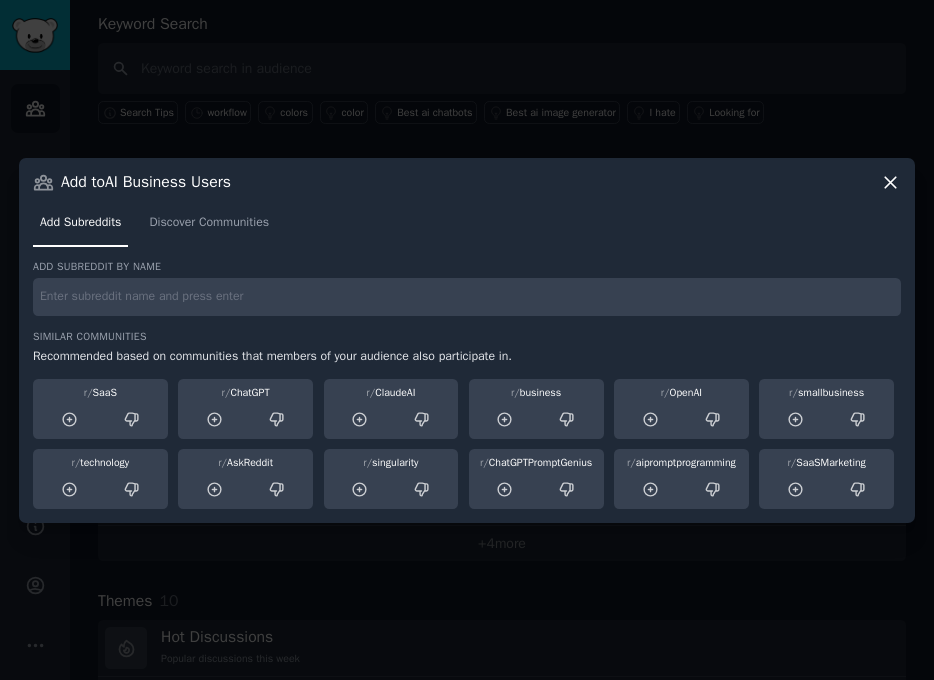 click at bounding box center [467, 297] 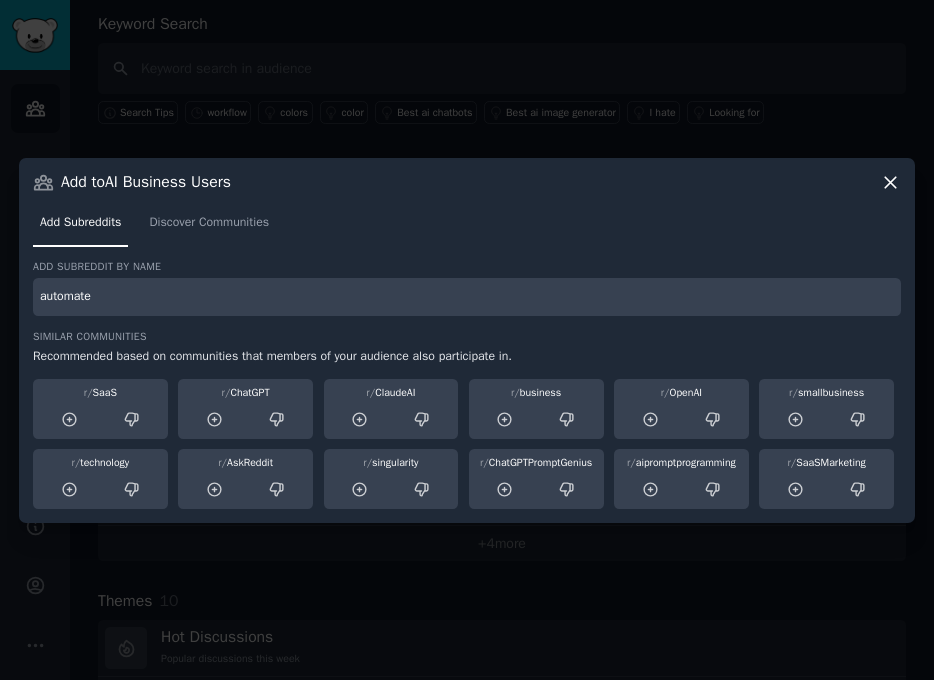 type on "automate" 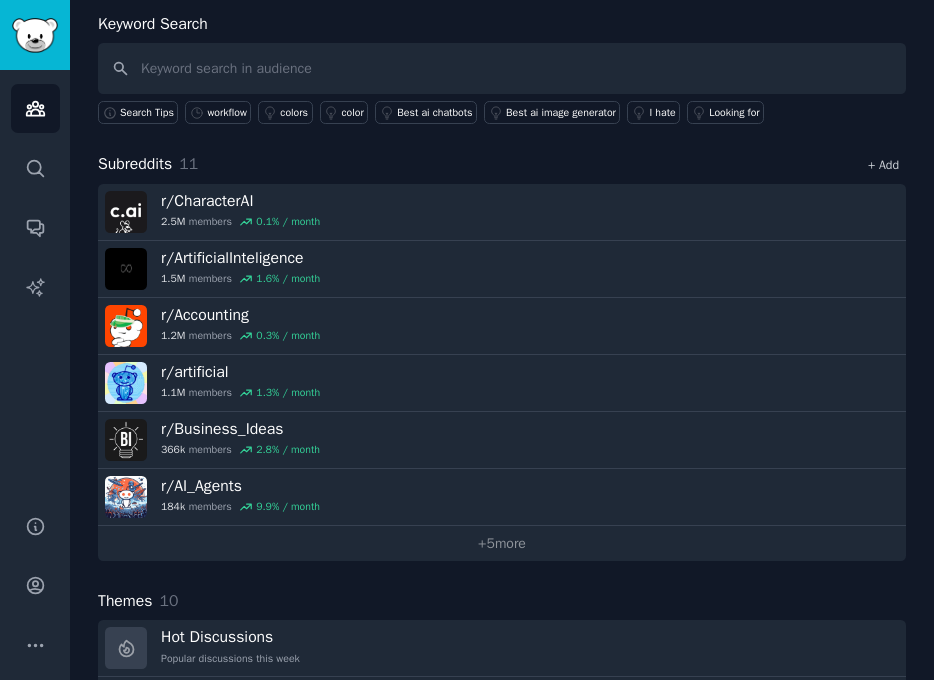 click on "+ Add" at bounding box center [883, 165] 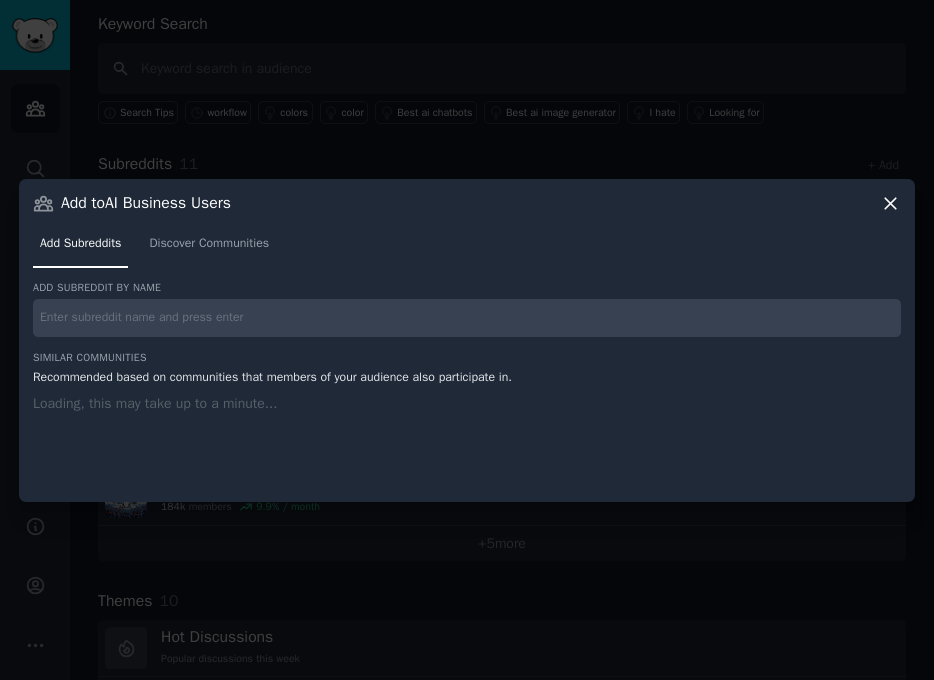 click at bounding box center [467, 318] 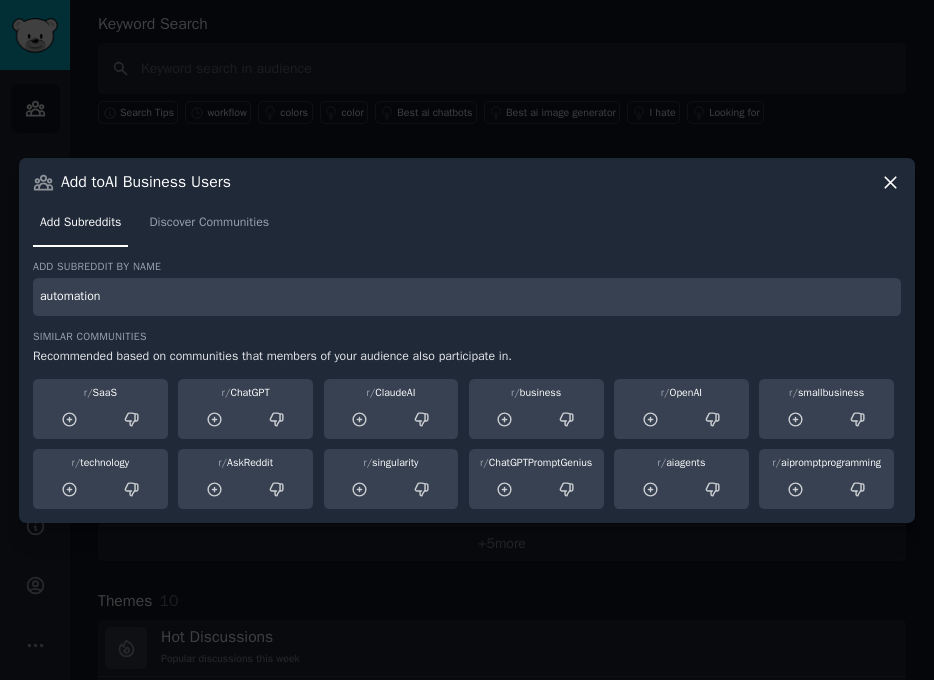 type on "automation" 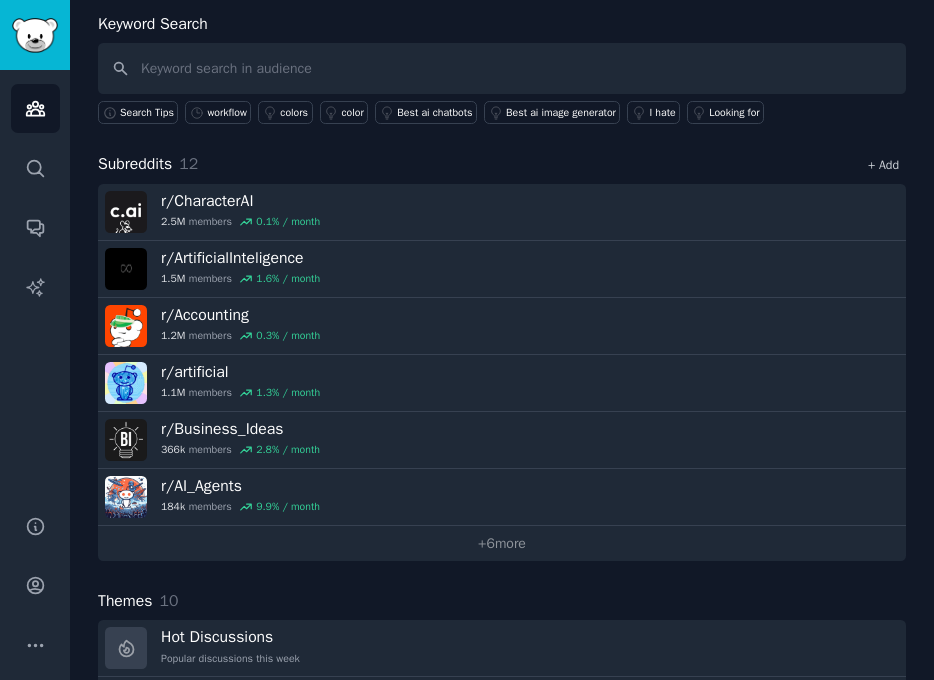 click on "+ Add" at bounding box center [883, 165] 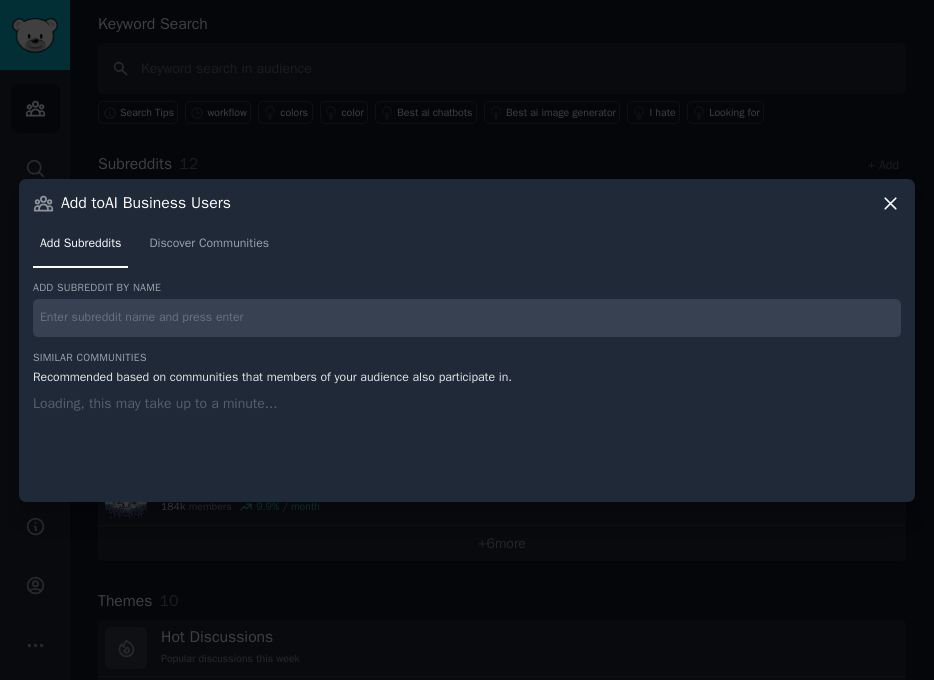 type 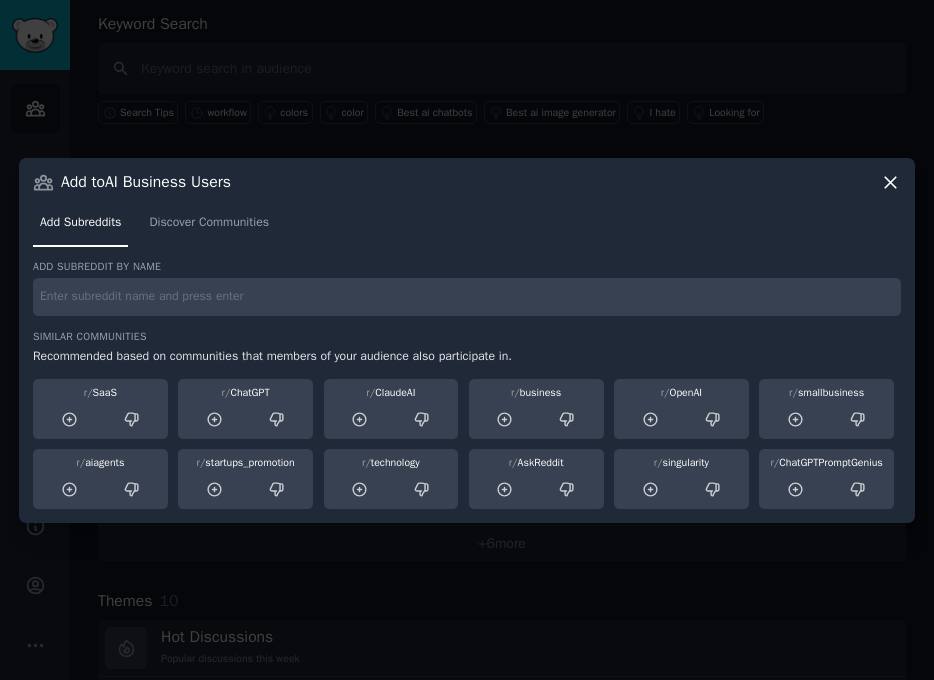 click at bounding box center (467, 297) 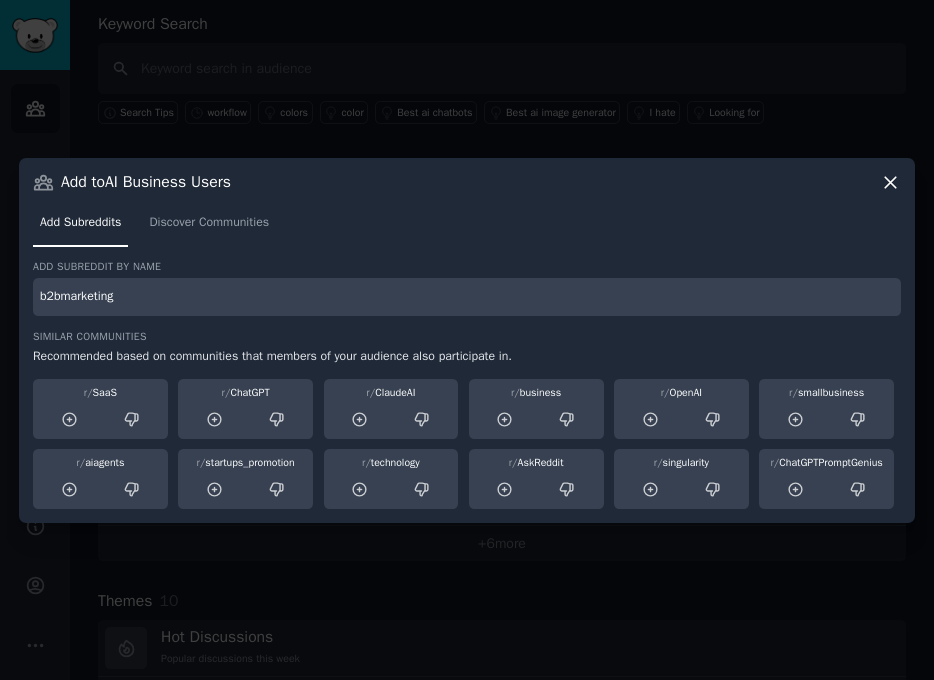 type on "b2bmarketing" 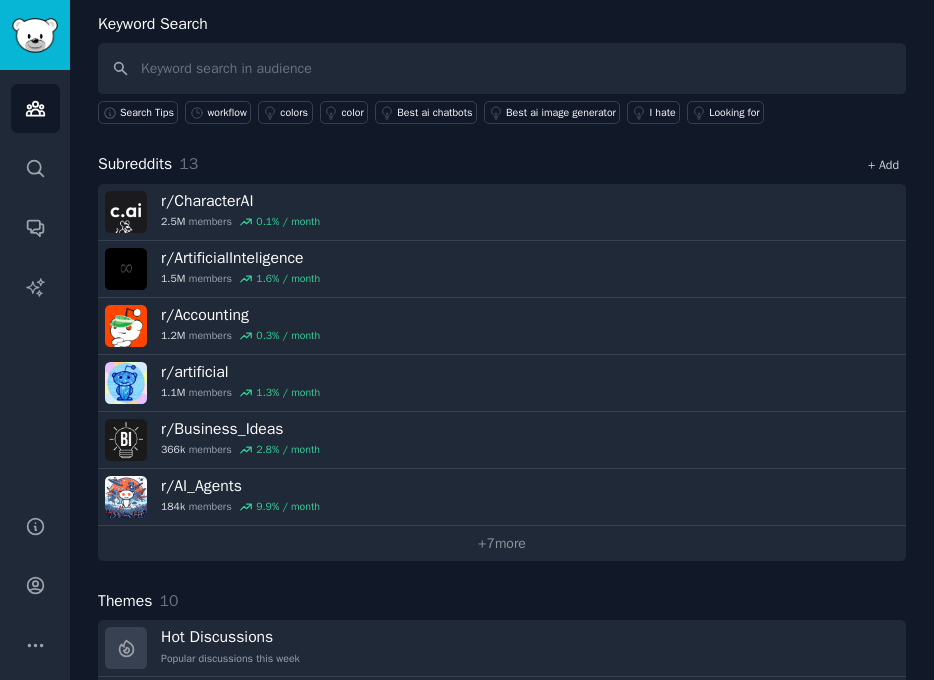 click on "+ Add" at bounding box center [883, 165] 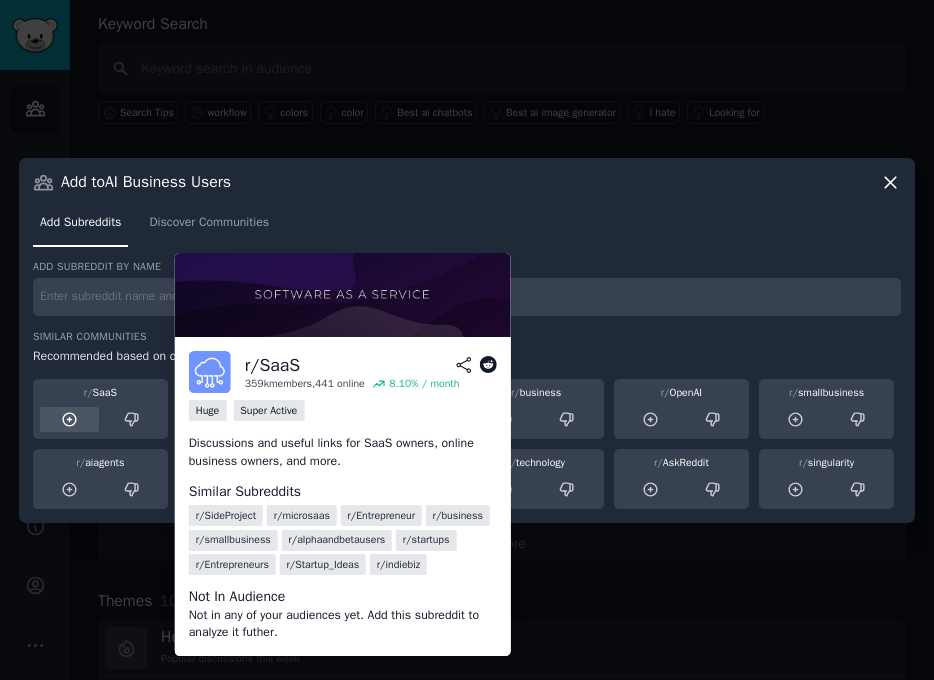 click 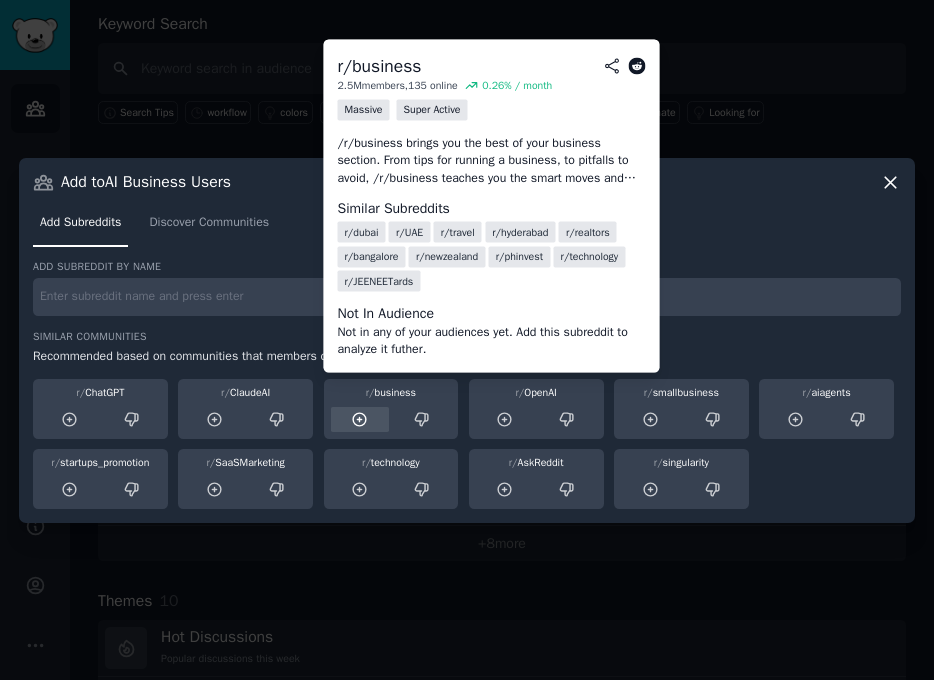click 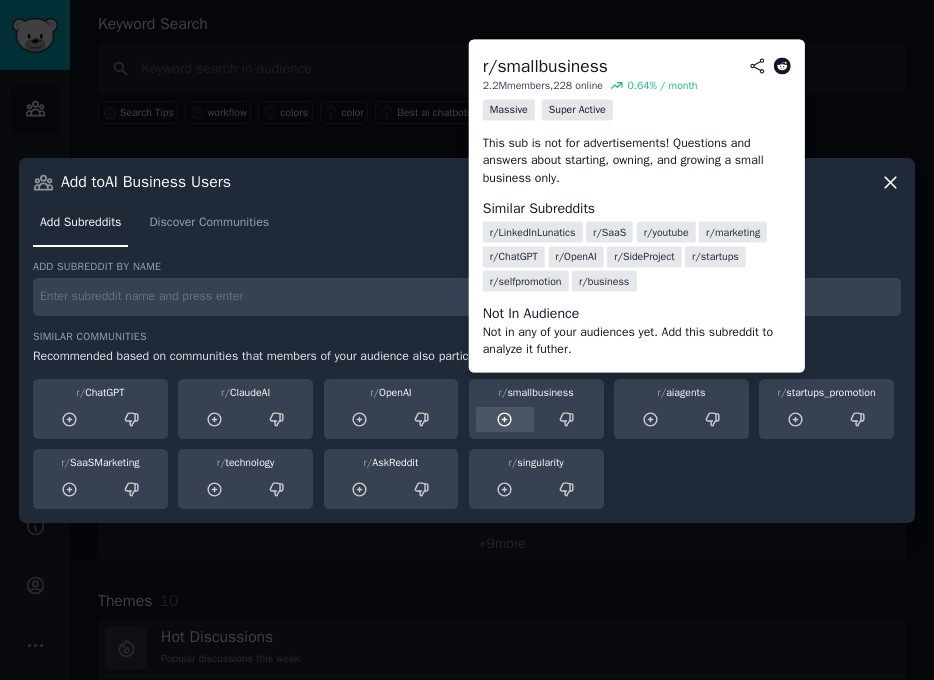 click 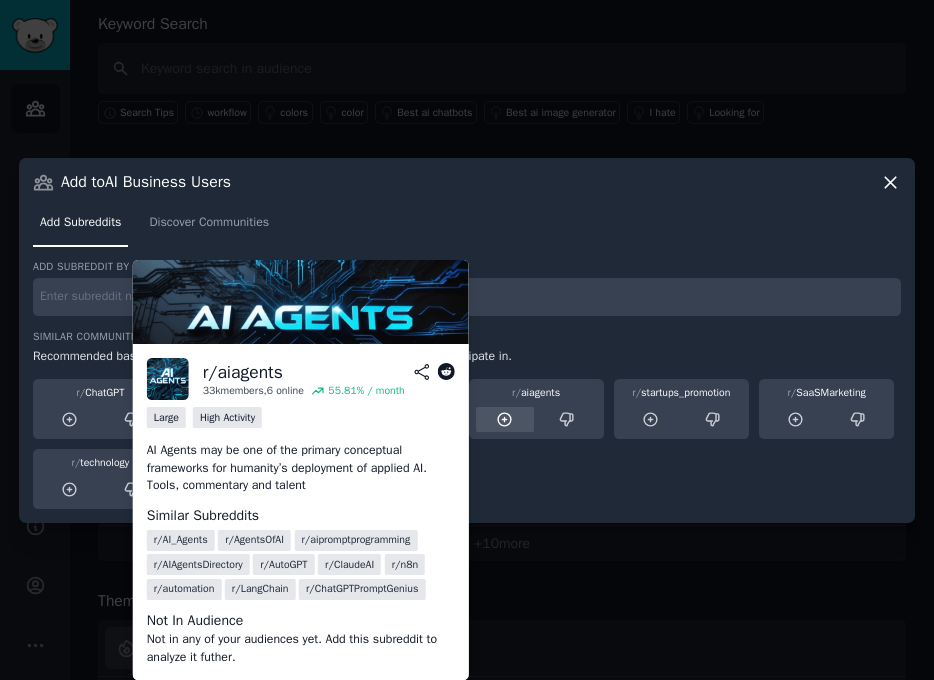 click 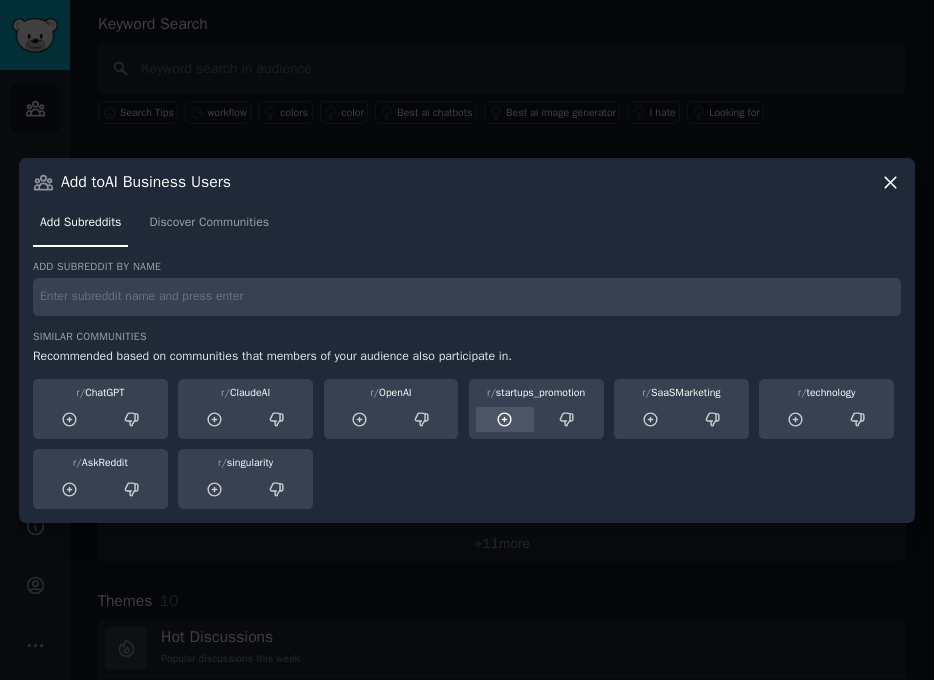 click 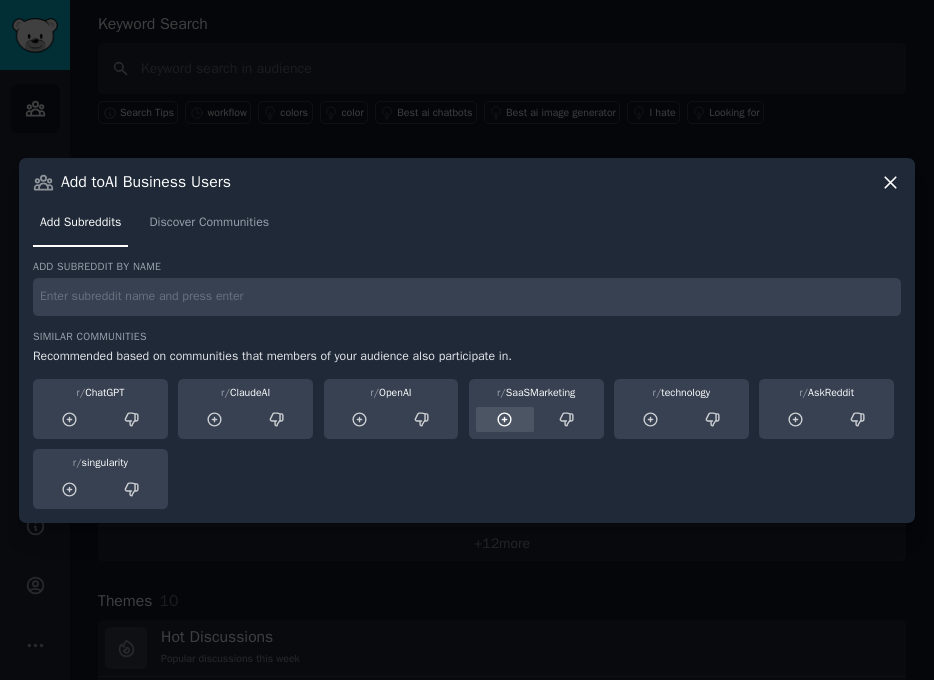 click 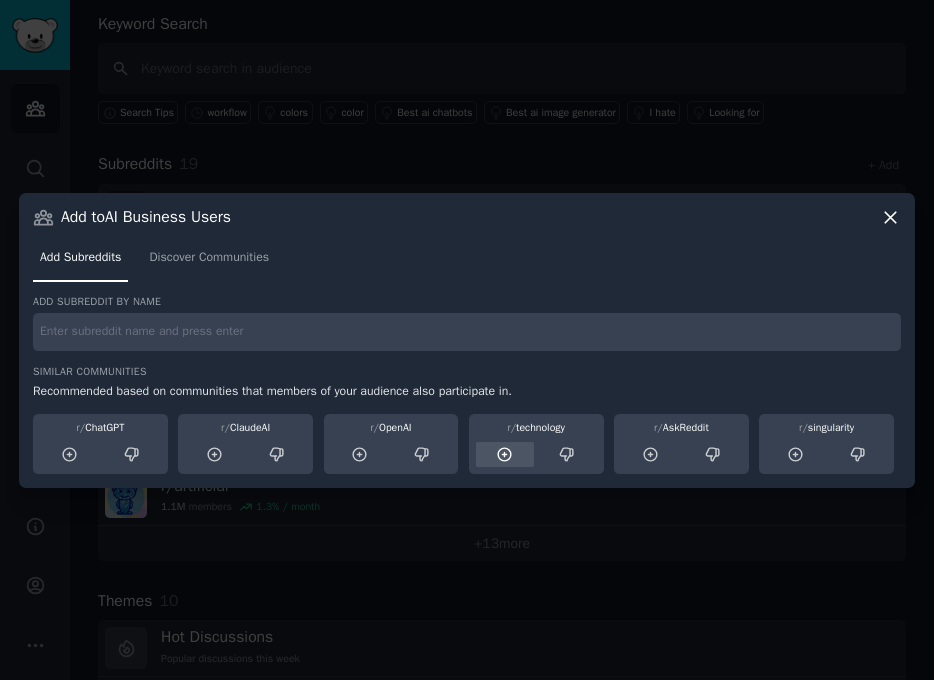 click 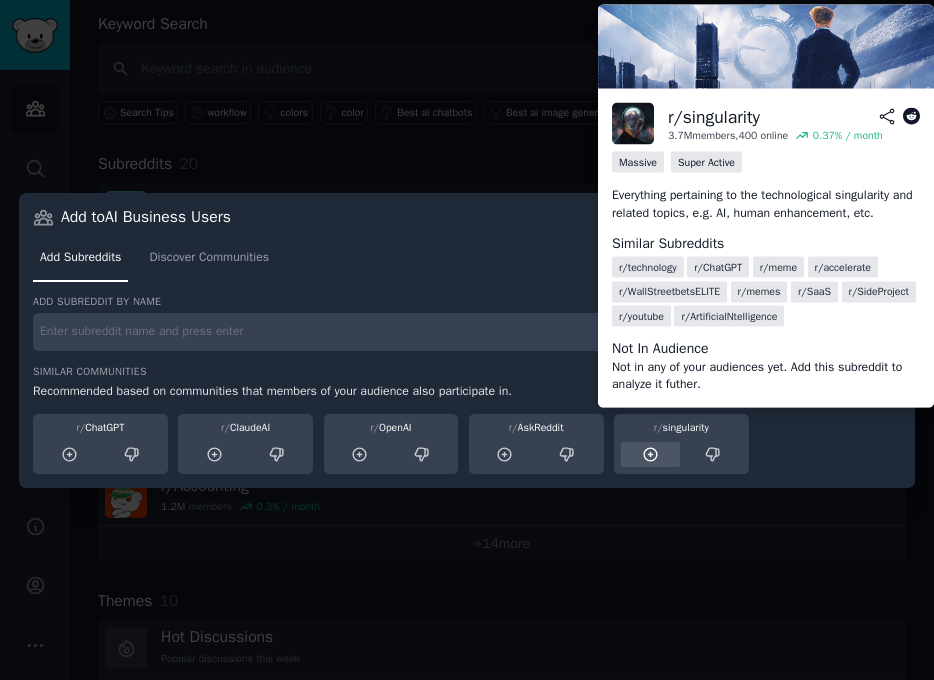 click 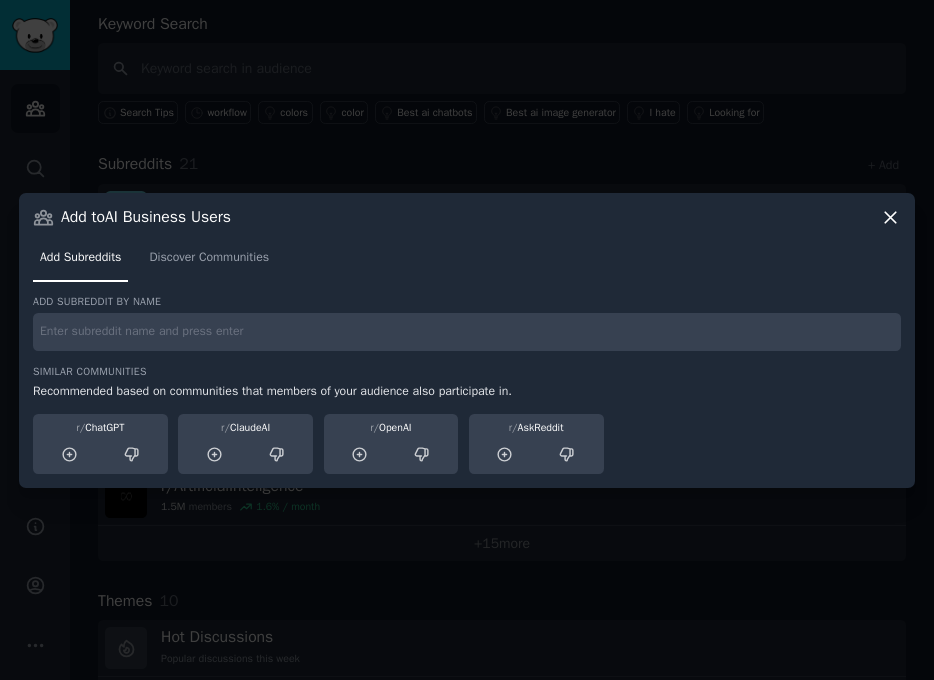 click at bounding box center (467, 332) 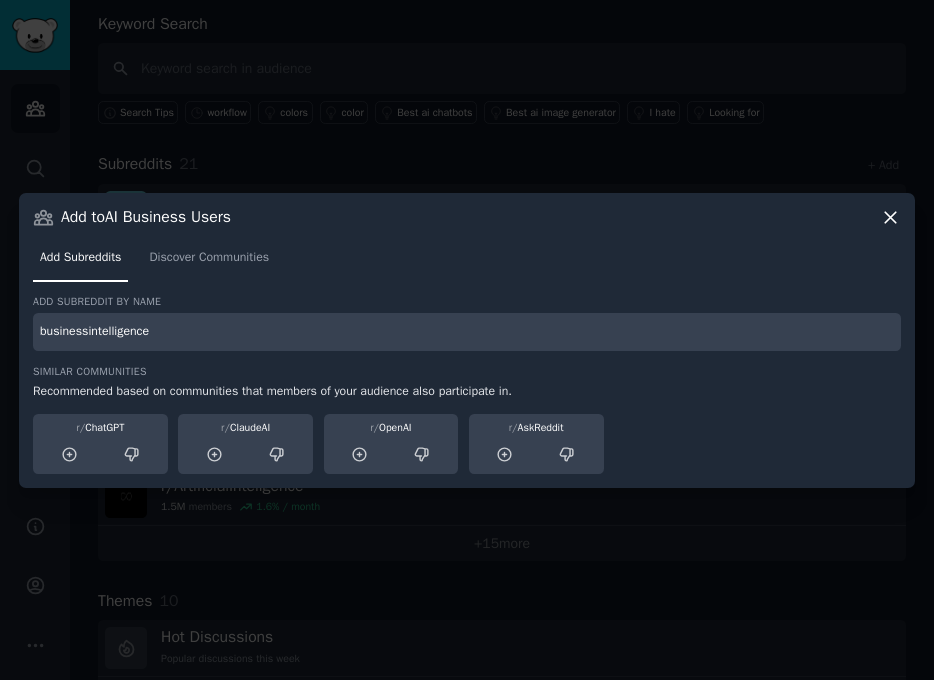 type on "businessintelligence" 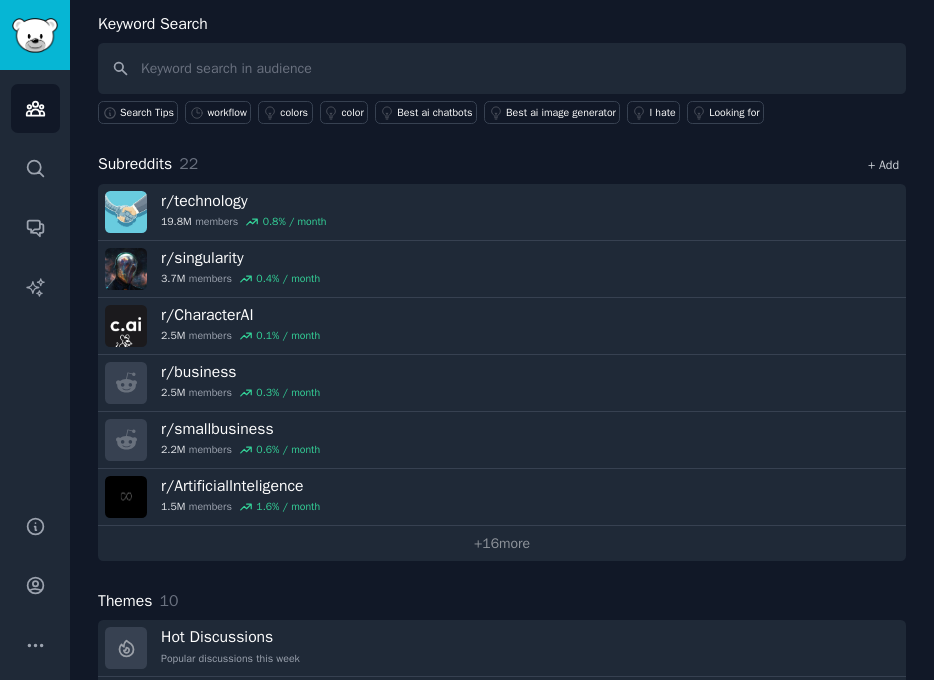 click on "+ Add" at bounding box center (883, 165) 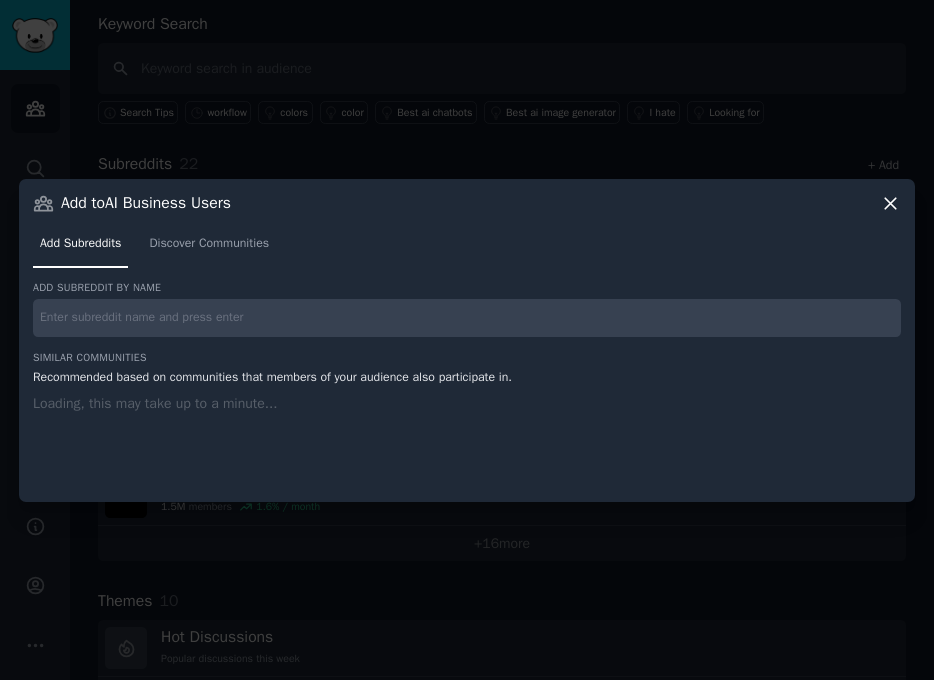 type 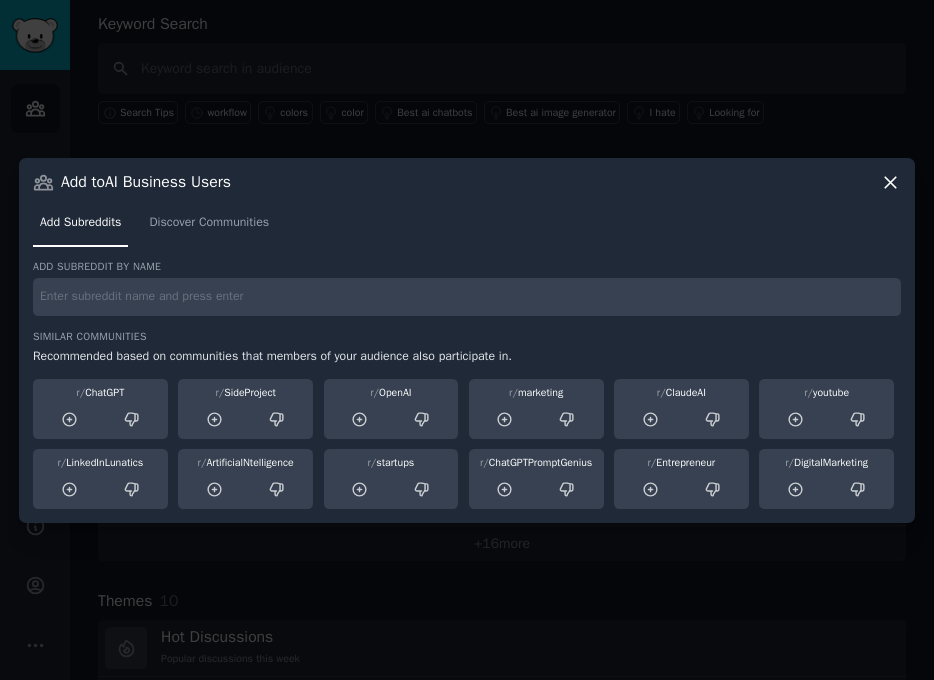 click on "Similar Communities" at bounding box center (467, 337) 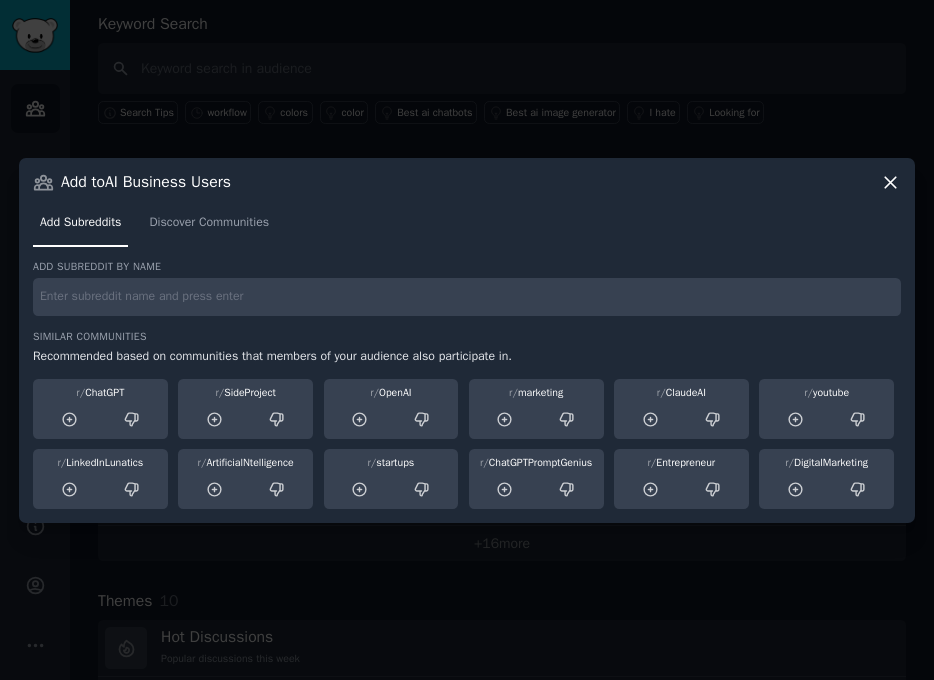 click at bounding box center [467, 297] 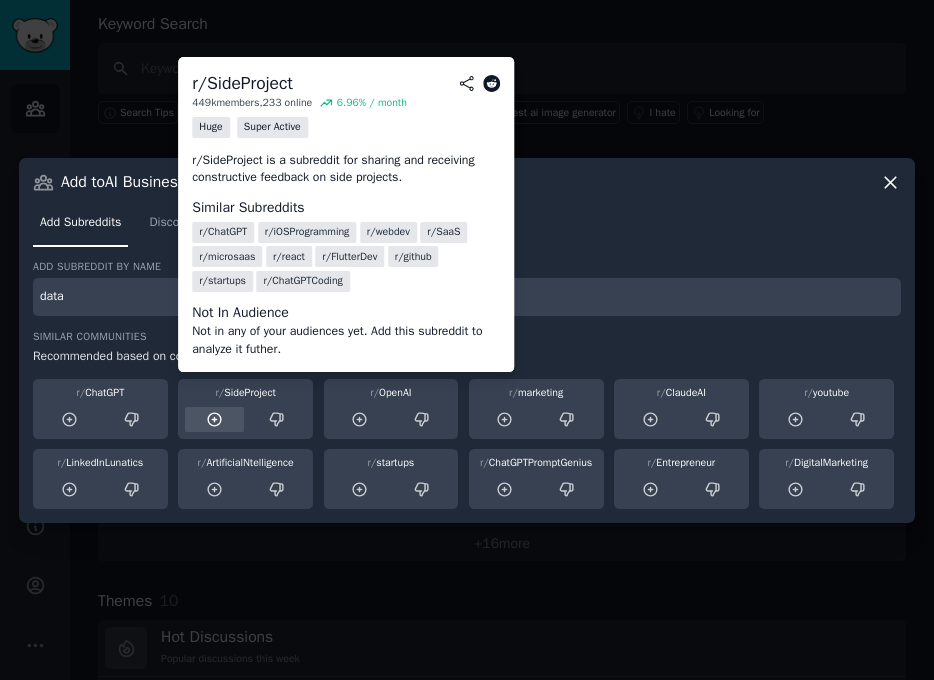 click 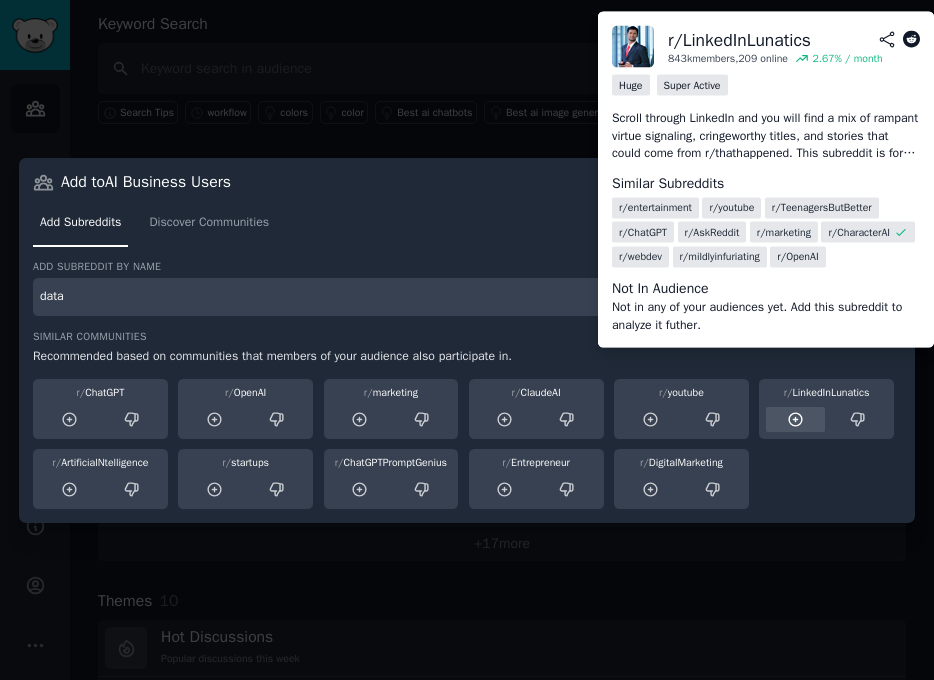 click 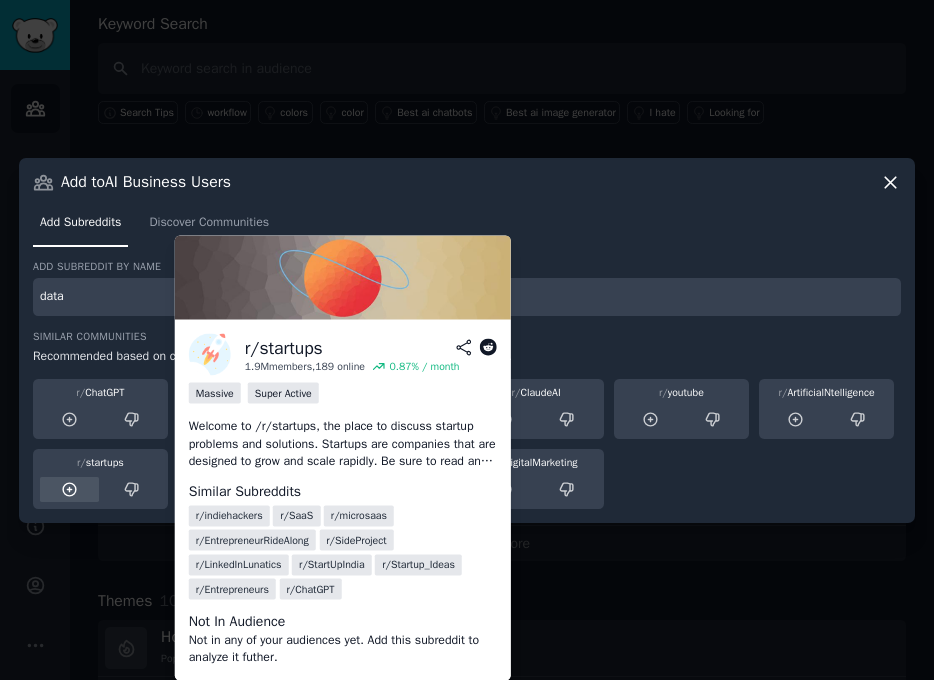 click 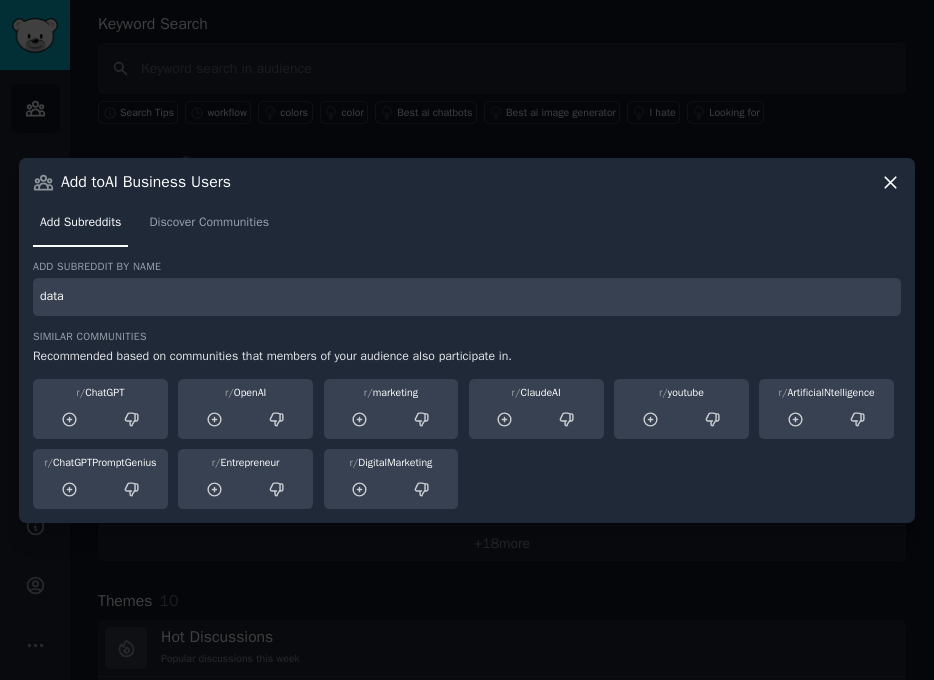 click on "data" at bounding box center [467, 297] 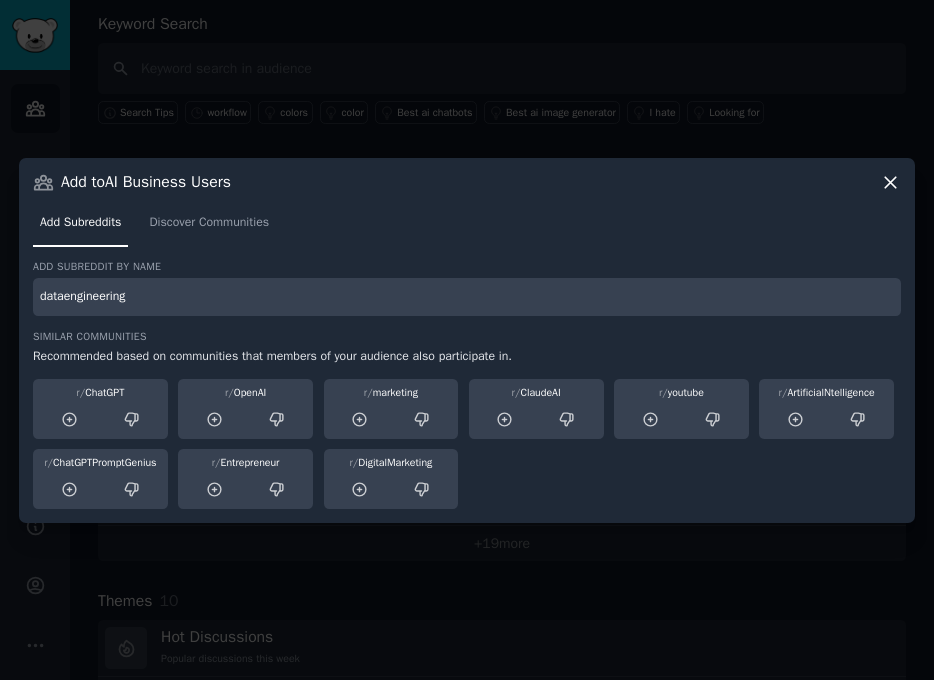 type on "dataengineering" 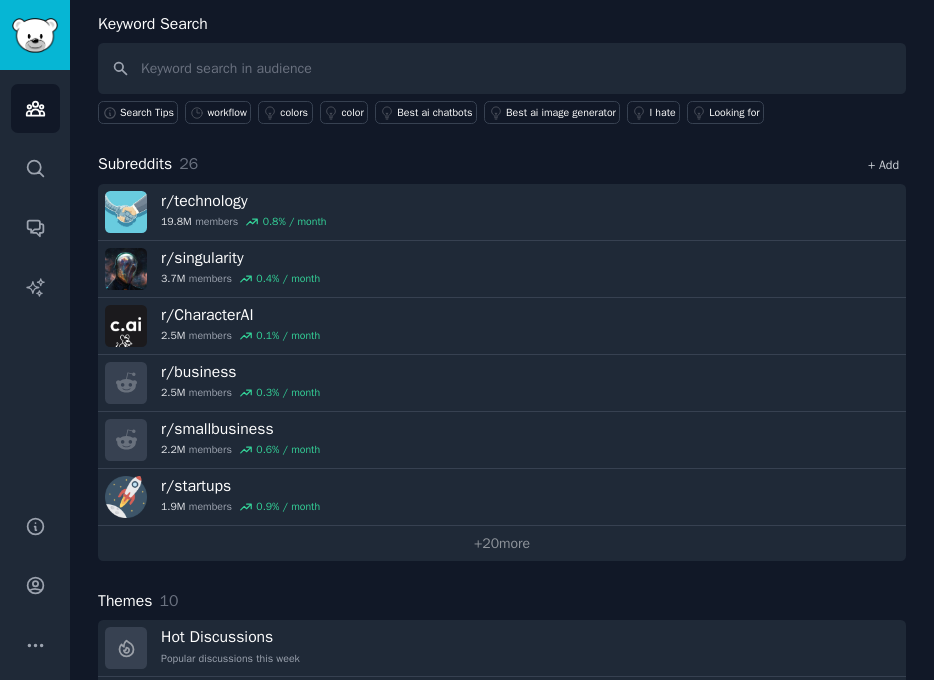 click on "+ Add" at bounding box center (883, 165) 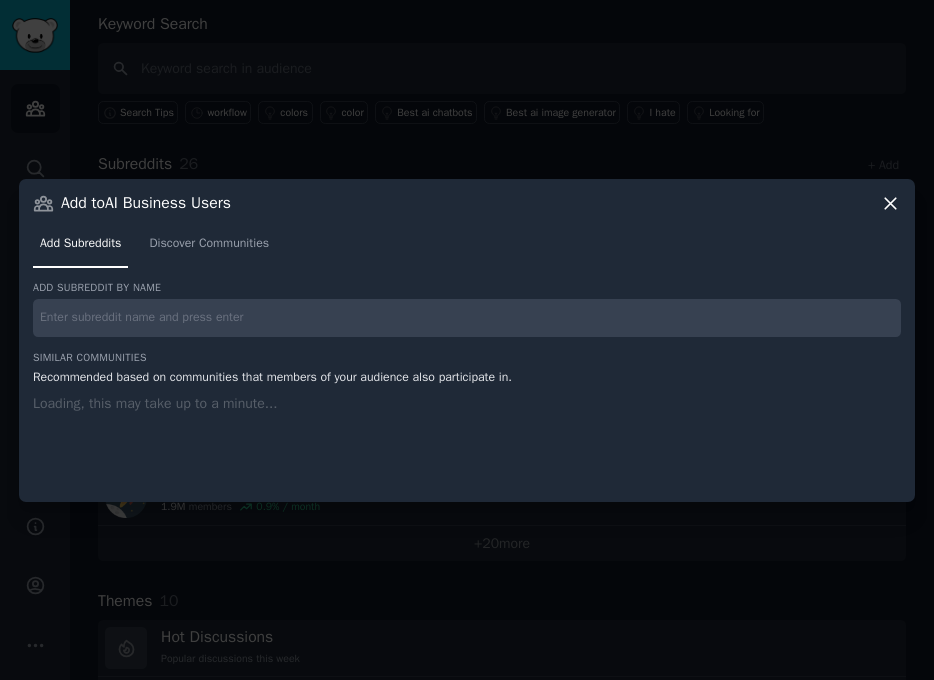 click on "Add subreddit by name Similar Communities Recommended based on communities that members of your audience also participate in. Loading, this may take up to a minute..." at bounding box center [467, 379] 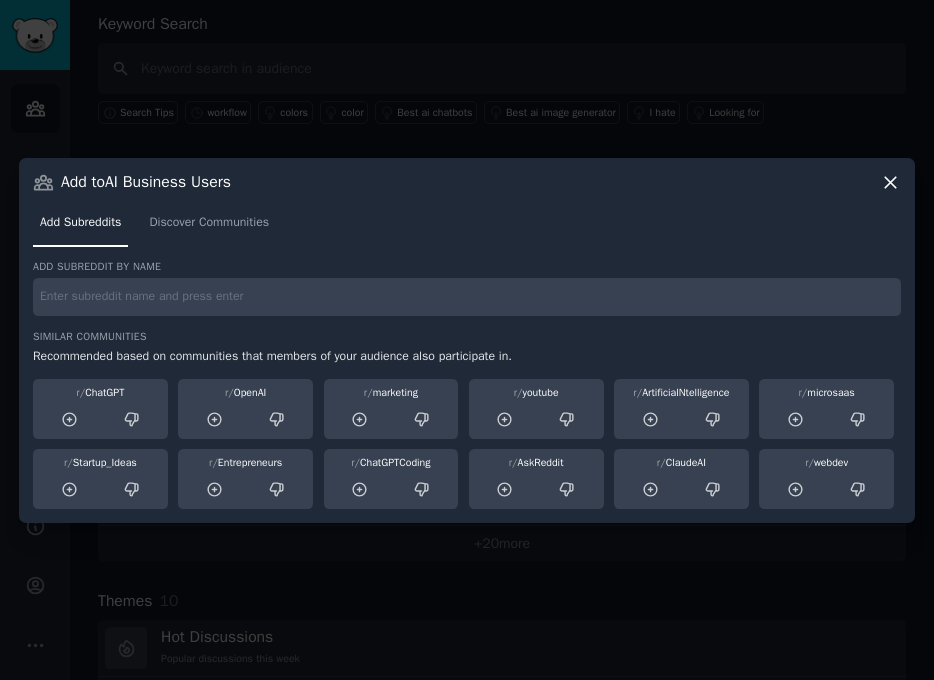 click at bounding box center (467, 297) 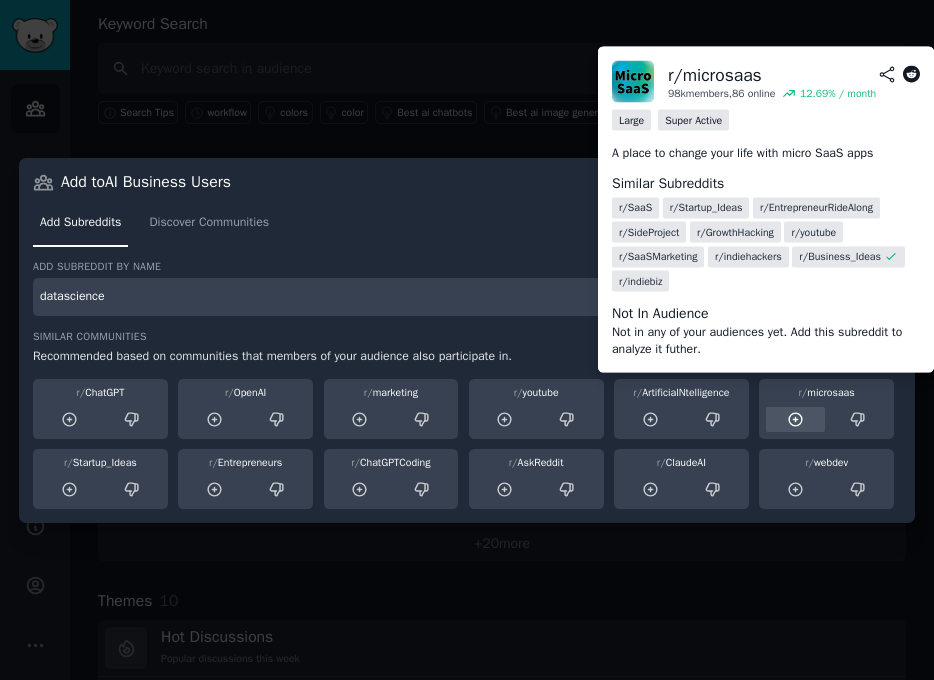 type on "datascience" 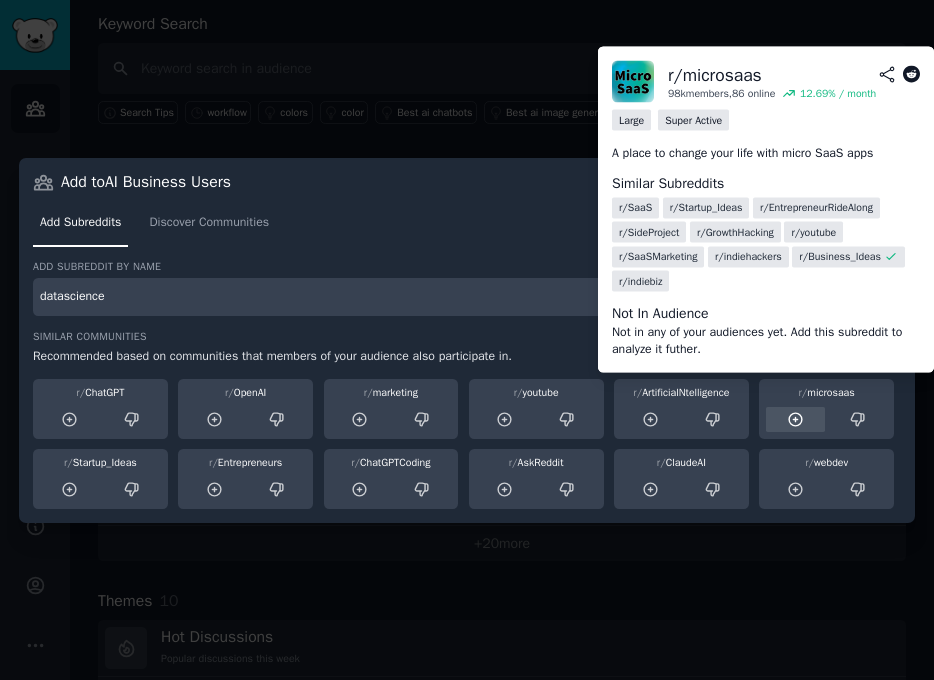 click 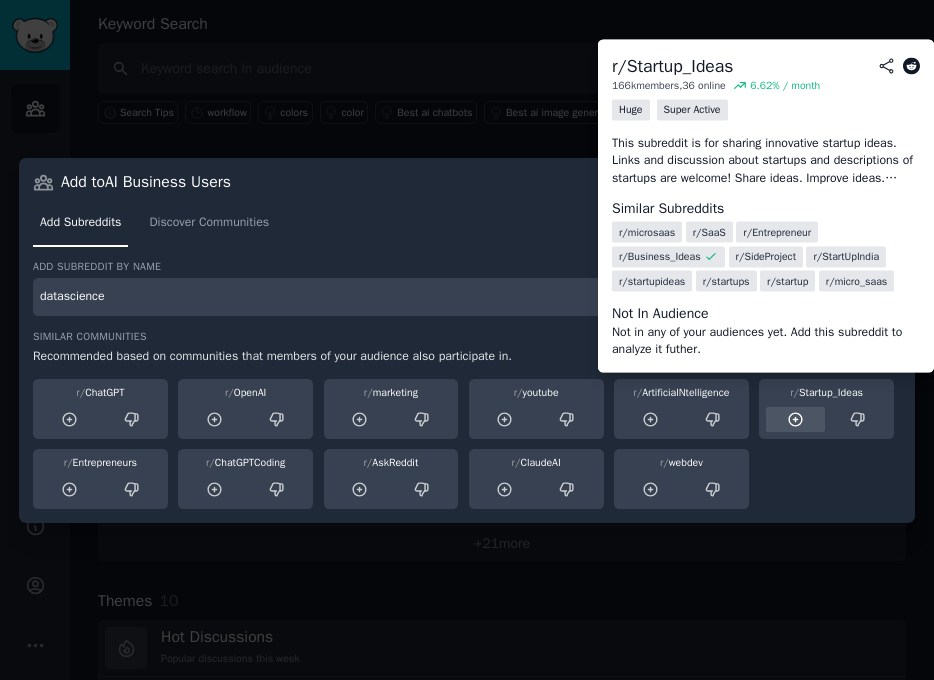 click 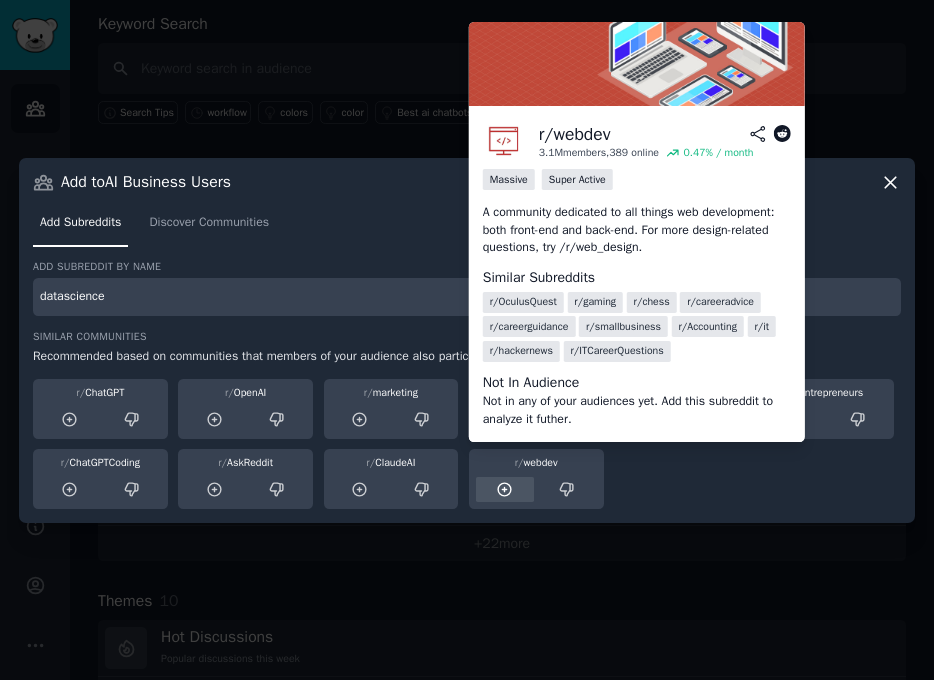 click 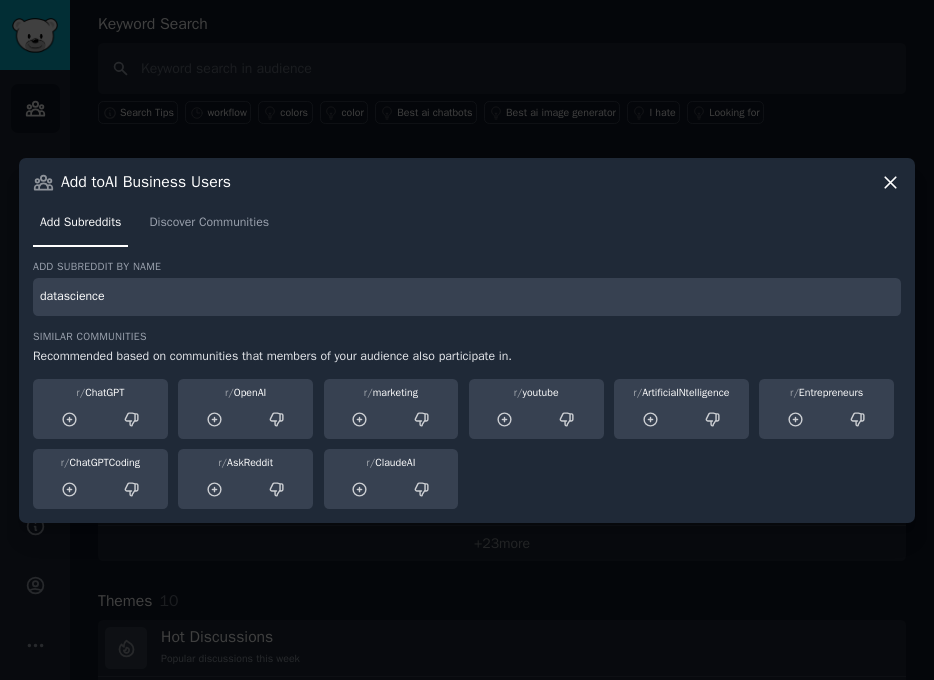 click on "datascience" at bounding box center (467, 297) 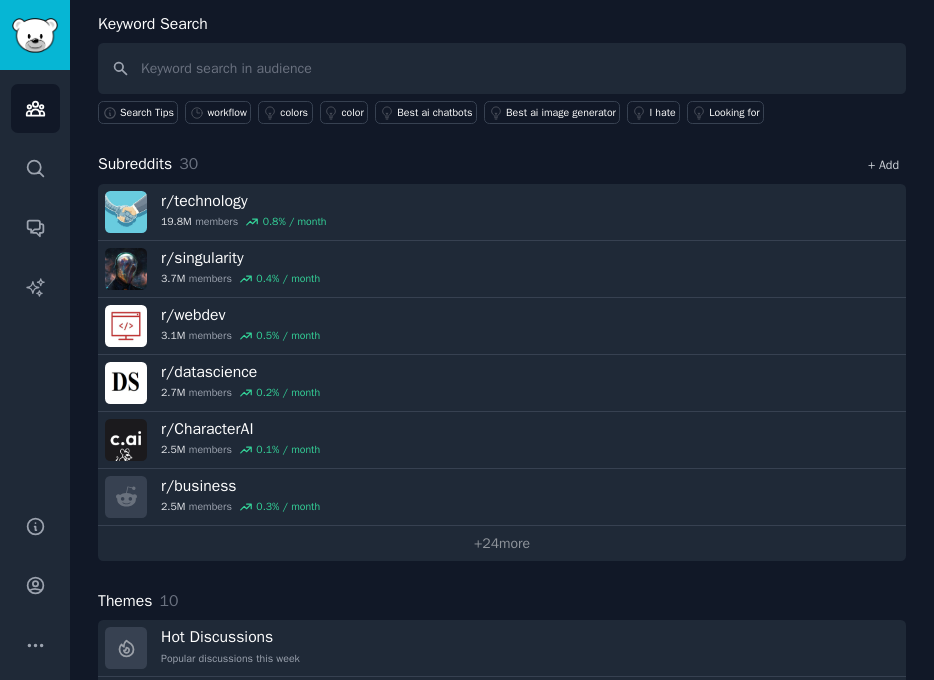 click on "+ Add" at bounding box center [883, 165] 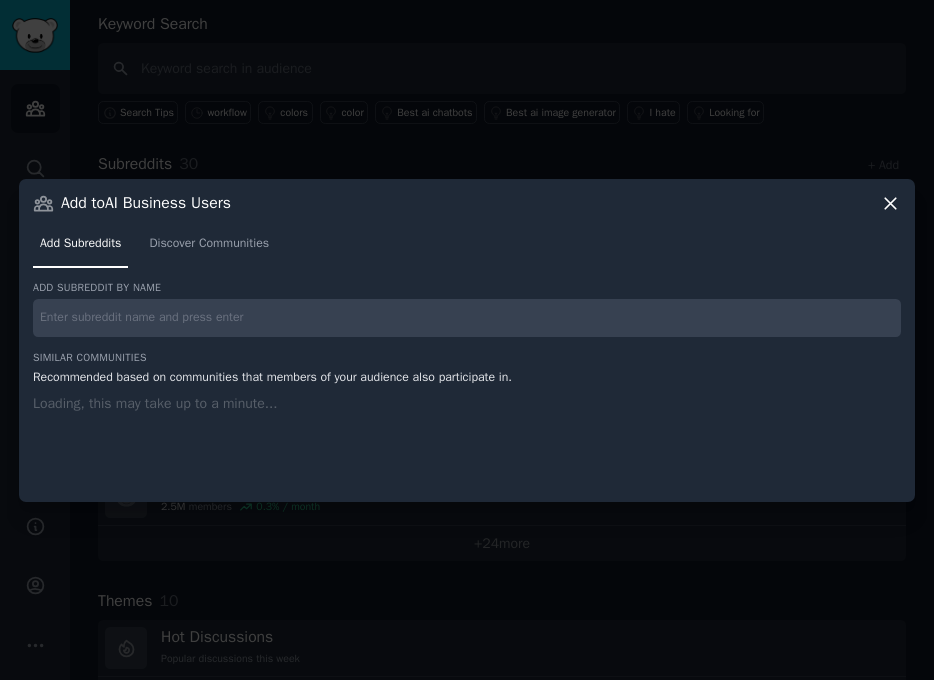 click at bounding box center [467, 318] 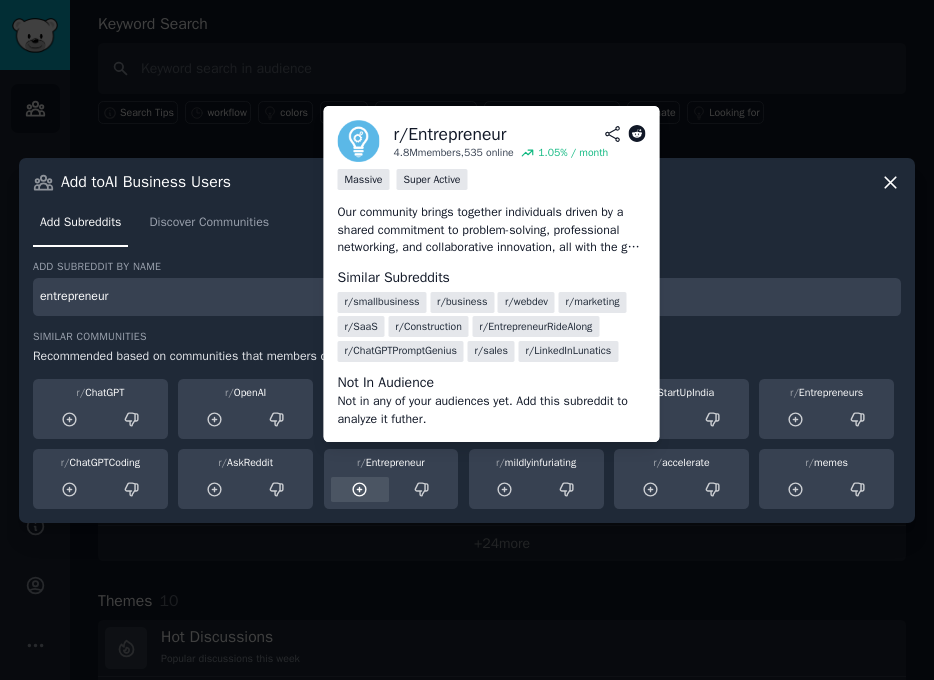 click 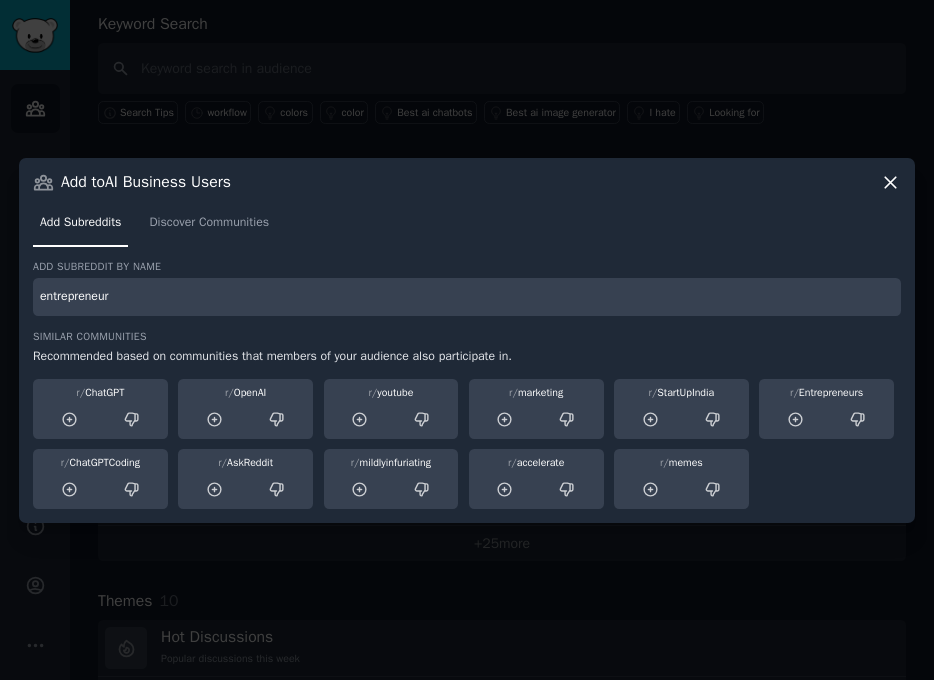 click on "entrepreneur" at bounding box center [467, 297] 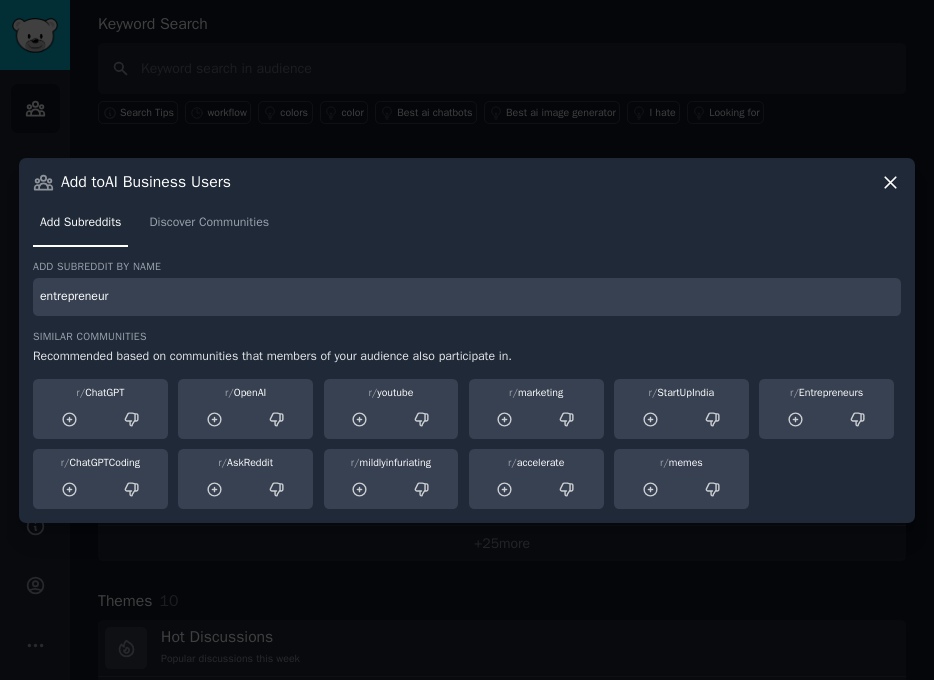 click on "entrepreneur" at bounding box center (467, 297) 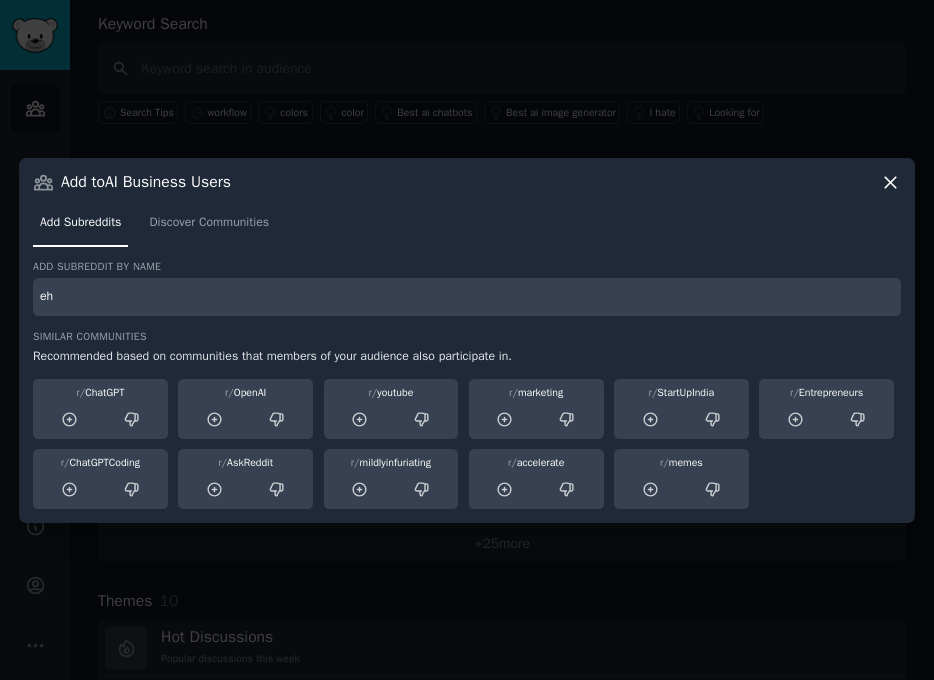 type on "e" 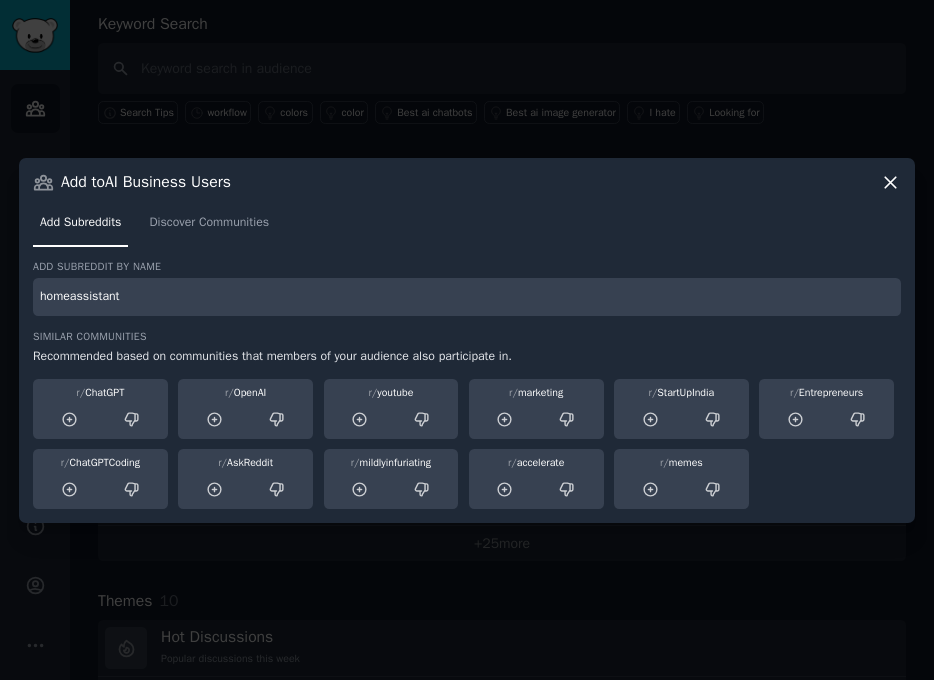 type on "homeassistant" 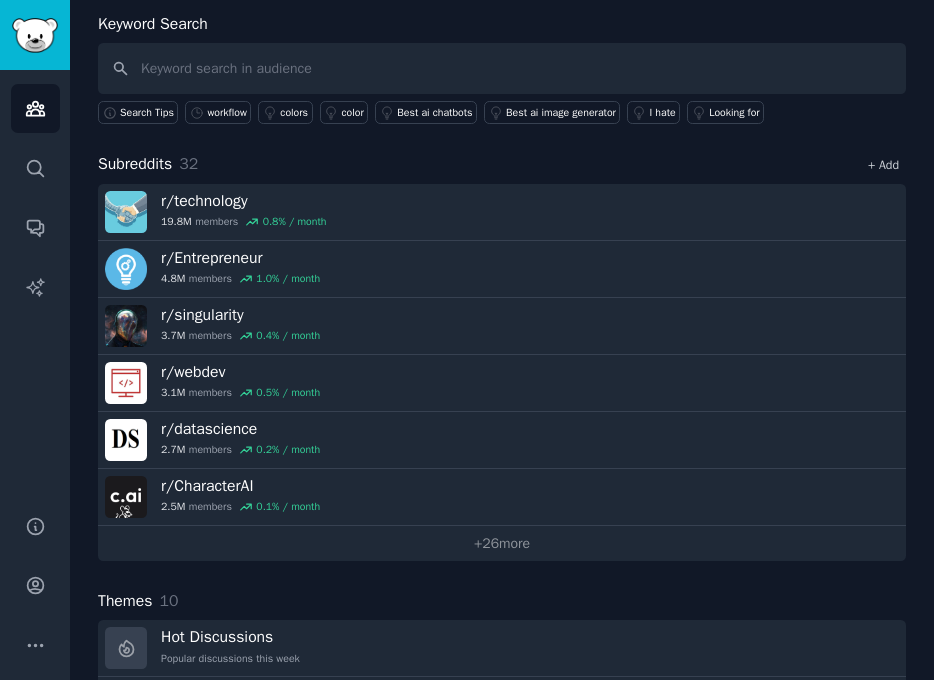click on "+ Add" at bounding box center [883, 165] 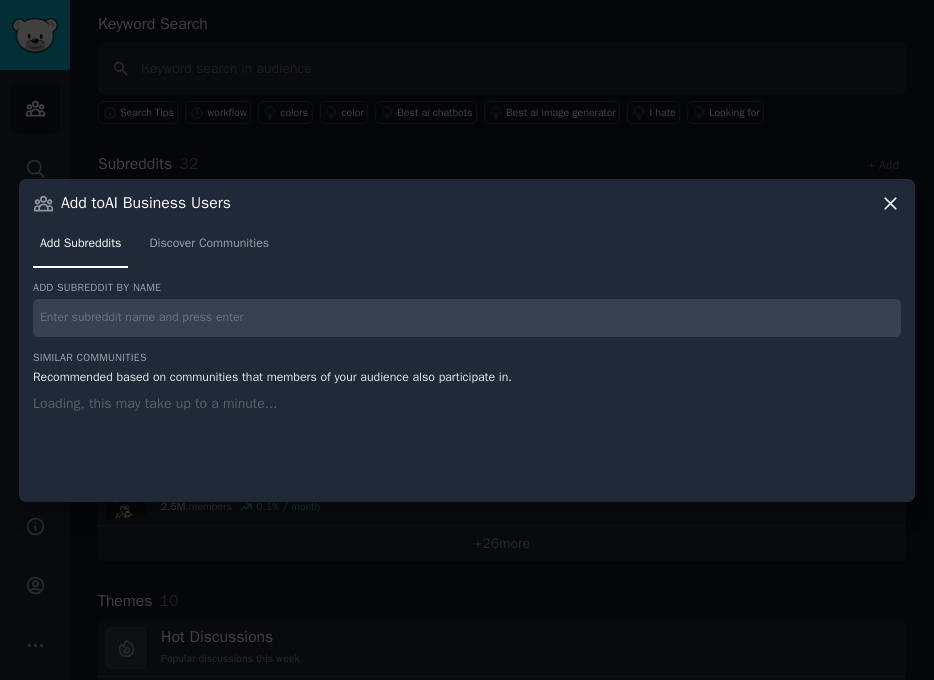 click at bounding box center [467, 318] 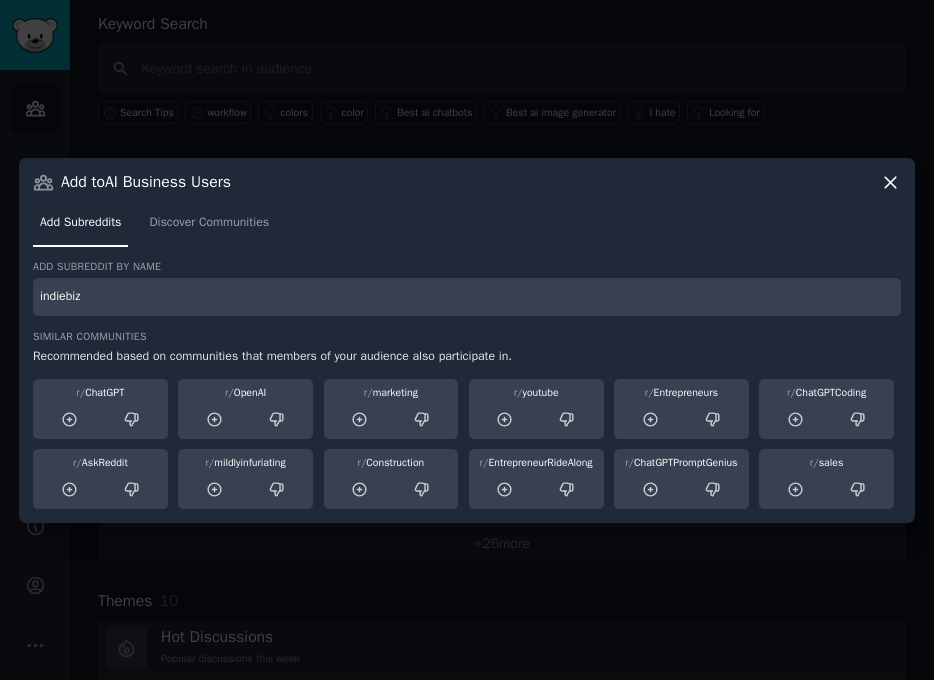 type on "indiebiz" 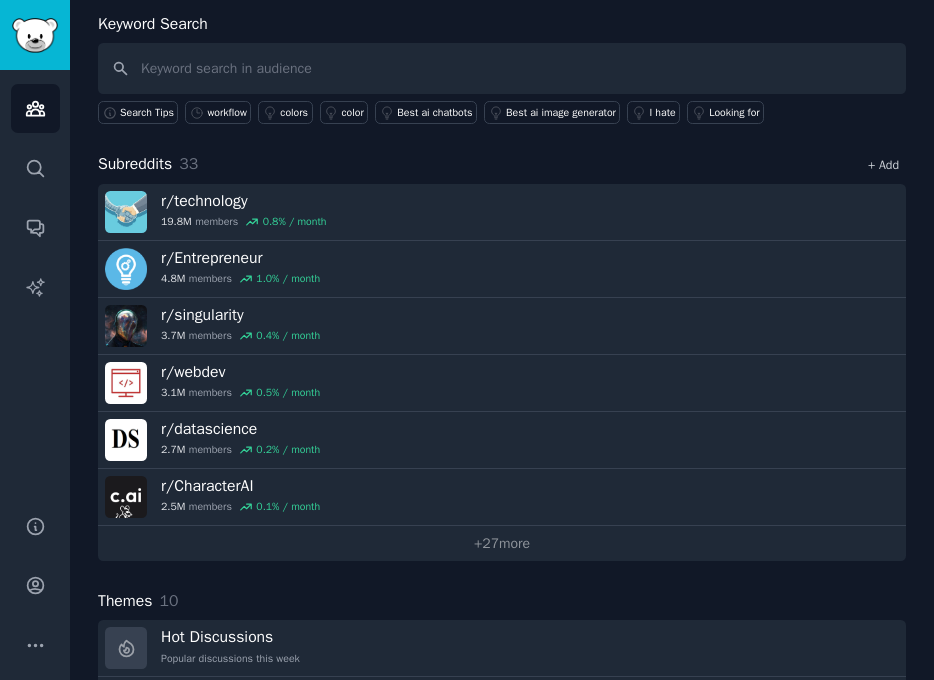 click on "+ Add" at bounding box center [883, 165] 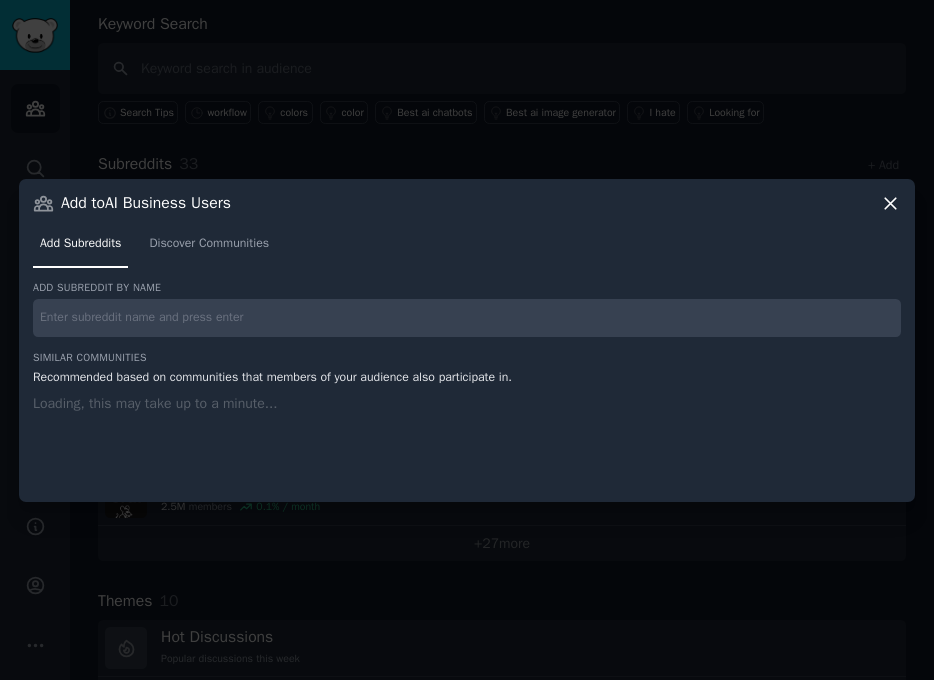 click at bounding box center [467, 318] 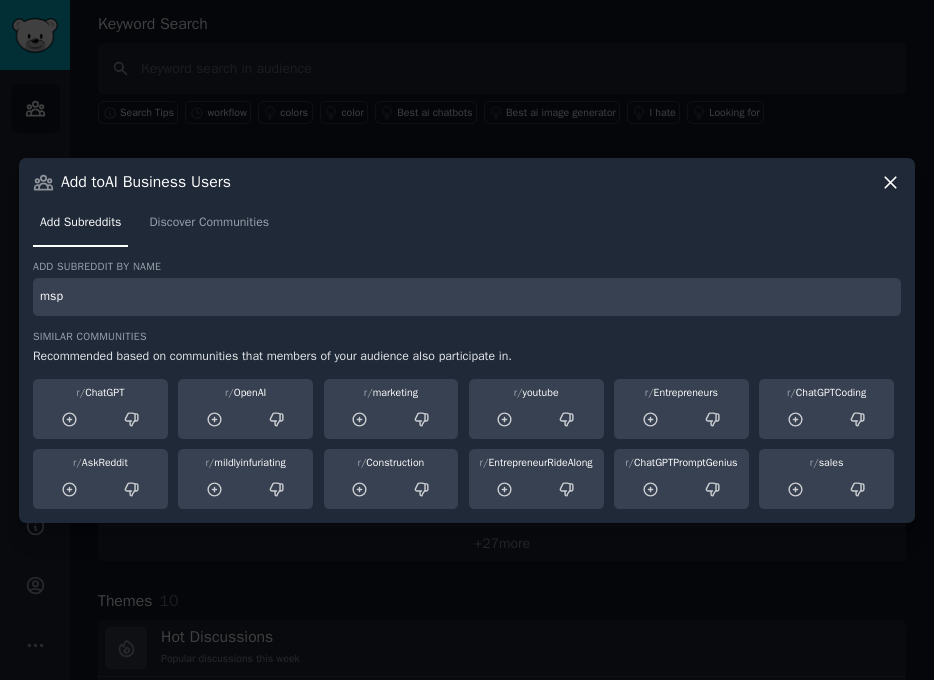 type on "msp" 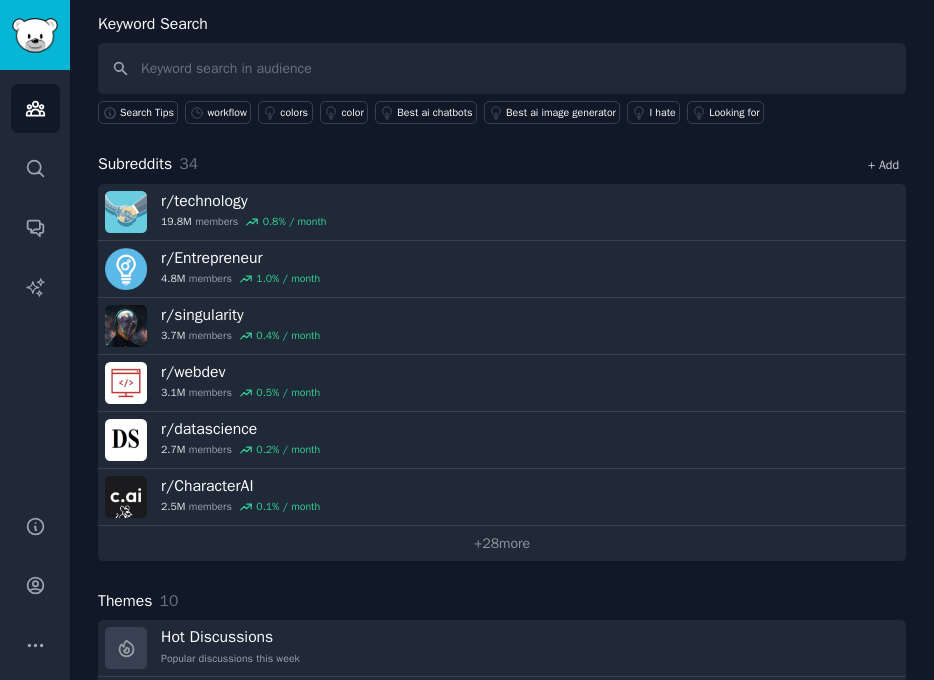 click on "+ Add" at bounding box center [883, 165] 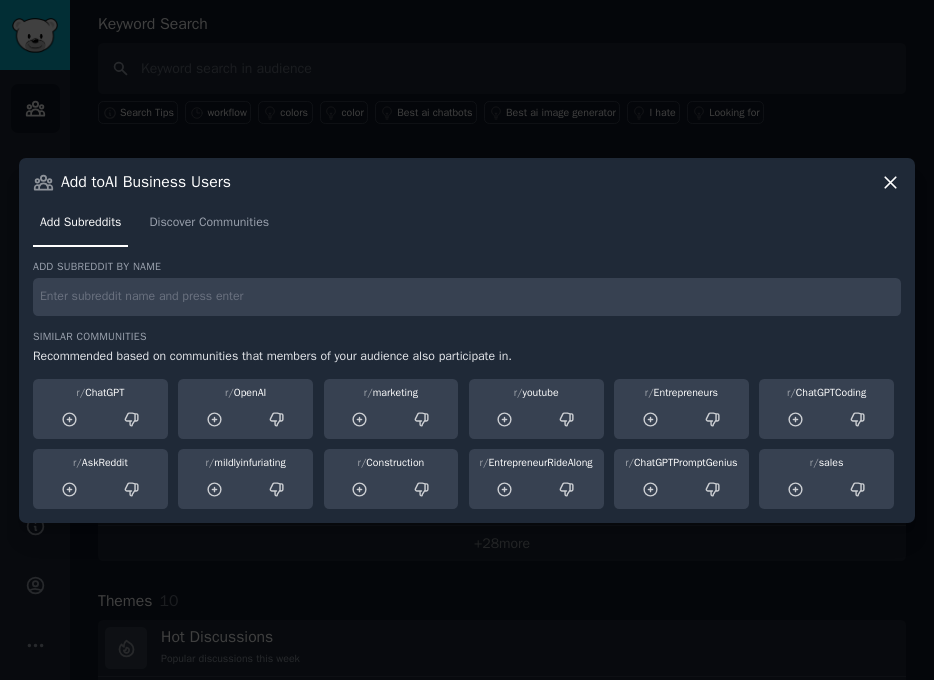 click on "Add subreddit by name Similar Communities Recommended based on communities that members of your audience also participate in. r/ ChatGPT r/ OpenAI r/ marketing r/ youtube r/ Entrepreneurs r/ ChatGPTCoding r/ AskReddit r/ mildlyinfuriating r/ Construction r/ EntrepreneurRideAlong r/ ChatGPTPromptGenius r/ sales" at bounding box center [467, 384] 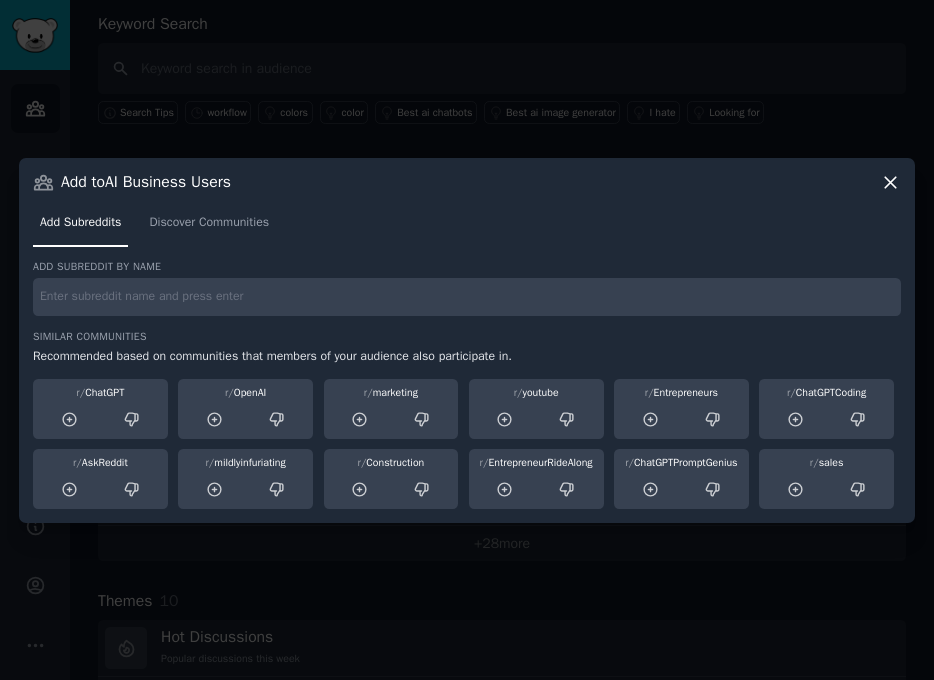 click at bounding box center (467, 297) 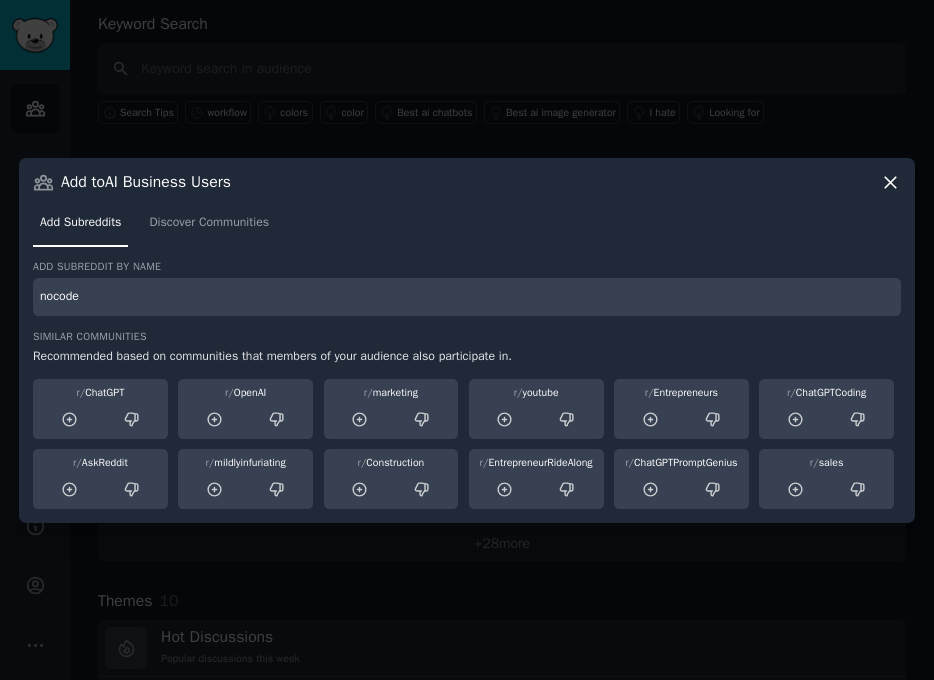 type on "nocode" 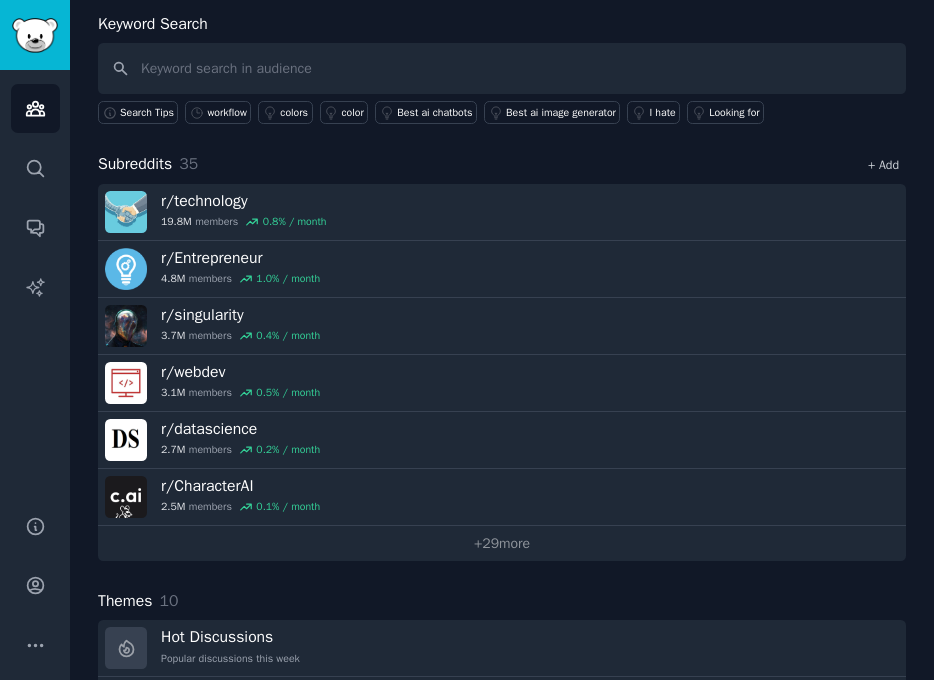 click on "+ Add" at bounding box center [883, 165] 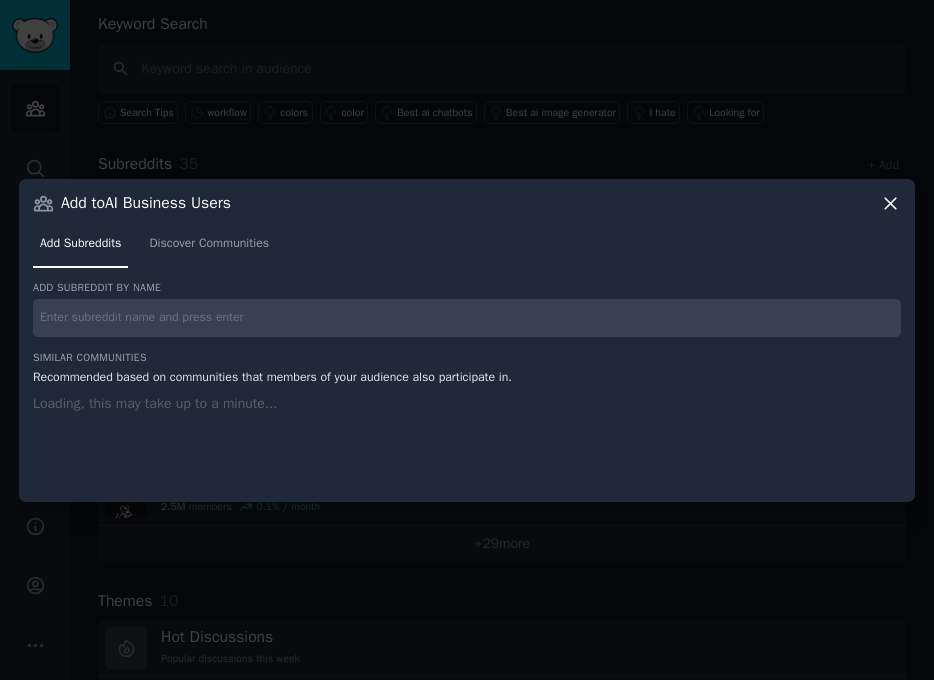 click at bounding box center [467, 318] 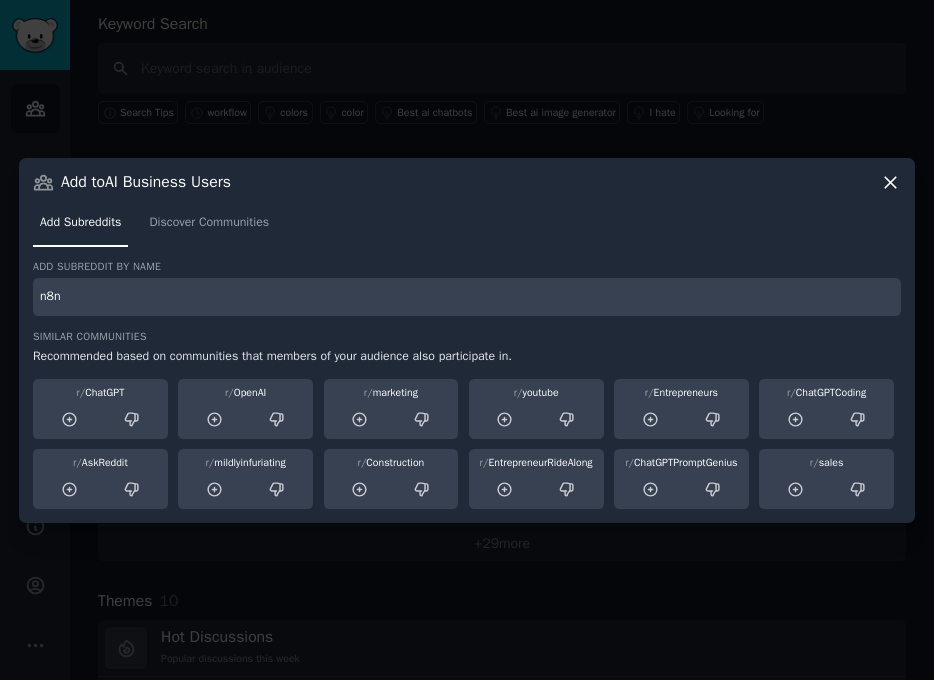 type on "n8n" 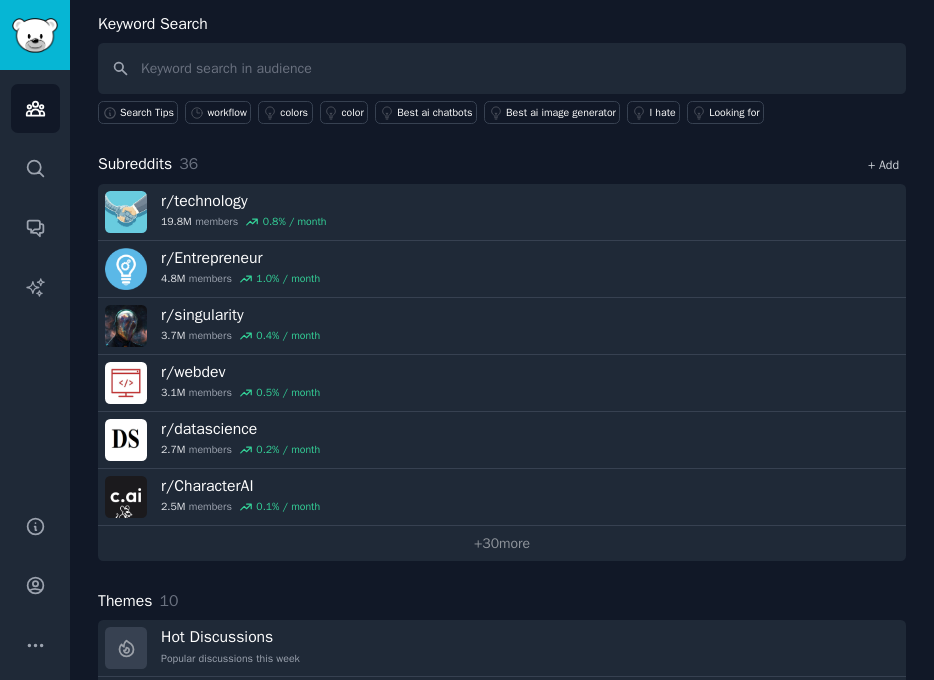 click on "+ Add" at bounding box center [883, 165] 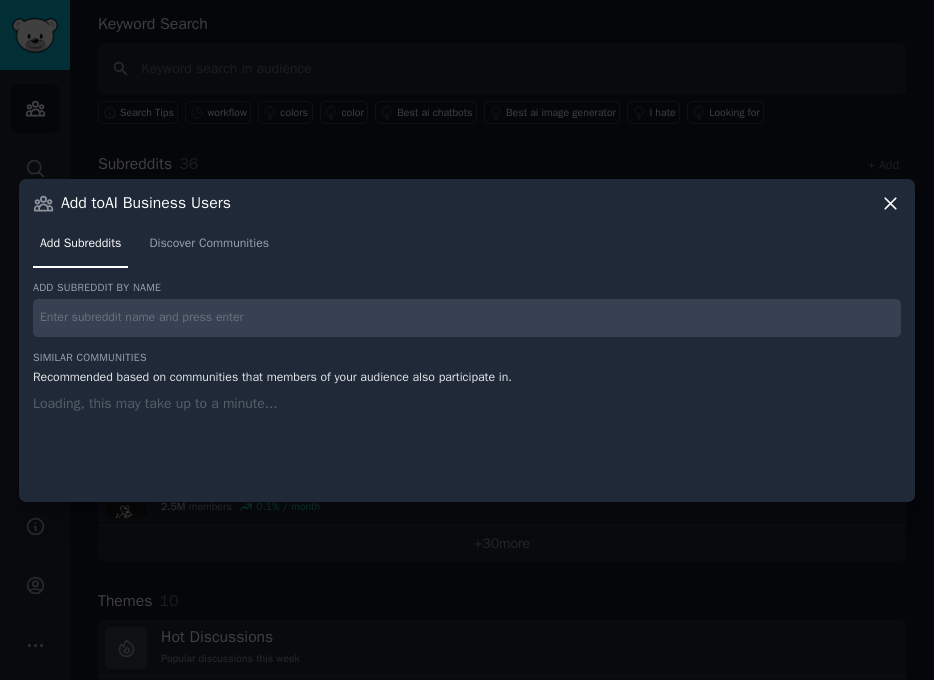 click at bounding box center [467, 318] 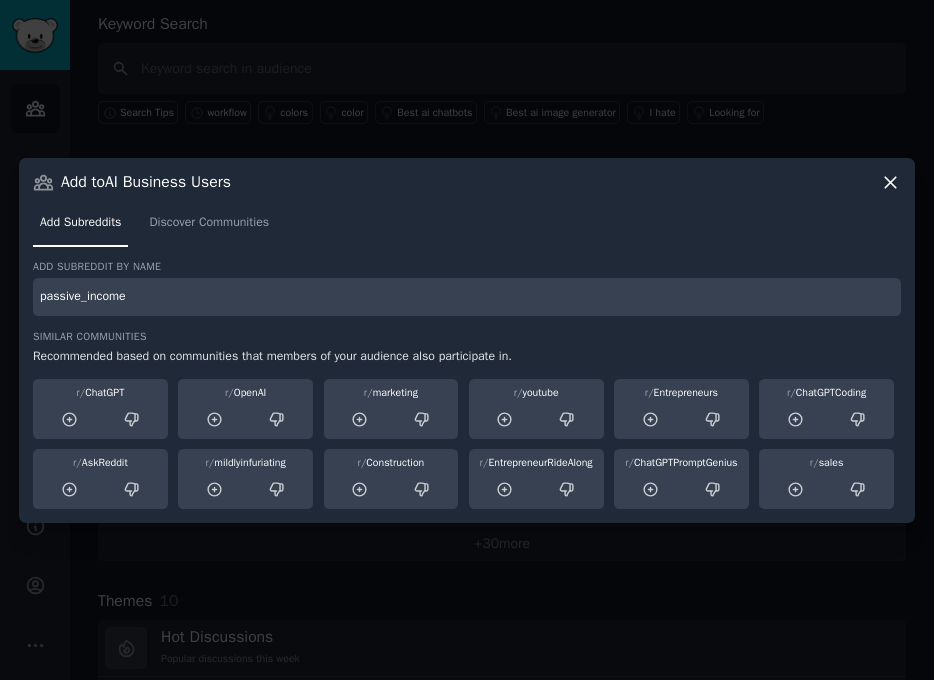 type on "passive_income" 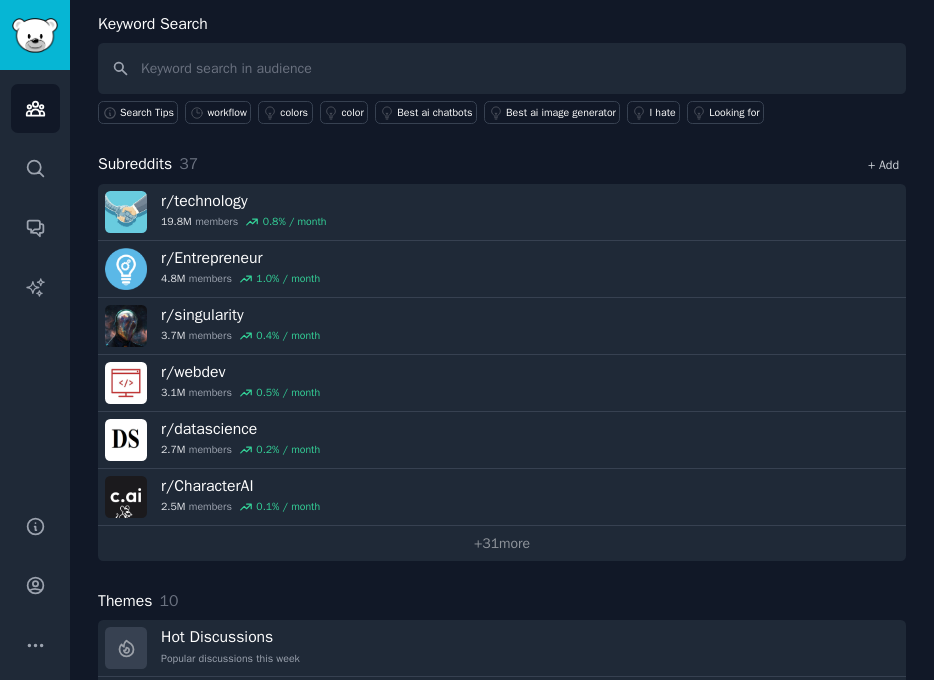 click on "+ Add" at bounding box center [883, 165] 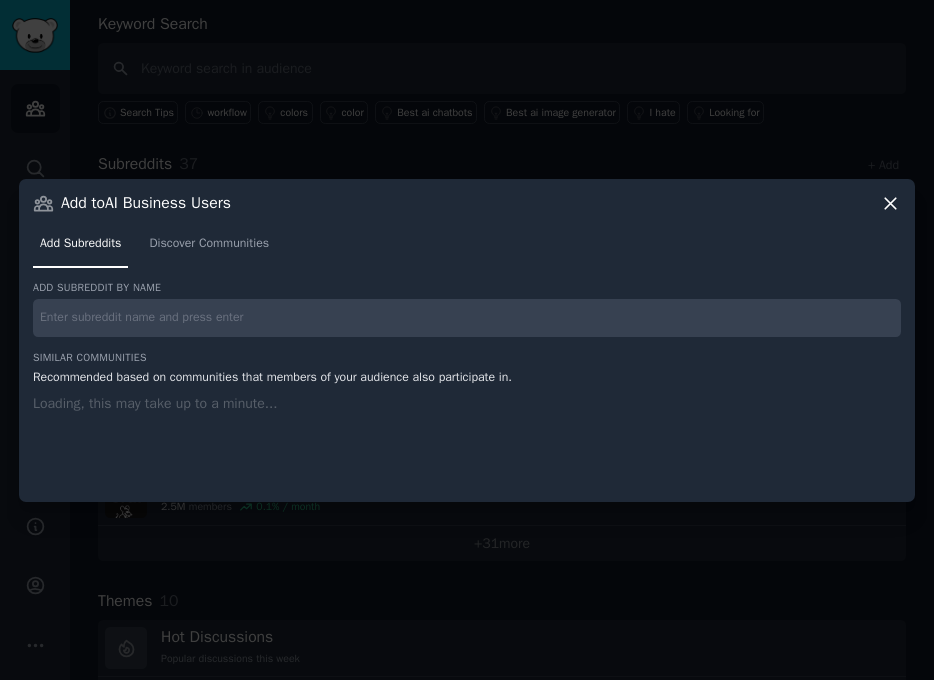 click at bounding box center (467, 318) 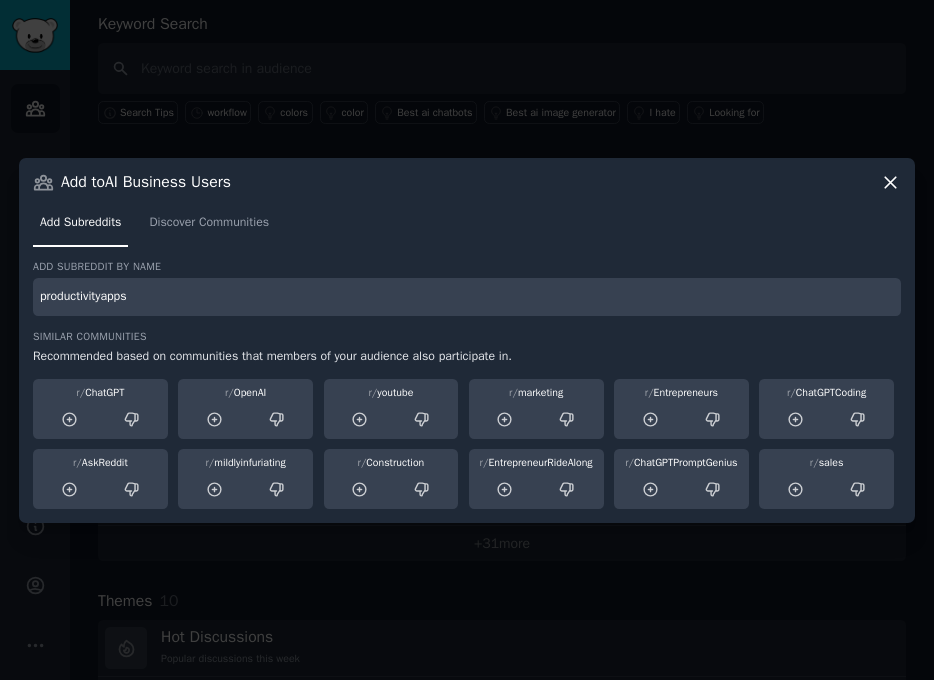 type on "productivityapps" 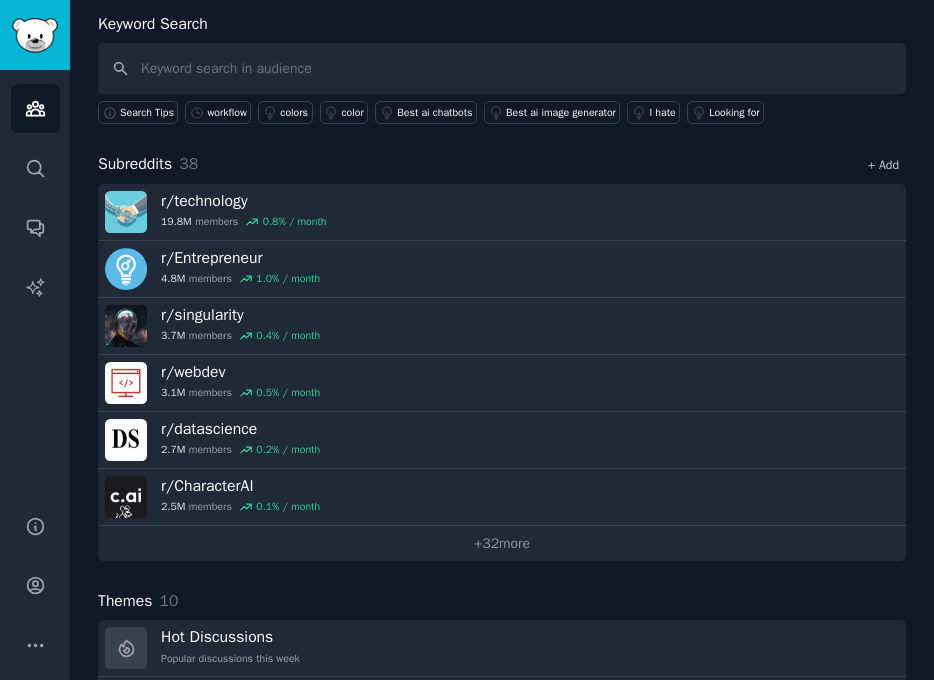 click on "+ Add" at bounding box center (883, 165) 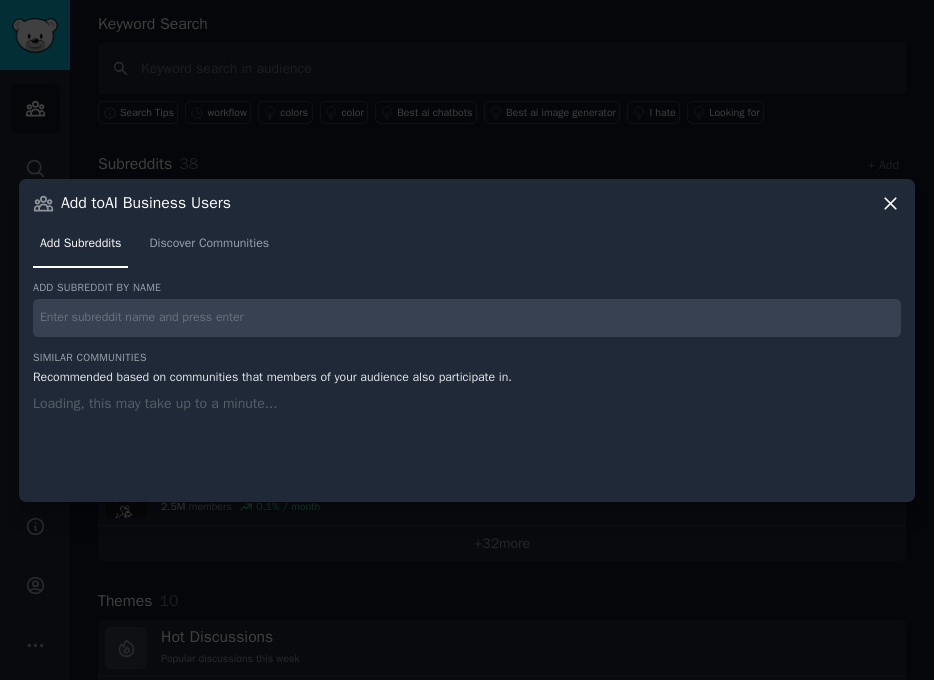 click at bounding box center (467, 318) 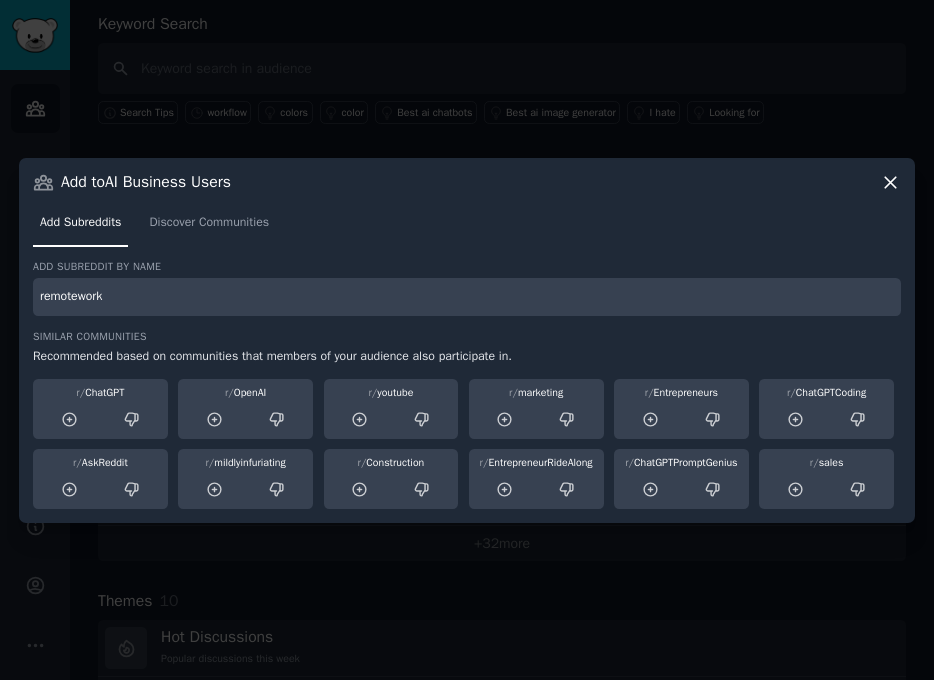 type on "remotework" 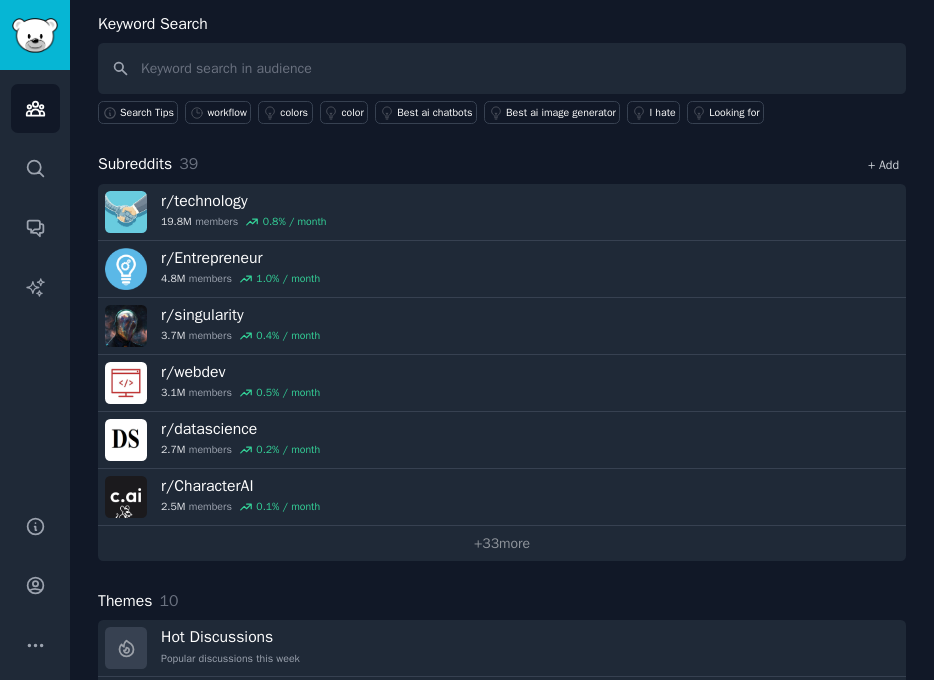 click on "+ Add" at bounding box center [883, 165] 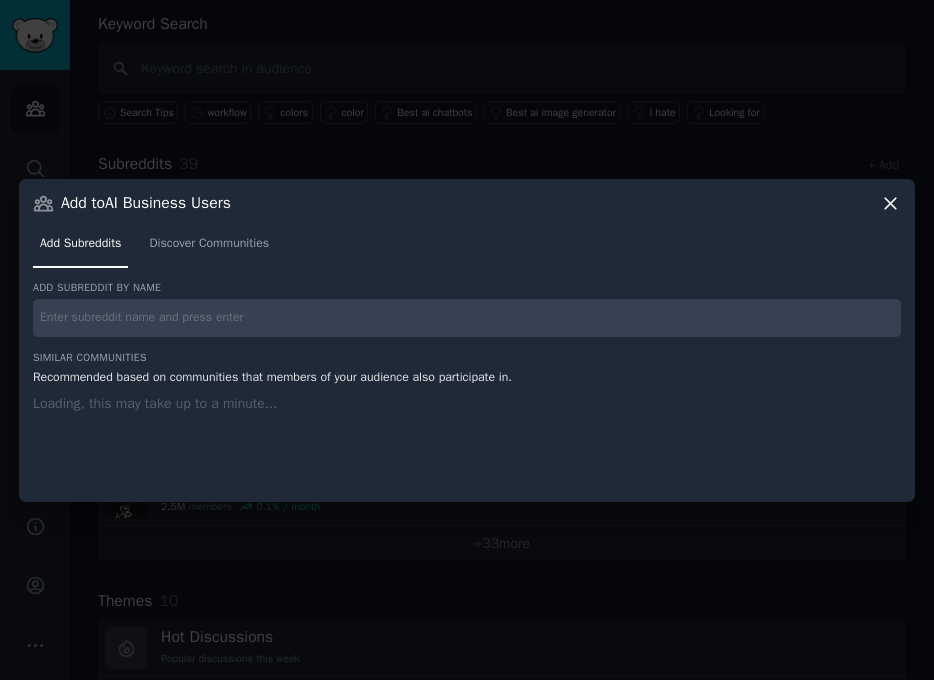 type 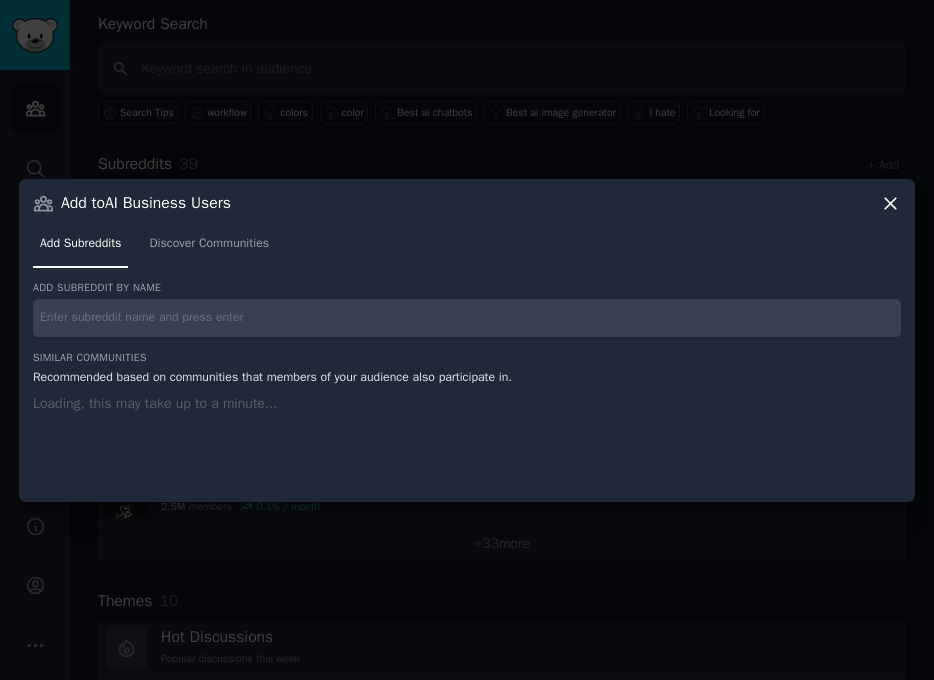 click at bounding box center [467, 318] 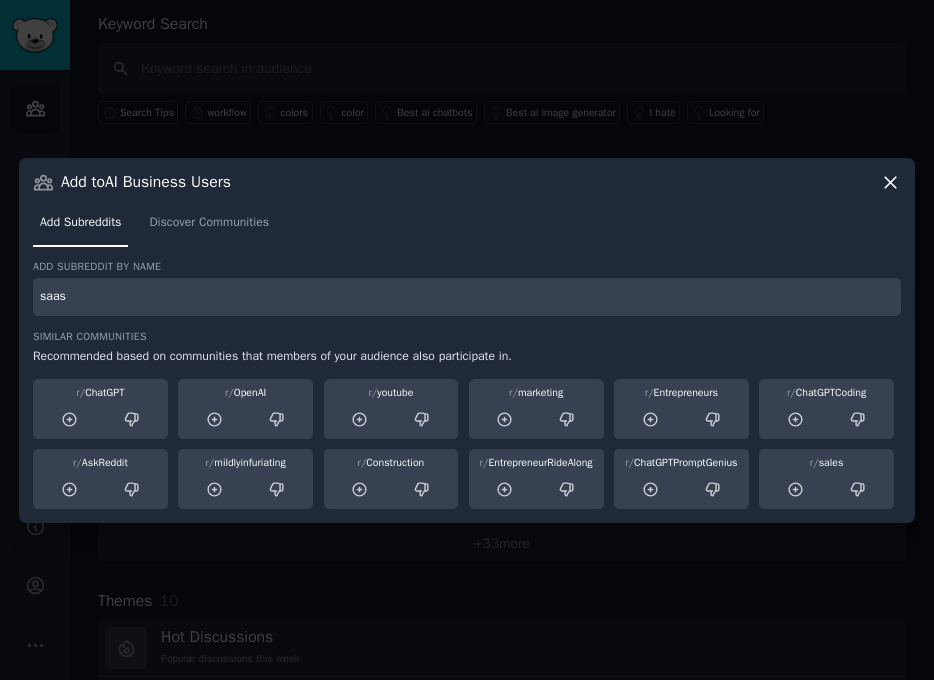 type on "saas" 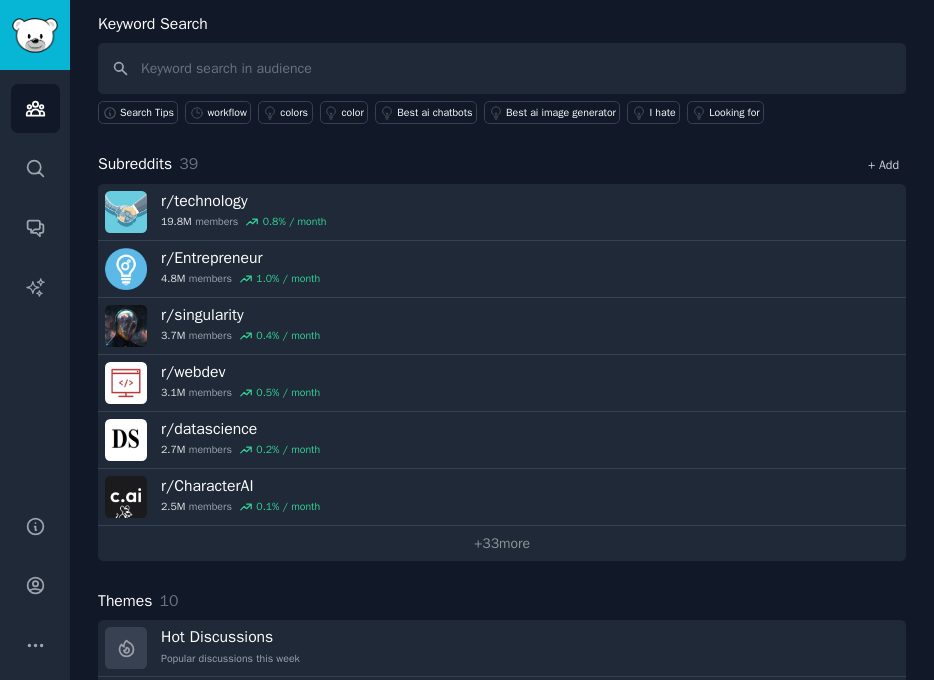 click on "+ Add" at bounding box center (883, 165) 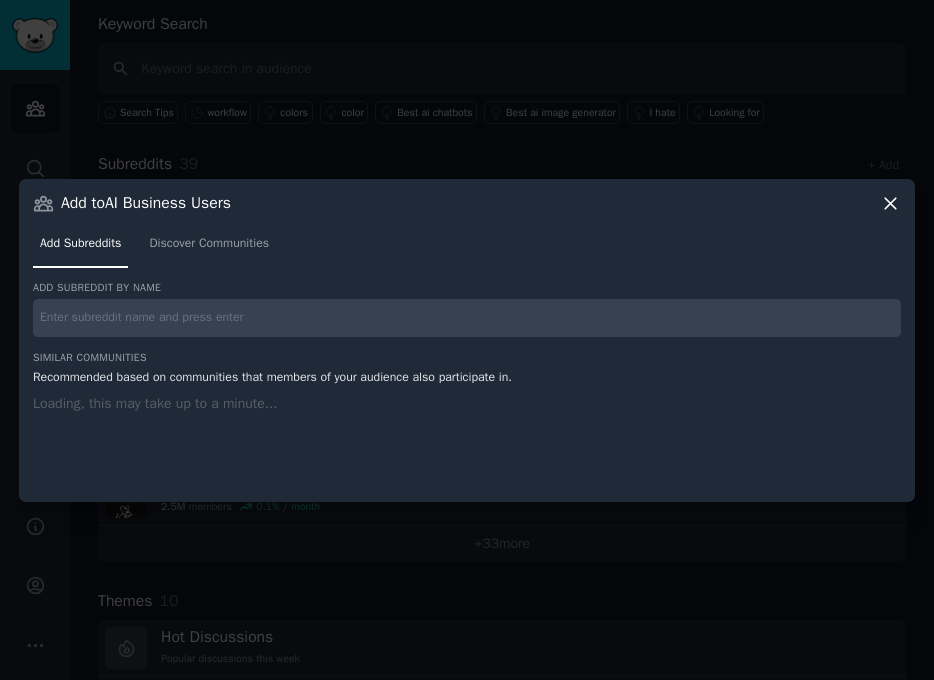 click at bounding box center (467, 318) 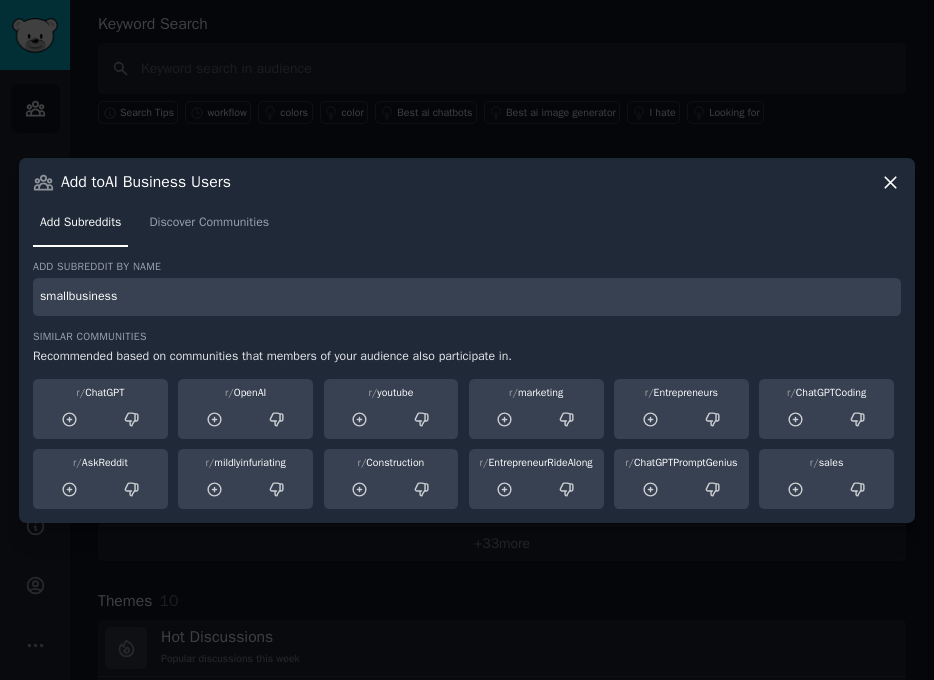 type on "smallbusiness" 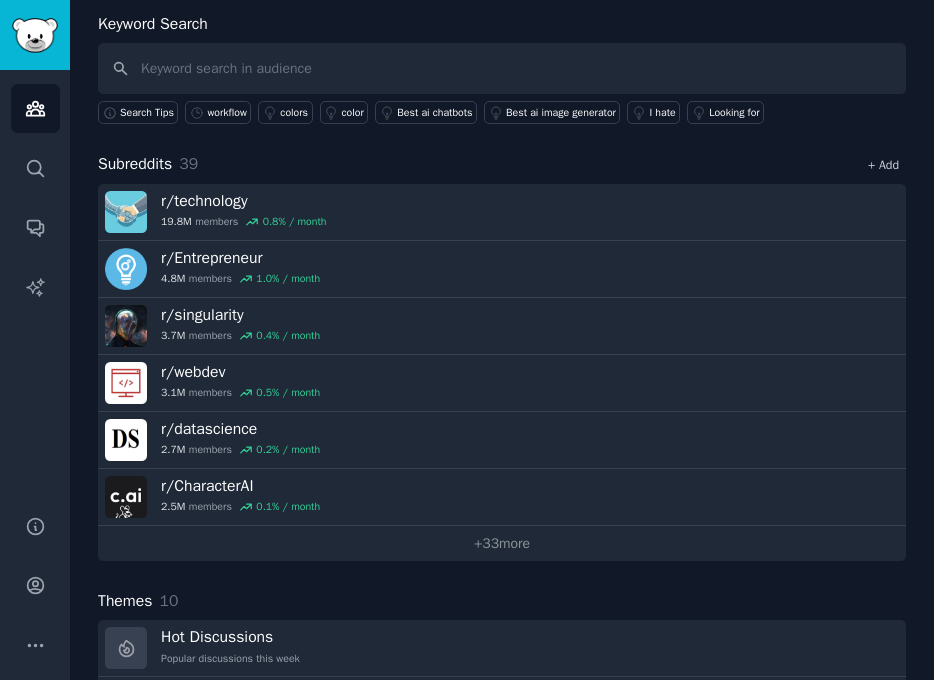 click on "+ Add" at bounding box center [883, 165] 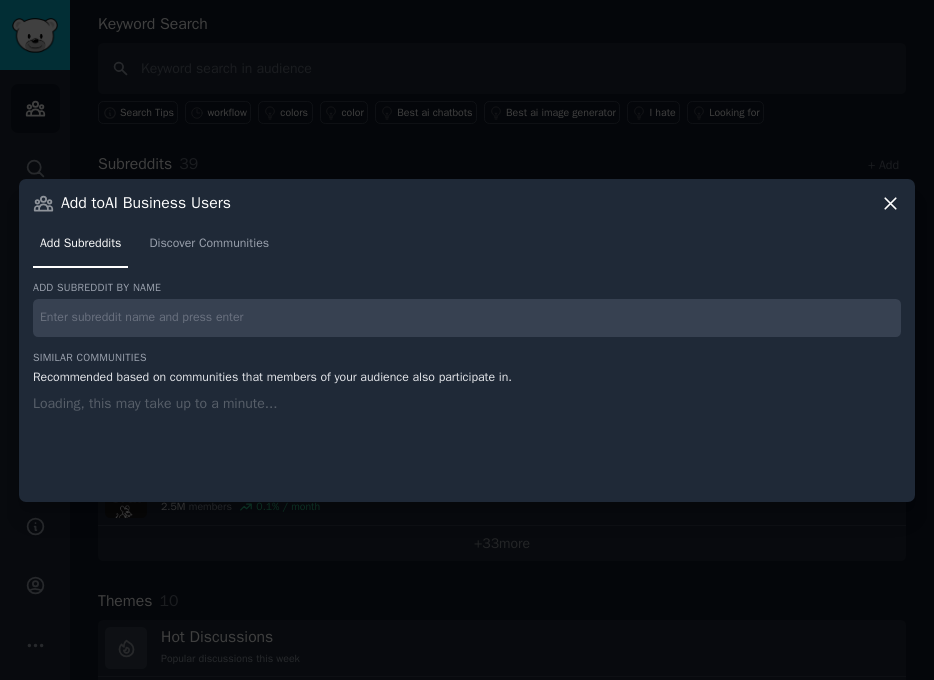 click at bounding box center (467, 318) 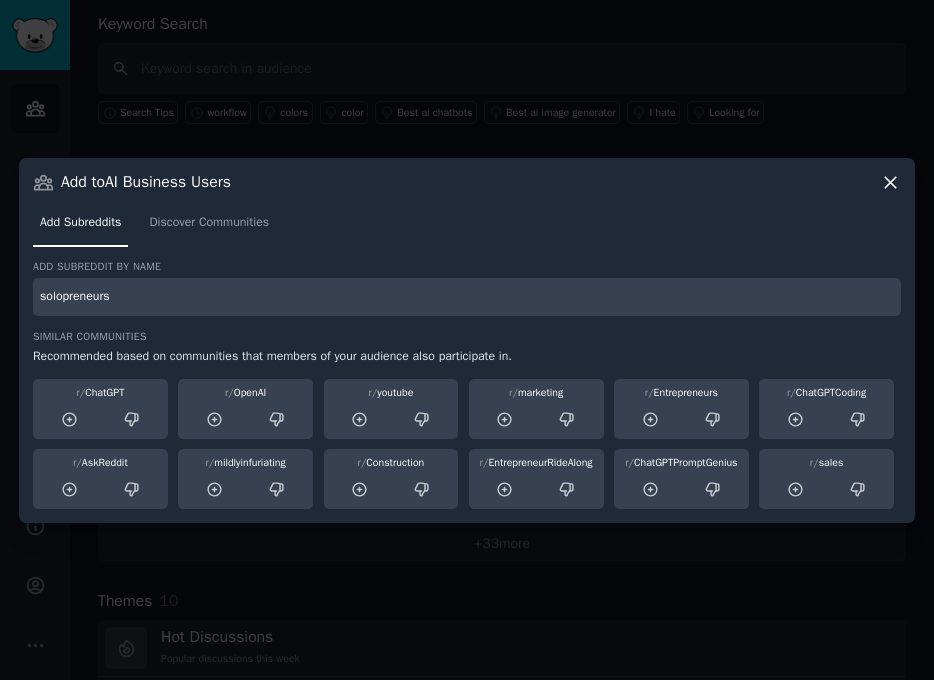 type on "solopreneurs" 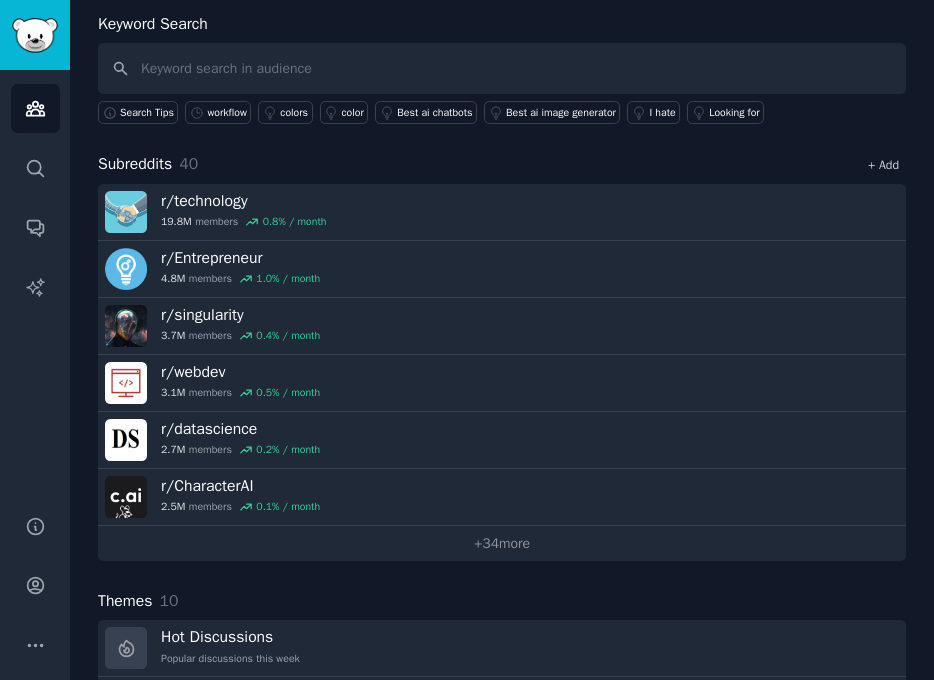 click on "+ Add" at bounding box center (883, 165) 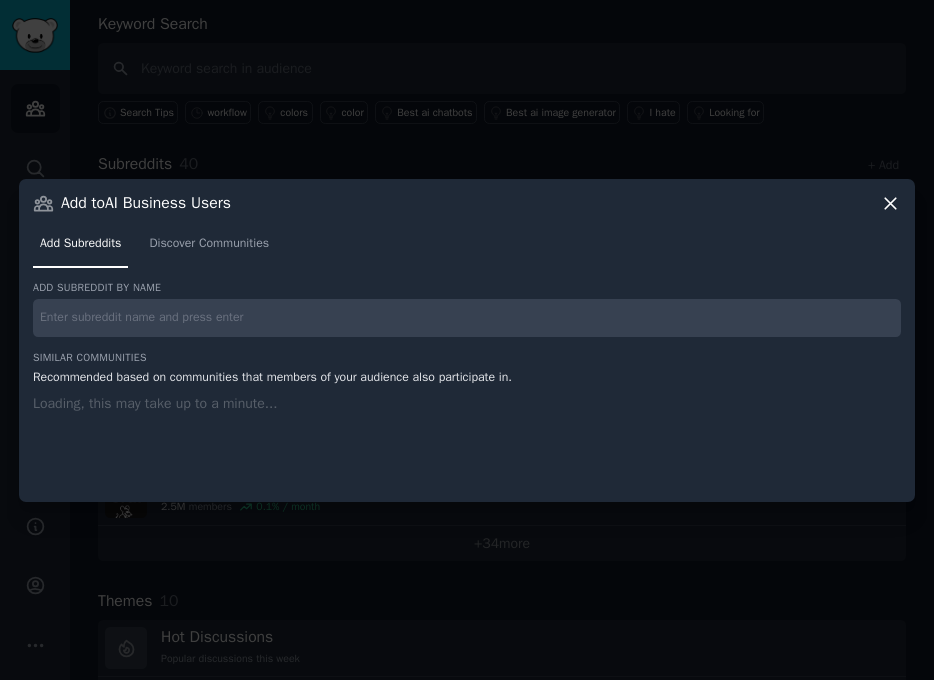 click at bounding box center (467, 318) 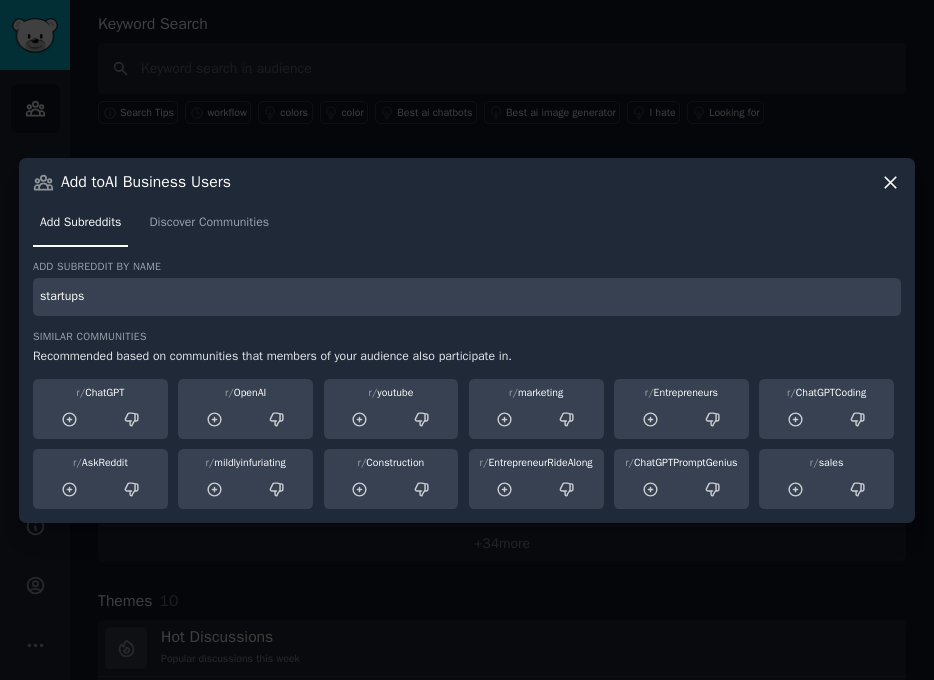 type on "startups" 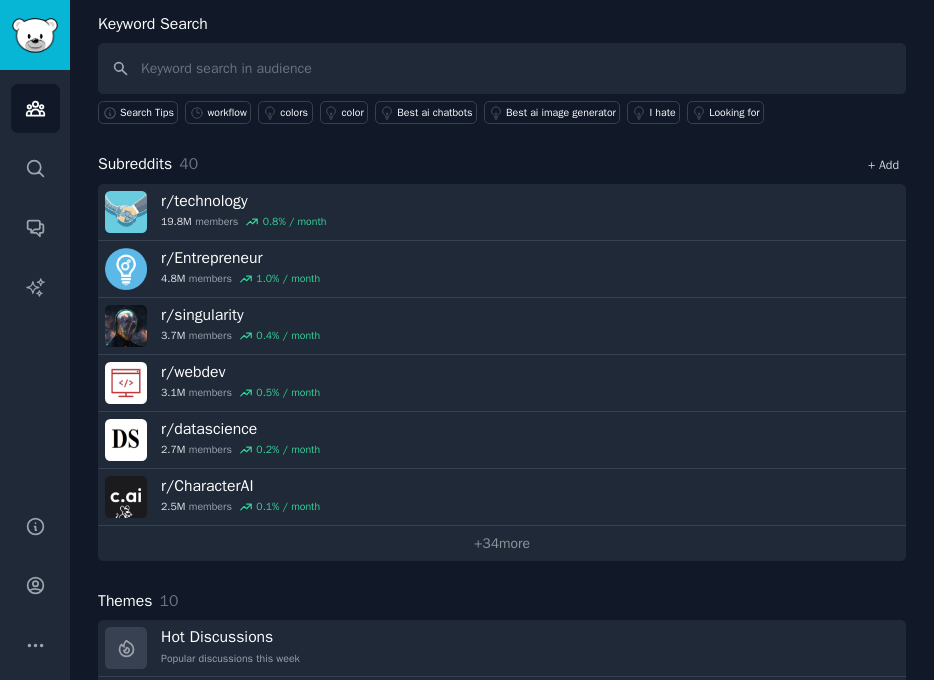 click on "+ Add" at bounding box center [883, 165] 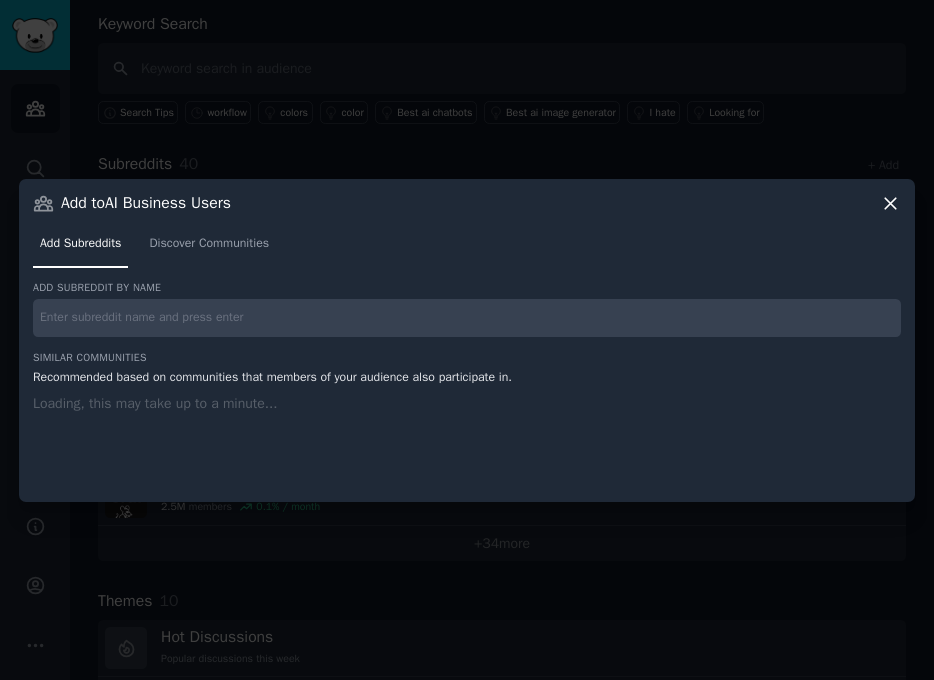 click at bounding box center (467, 318) 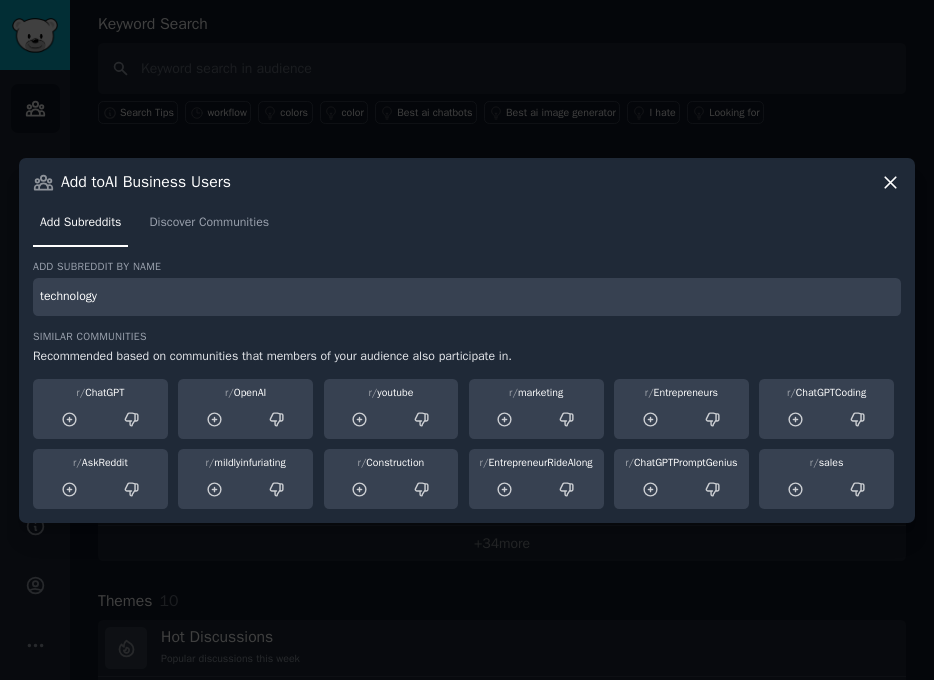 type on "technology" 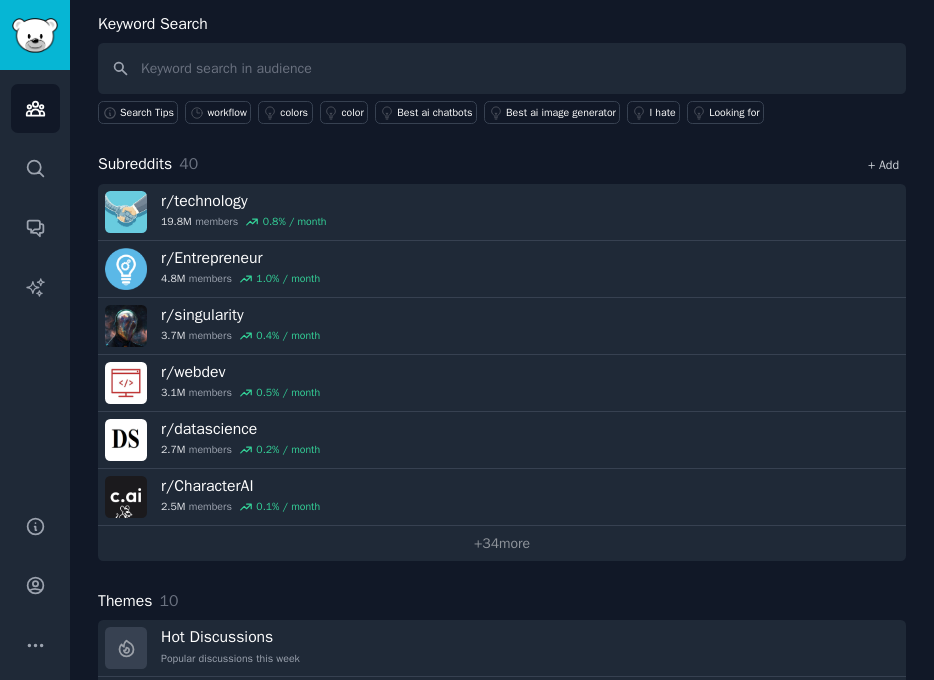 click on "+ Add" at bounding box center (883, 165) 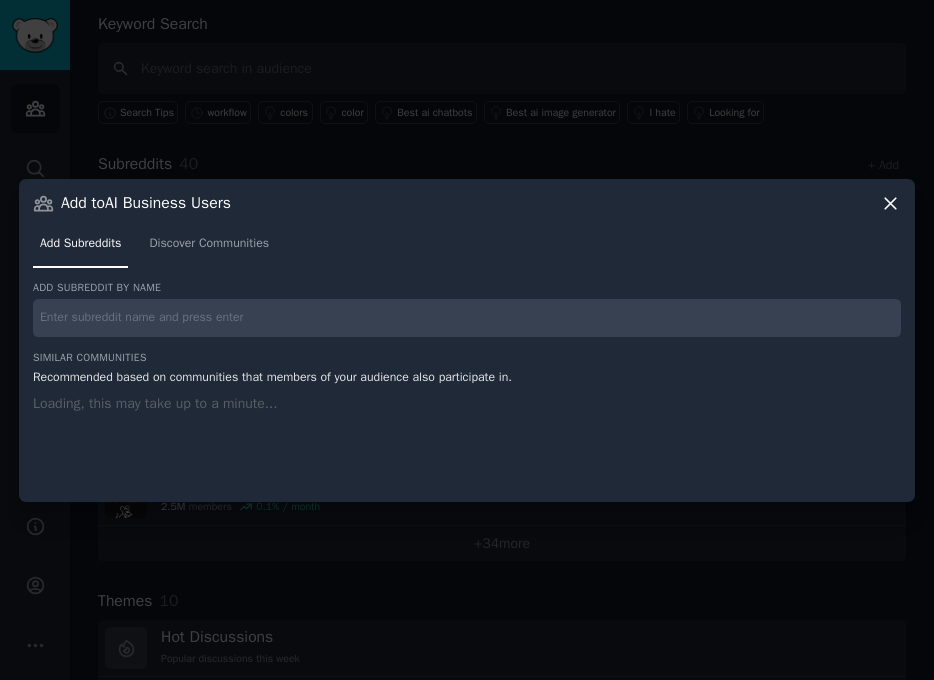 click at bounding box center (467, 318) 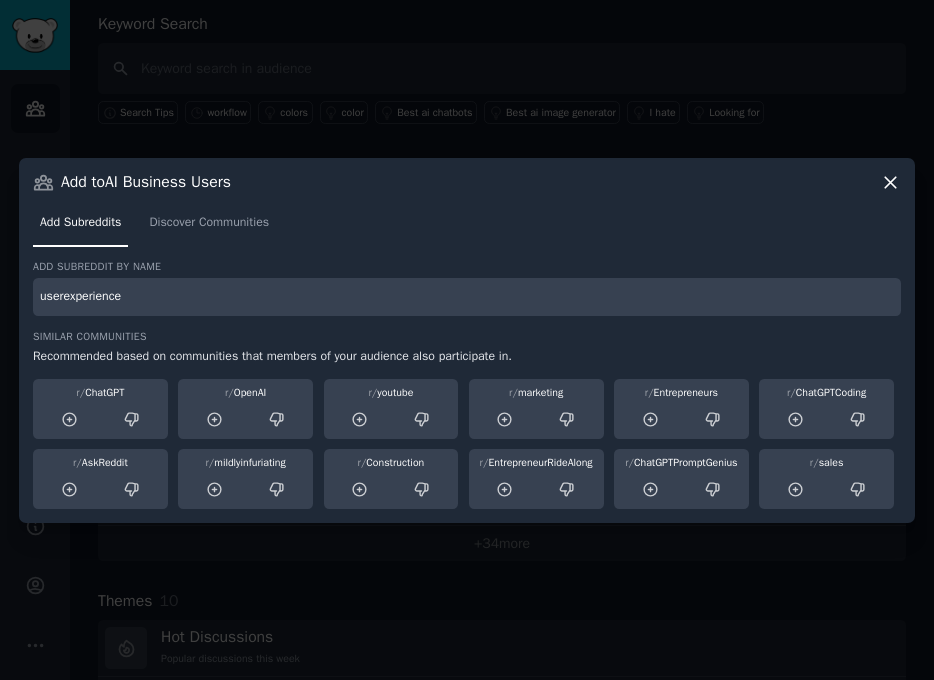 type on "userexperience" 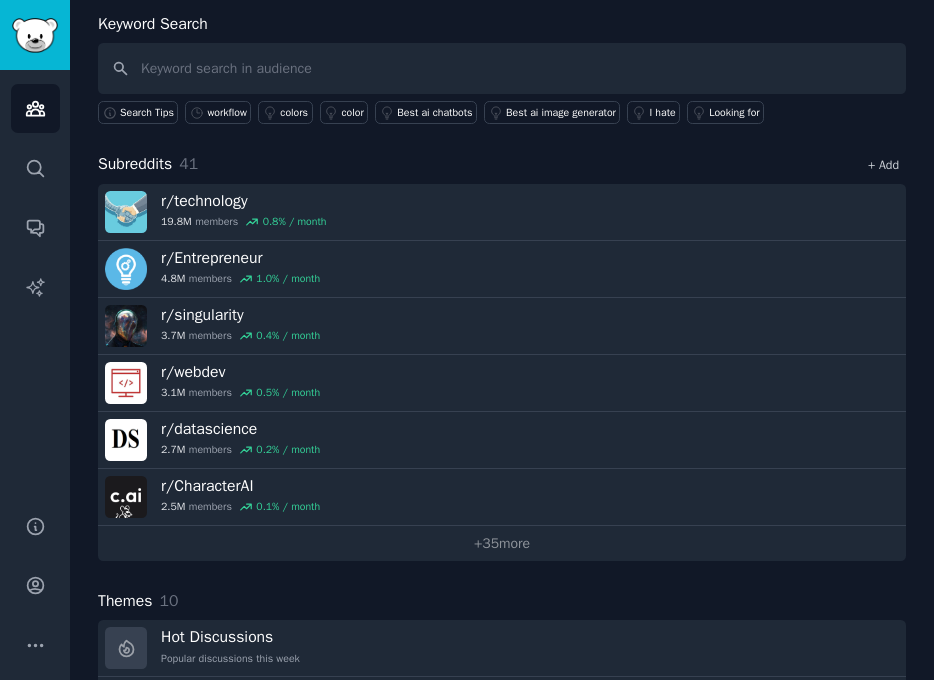 click on "+ Add" at bounding box center [883, 165] 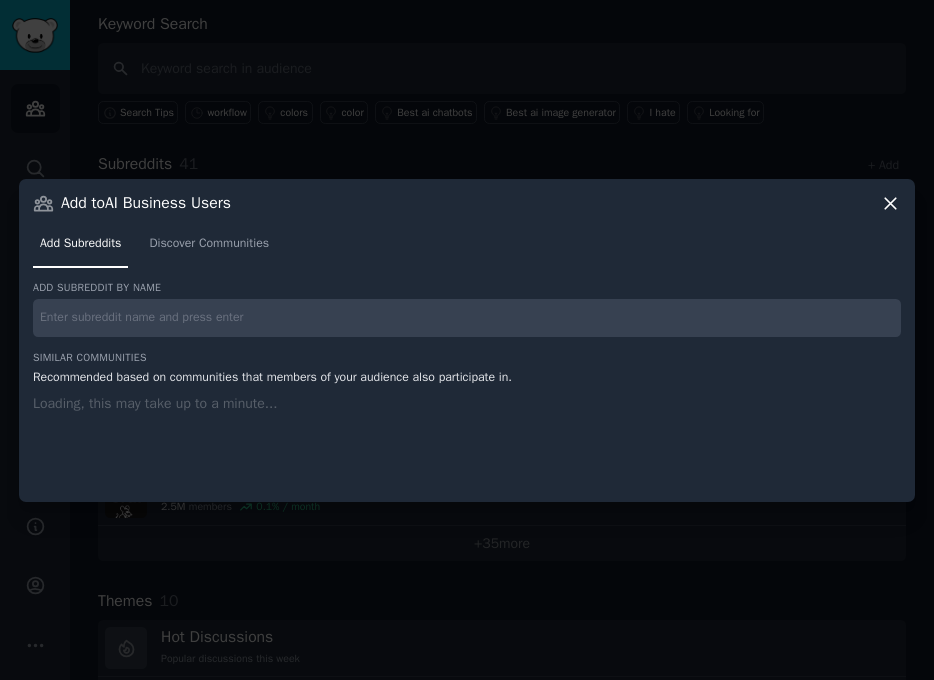 click at bounding box center [467, 318] 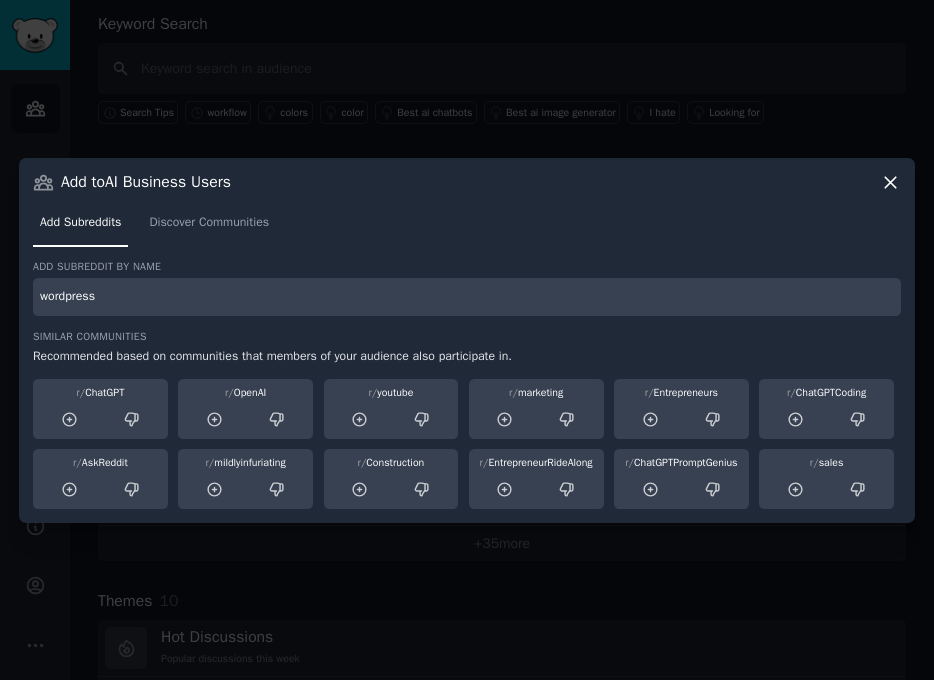 type on "wordpress" 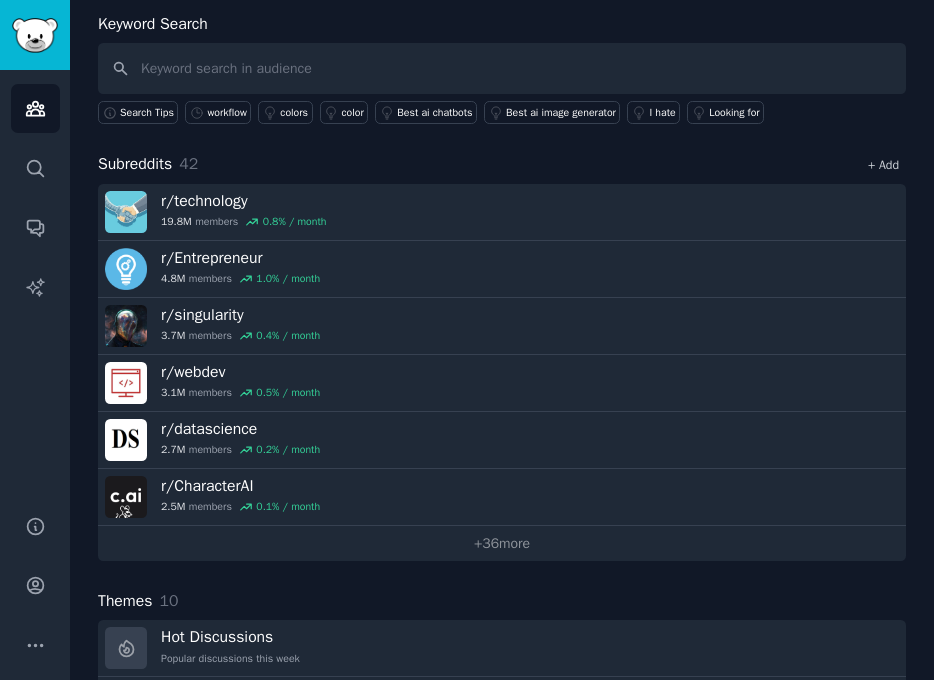 click on "+ Add" at bounding box center (883, 165) 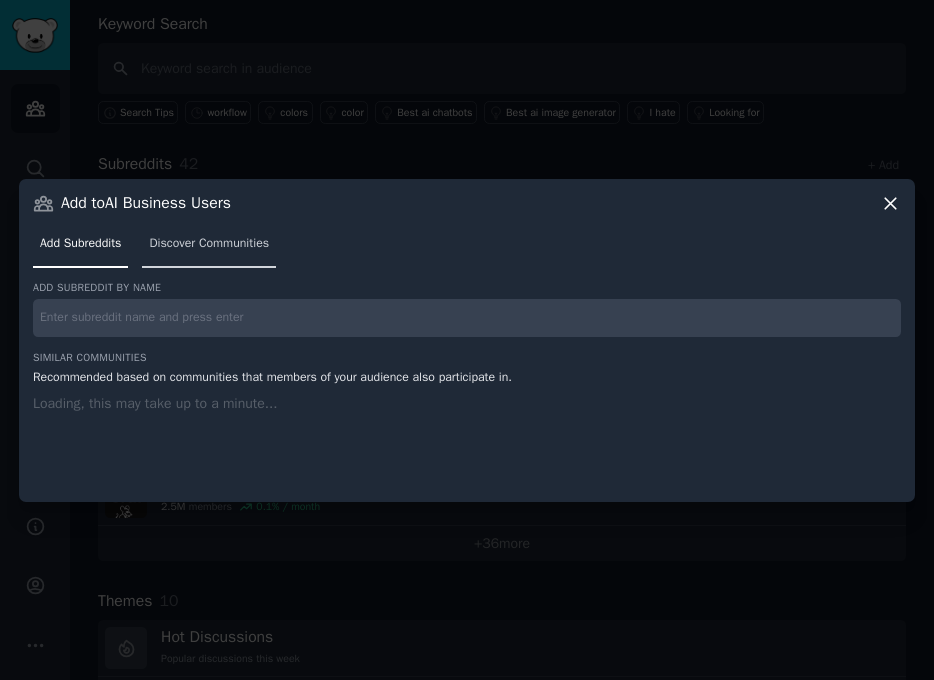 click on "Discover Communities" at bounding box center (209, 244) 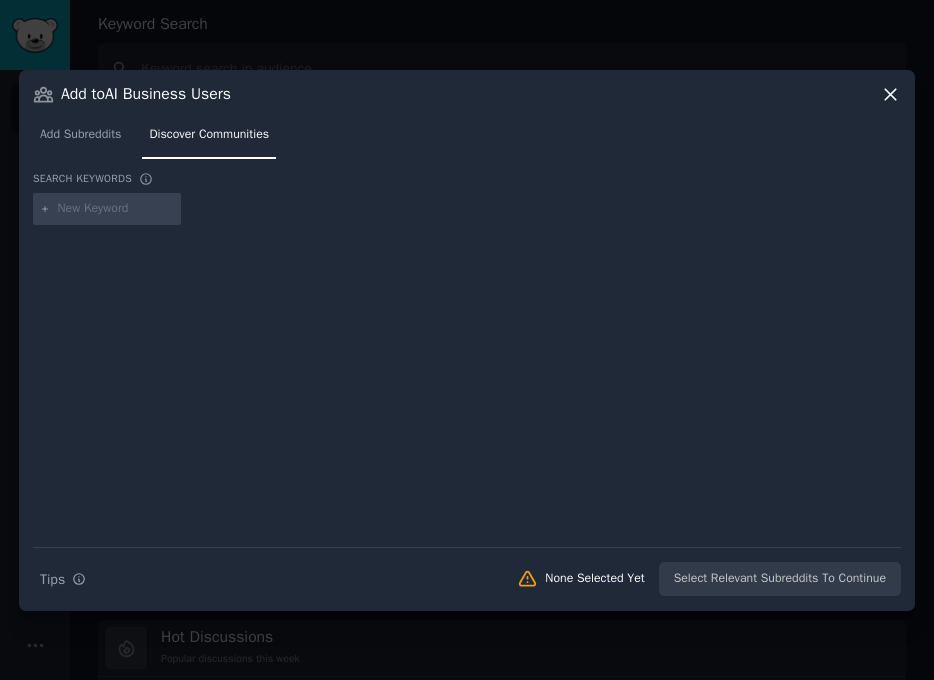 click 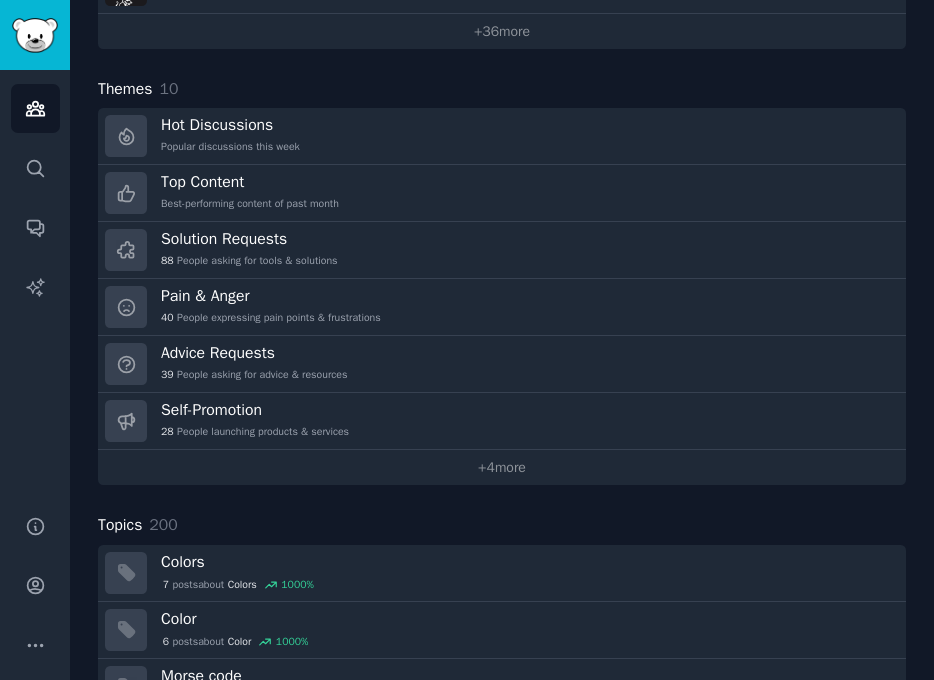 scroll, scrollTop: 617, scrollLeft: 0, axis: vertical 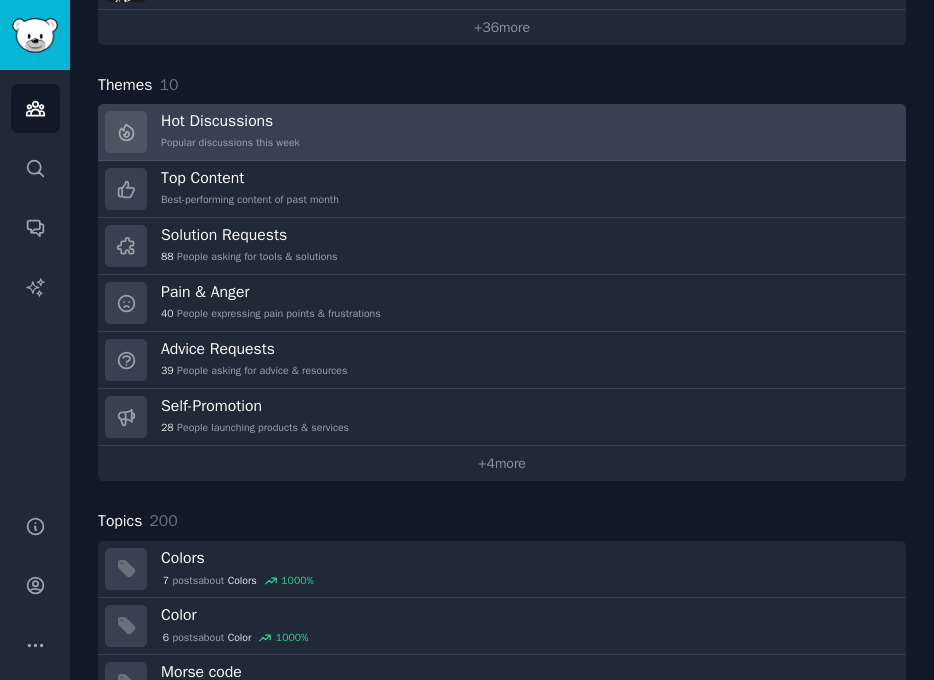 click on "Hot Discussions" at bounding box center [230, 121] 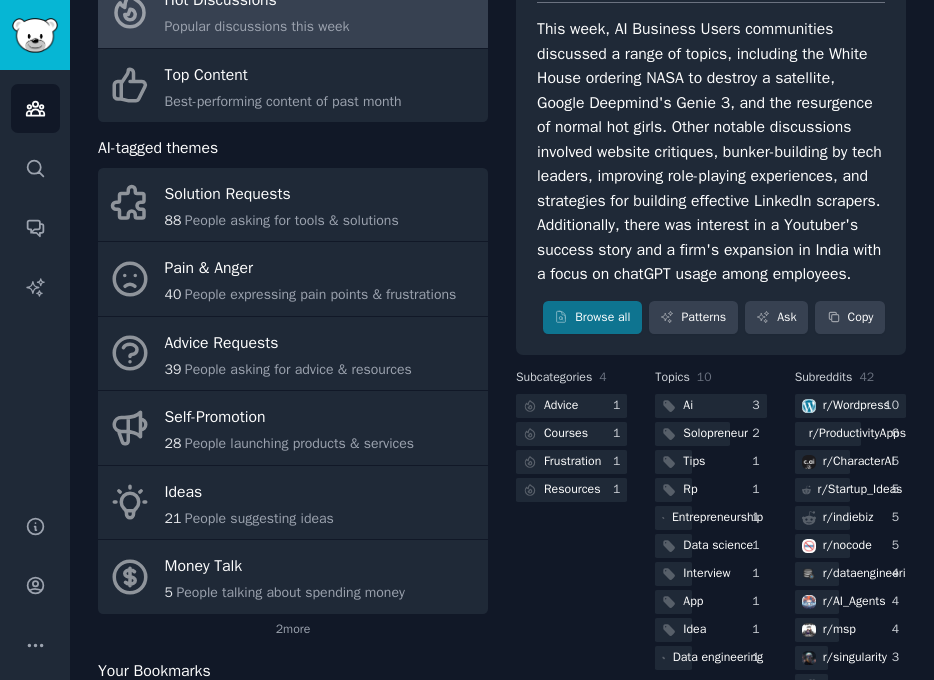 scroll, scrollTop: 167, scrollLeft: 0, axis: vertical 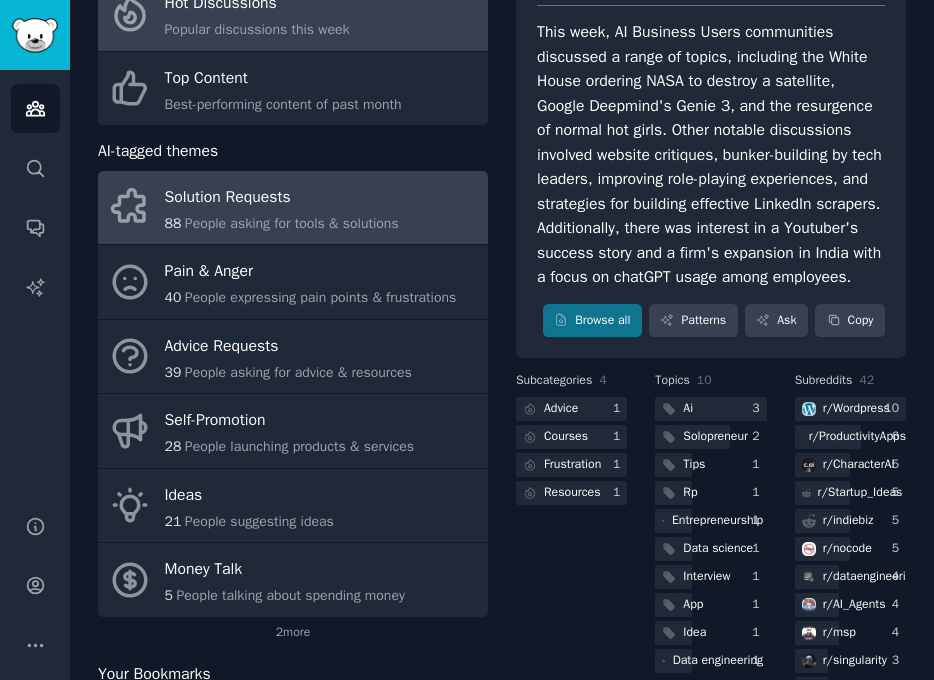click on "Solution Requests" at bounding box center (282, 197) 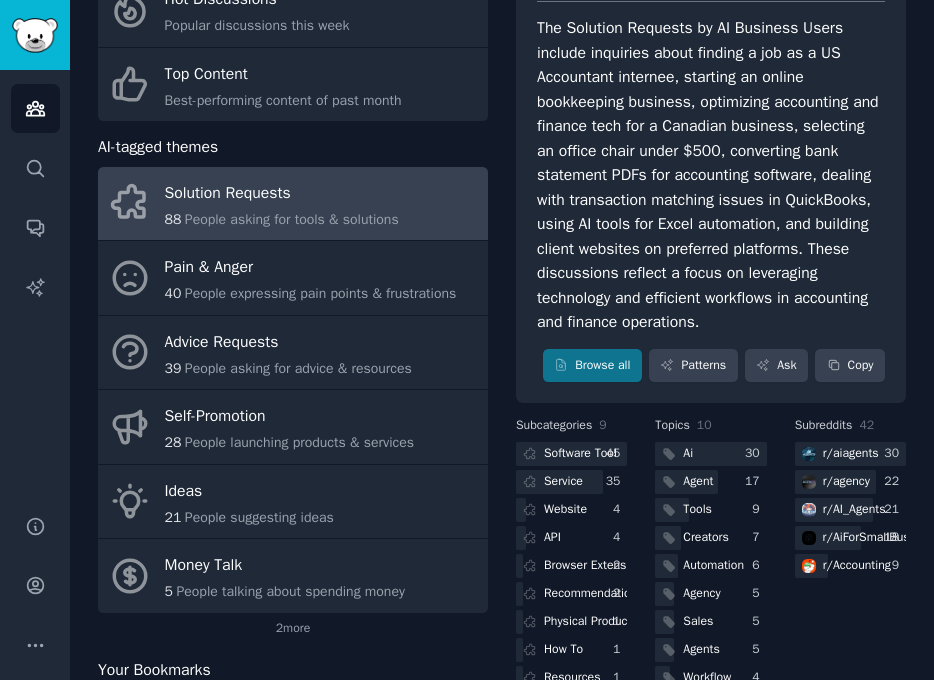 scroll, scrollTop: 174, scrollLeft: 0, axis: vertical 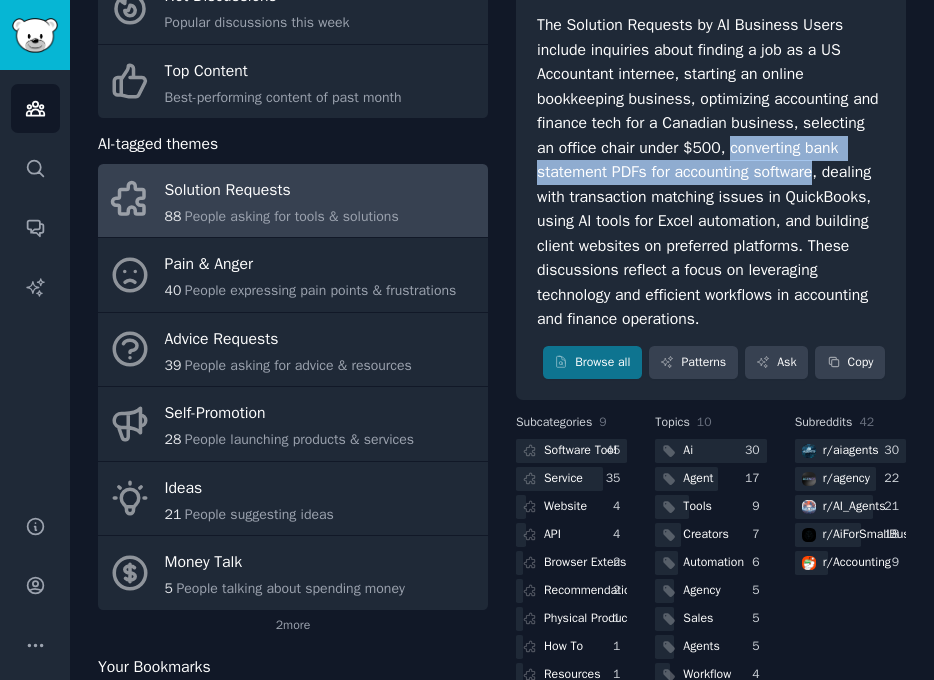 drag, startPoint x: 803, startPoint y: 148, endPoint x: 859, endPoint y: 174, distance: 61.741398 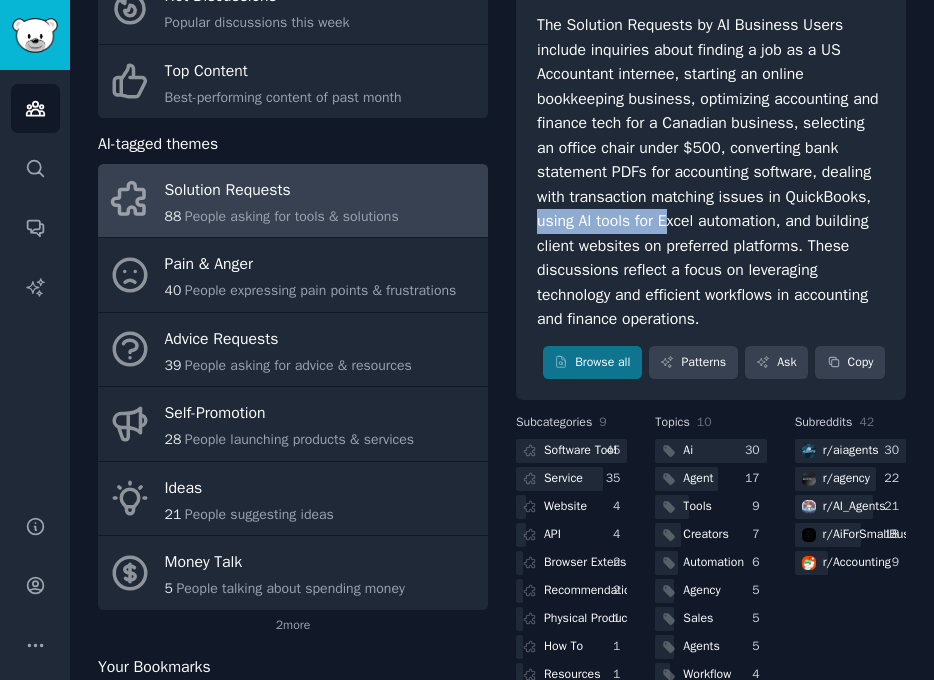 drag, startPoint x: 629, startPoint y: 220, endPoint x: 757, endPoint y: 232, distance: 128.56126 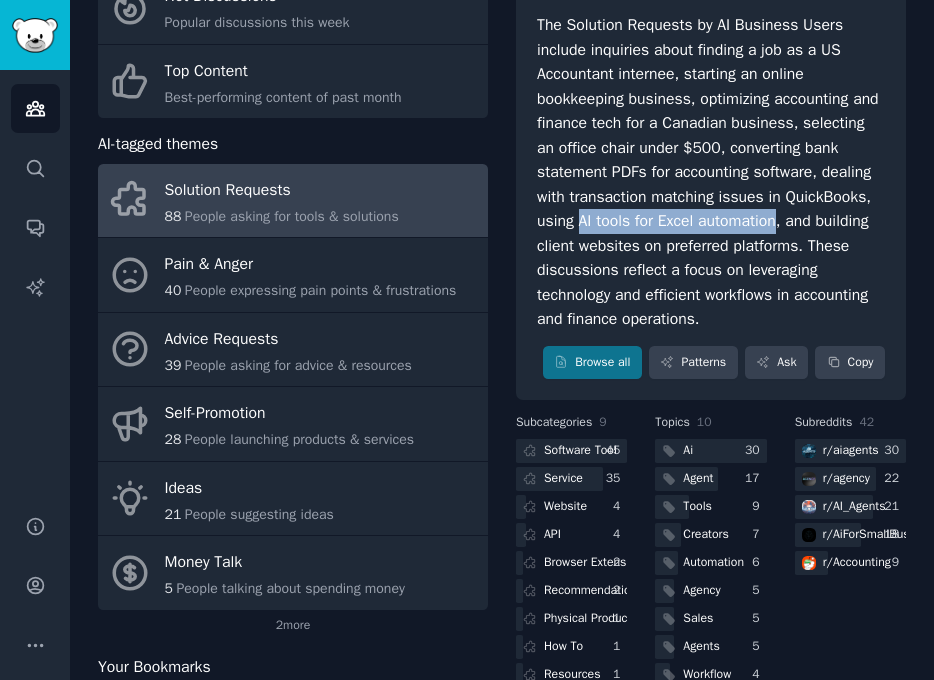 drag, startPoint x: 672, startPoint y: 218, endPoint x: 874, endPoint y: 224, distance: 202.0891 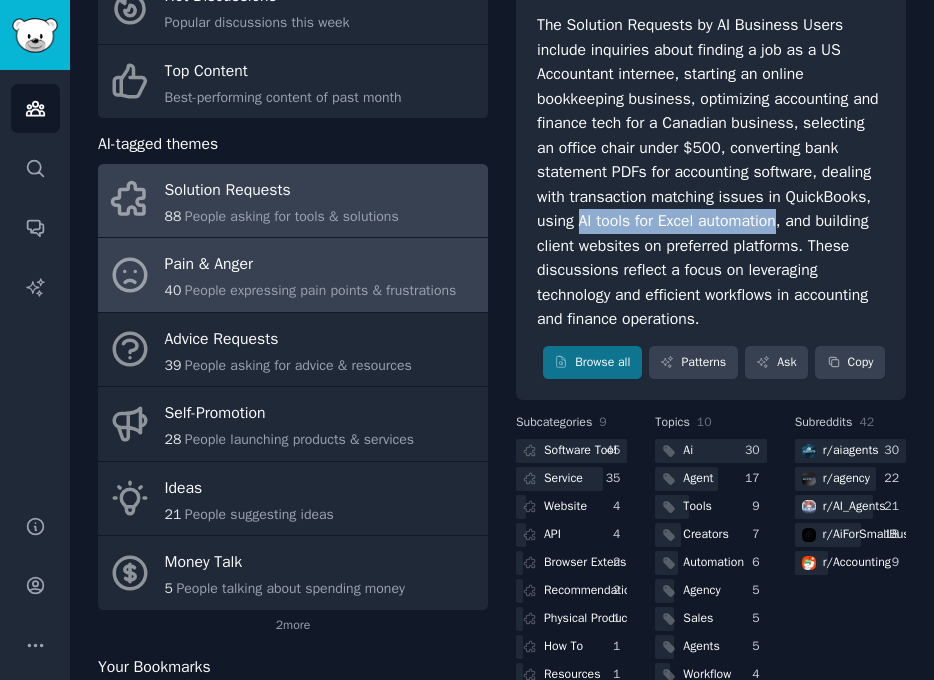 click on "Pain & Anger" at bounding box center [311, 265] 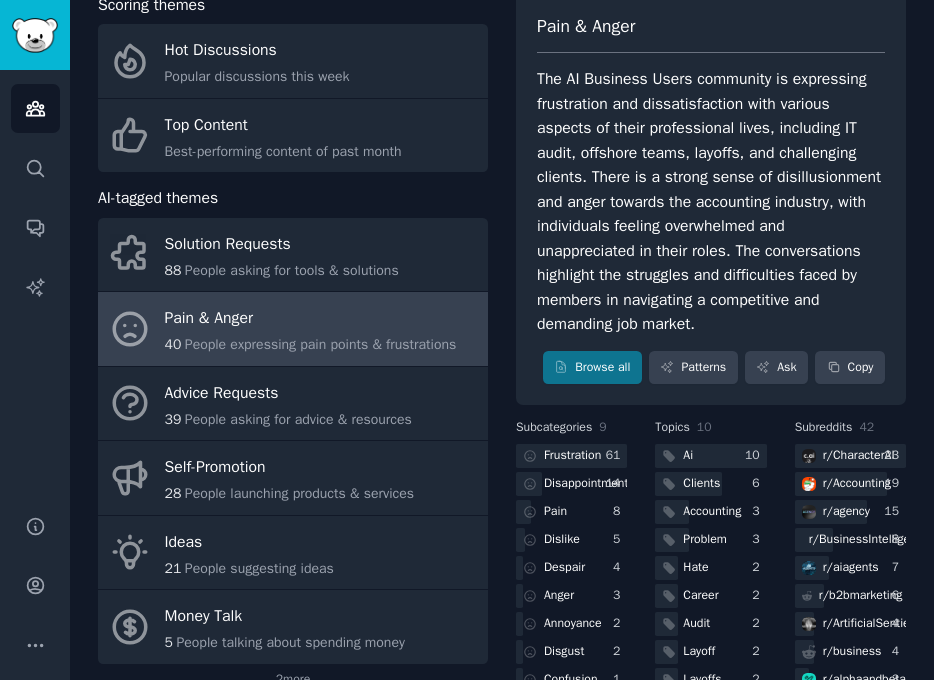 scroll, scrollTop: 126, scrollLeft: 0, axis: vertical 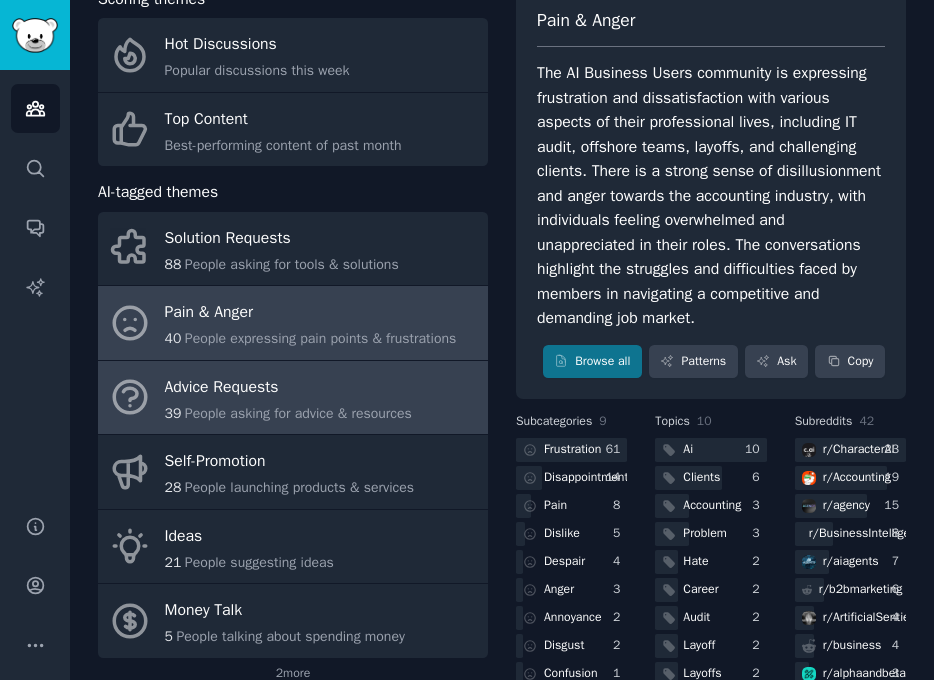 click on "Advice Requests" at bounding box center [288, 387] 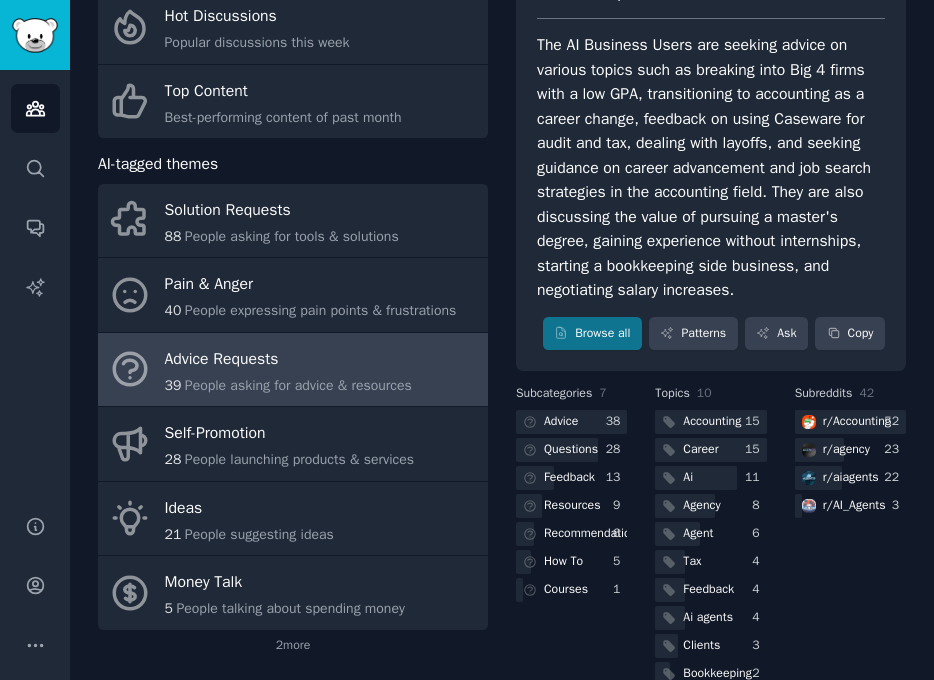 scroll, scrollTop: 159, scrollLeft: 0, axis: vertical 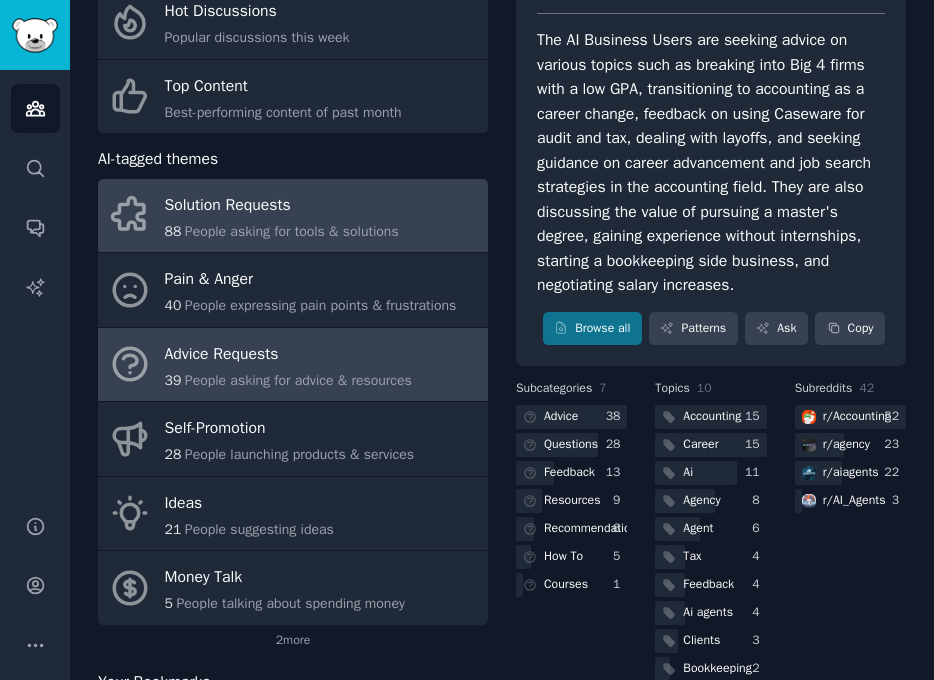 click on "88 People asking for tools & solutions" at bounding box center [282, 231] 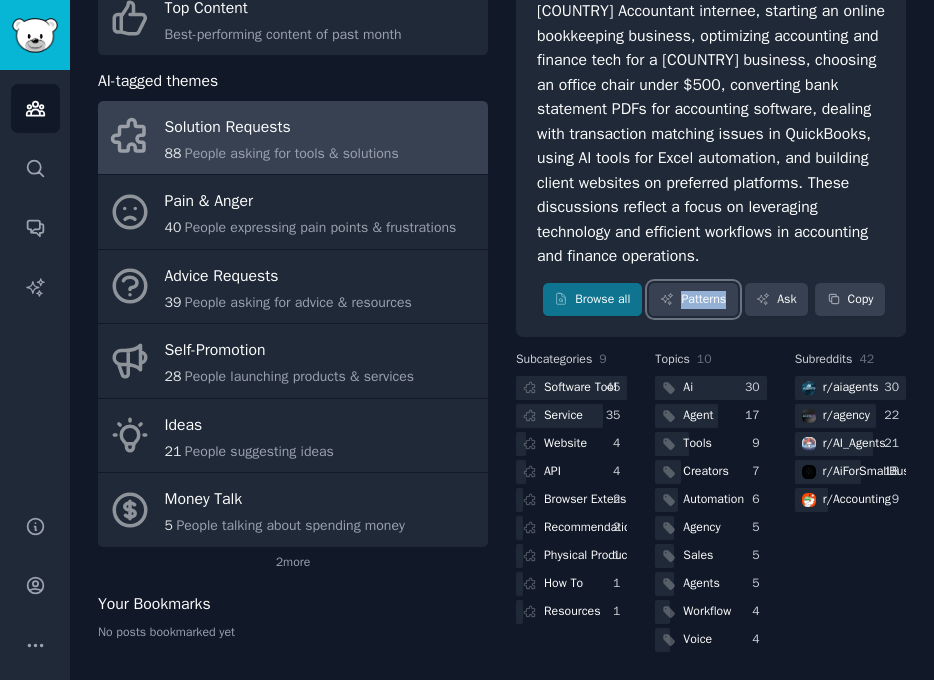 scroll, scrollTop: 203, scrollLeft: 0, axis: vertical 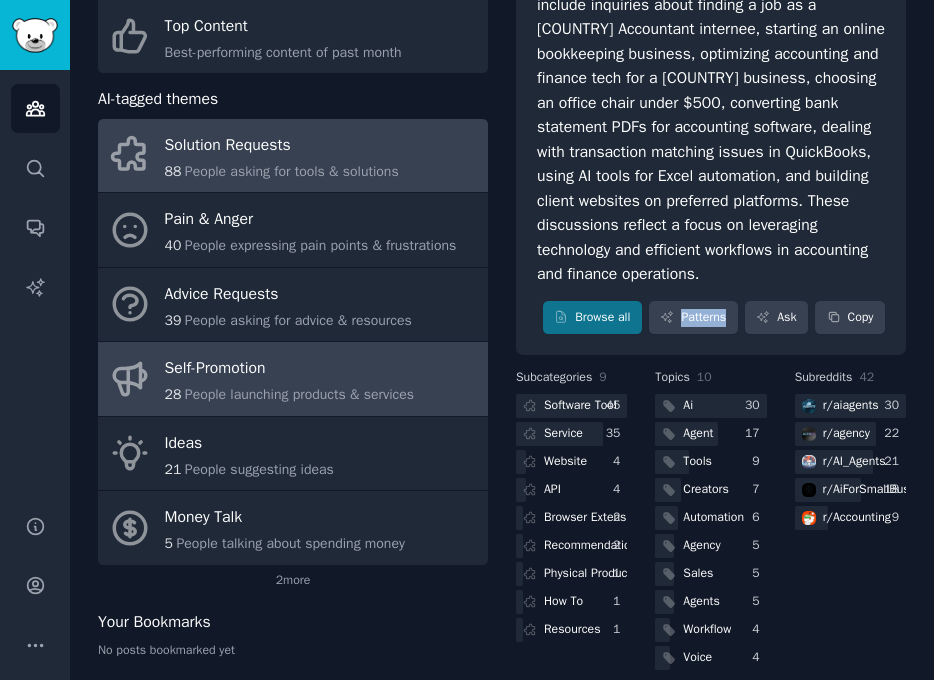 click on "Self-Promotion" at bounding box center (290, 369) 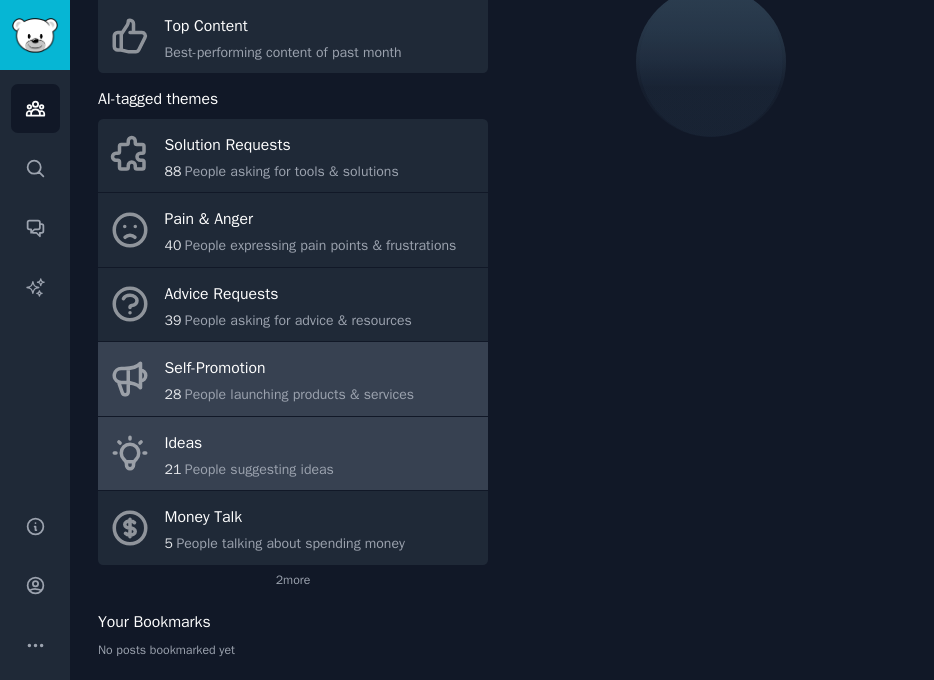 click on "Ideas" at bounding box center (249, 443) 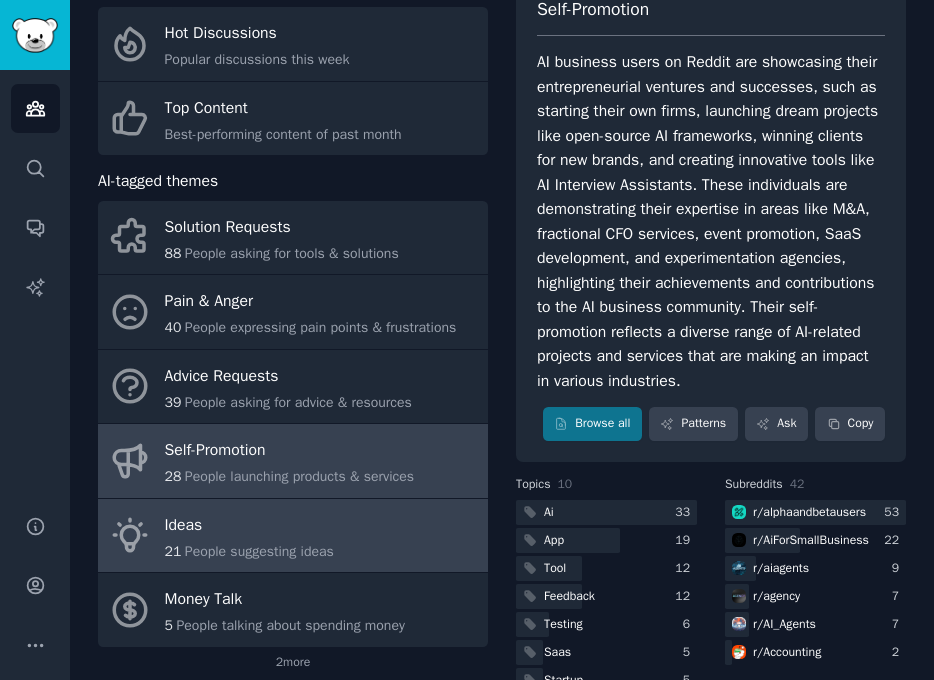 scroll, scrollTop: 0, scrollLeft: 0, axis: both 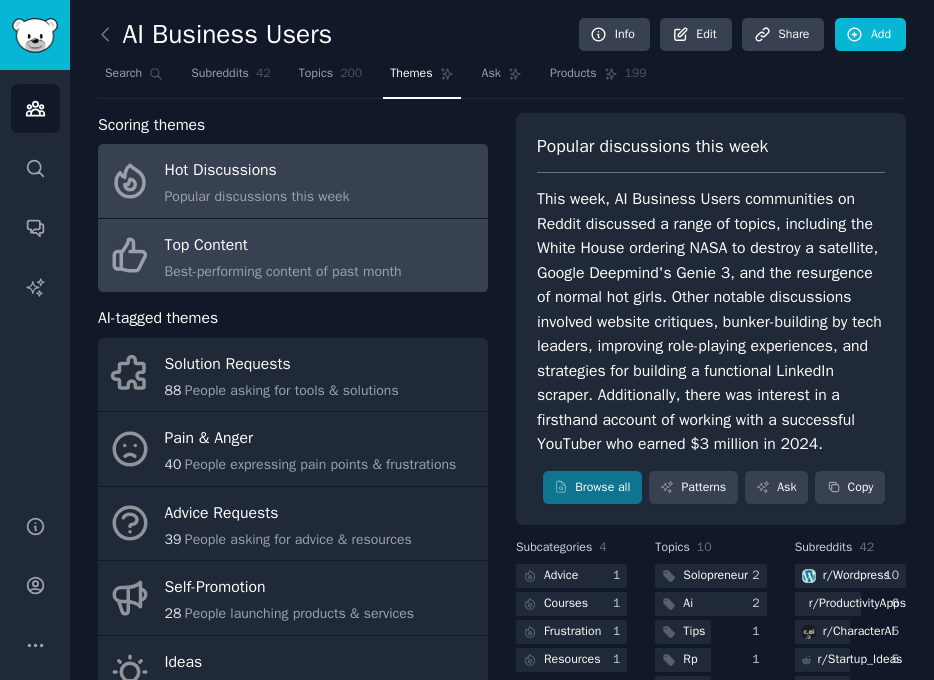 click on "Top Content" at bounding box center (283, 245) 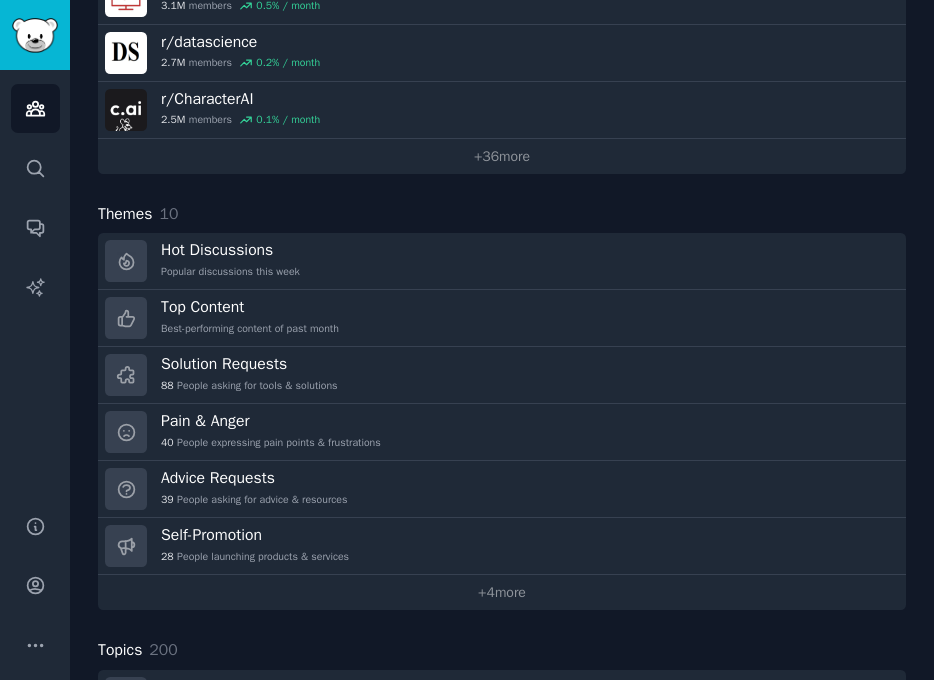 scroll, scrollTop: 496, scrollLeft: 0, axis: vertical 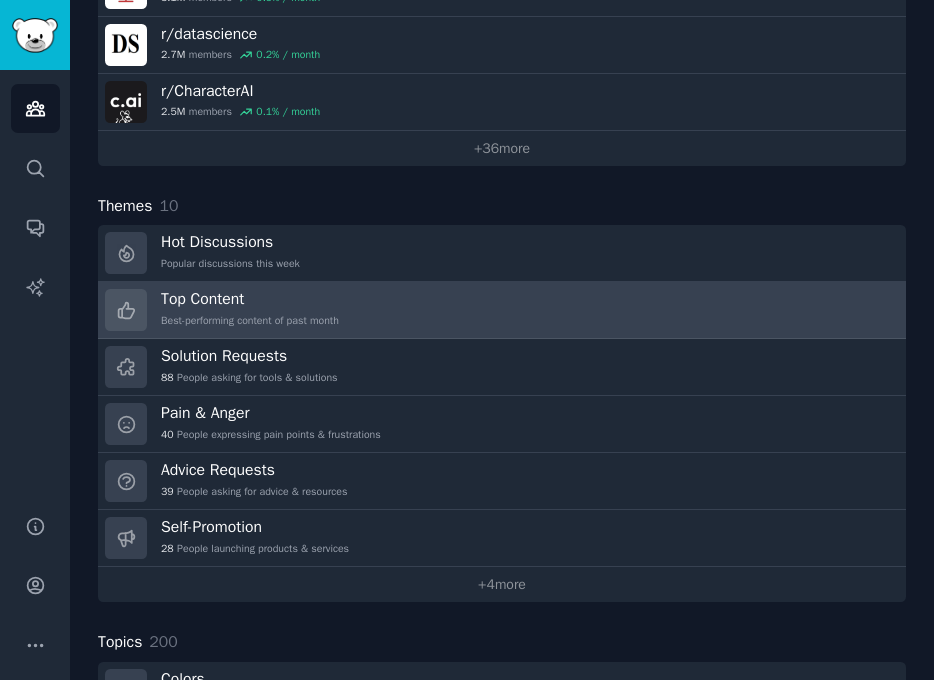 click on "Top Content" at bounding box center (250, 299) 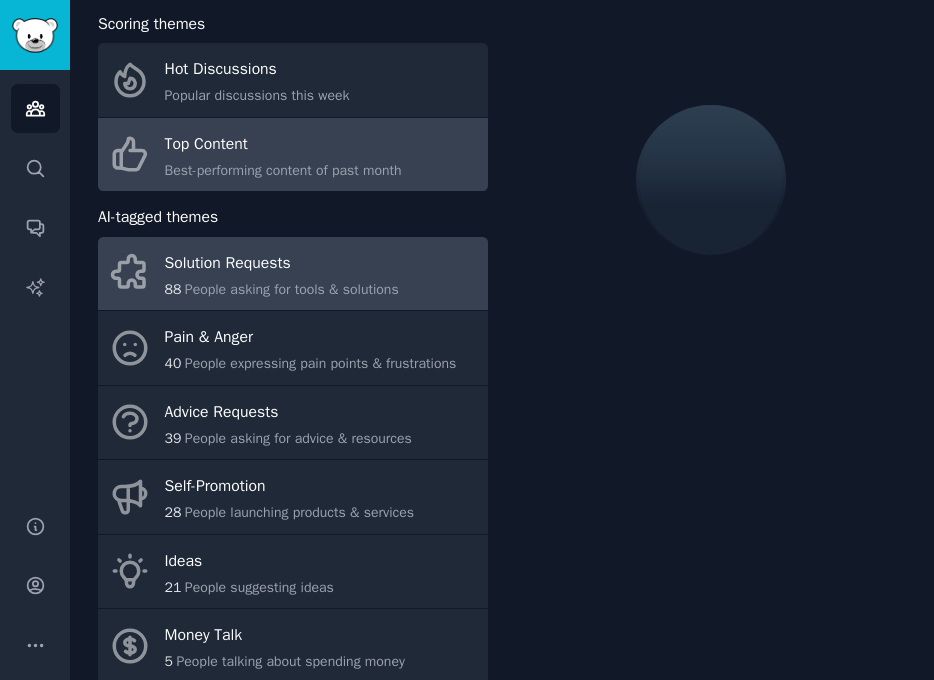 scroll, scrollTop: 86, scrollLeft: 0, axis: vertical 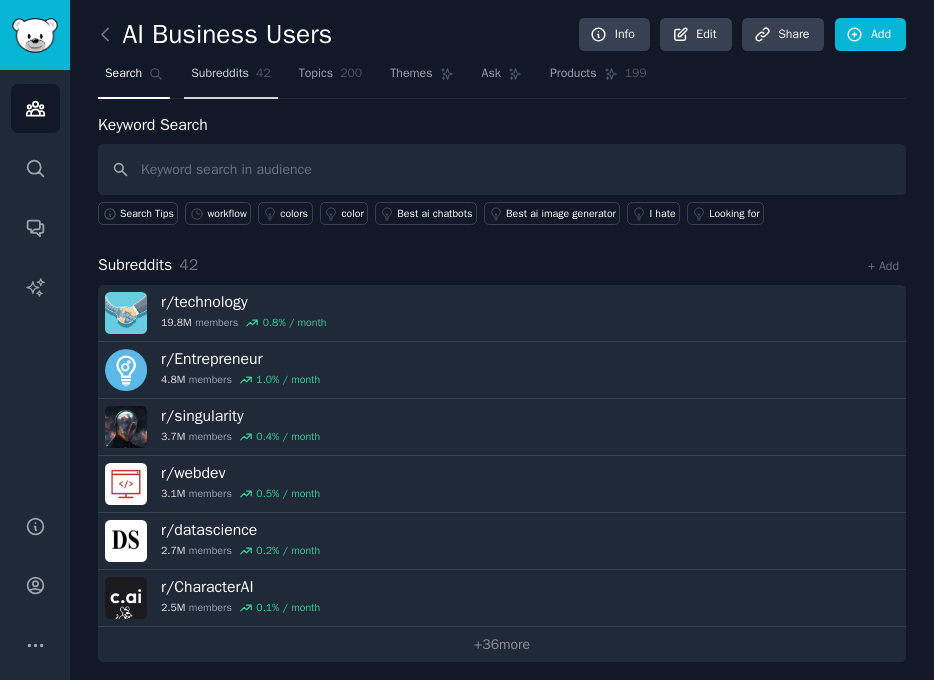 click on "Subreddits" at bounding box center (220, 74) 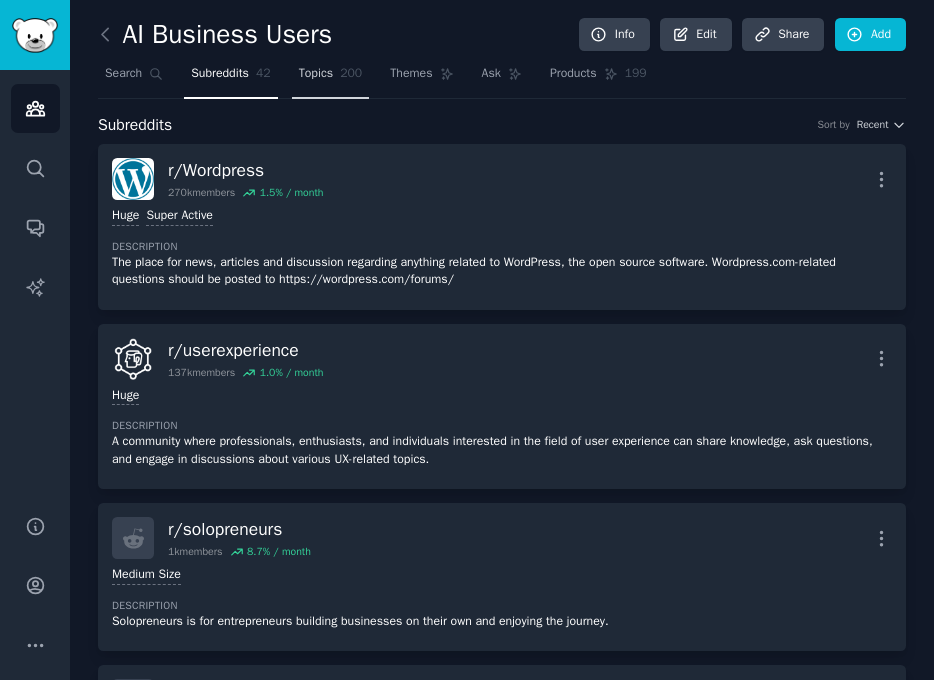 click on "Topics" at bounding box center (316, 74) 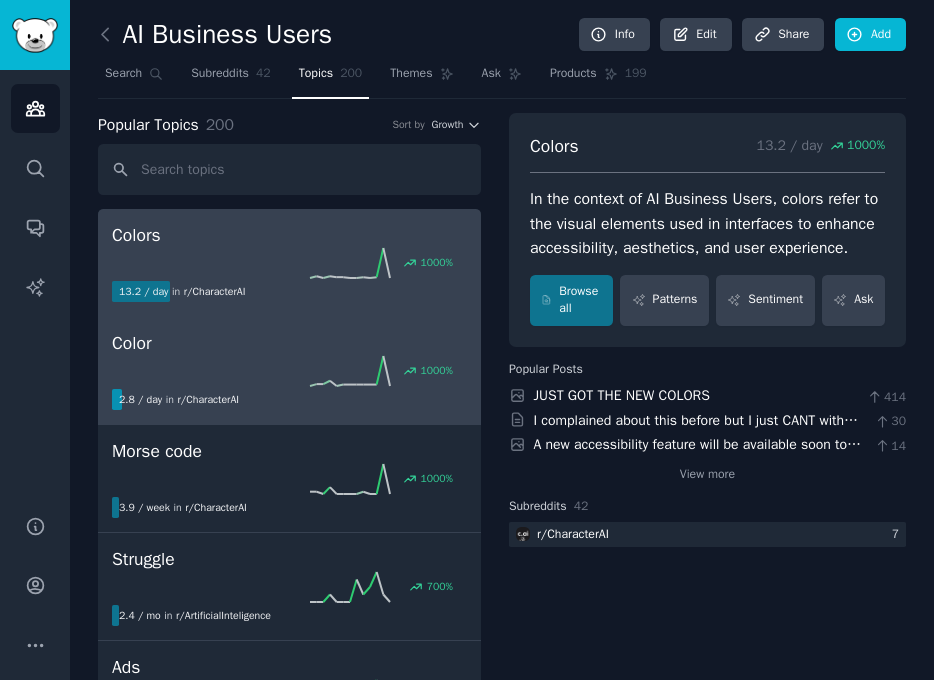 click on "Color" at bounding box center [289, 343] 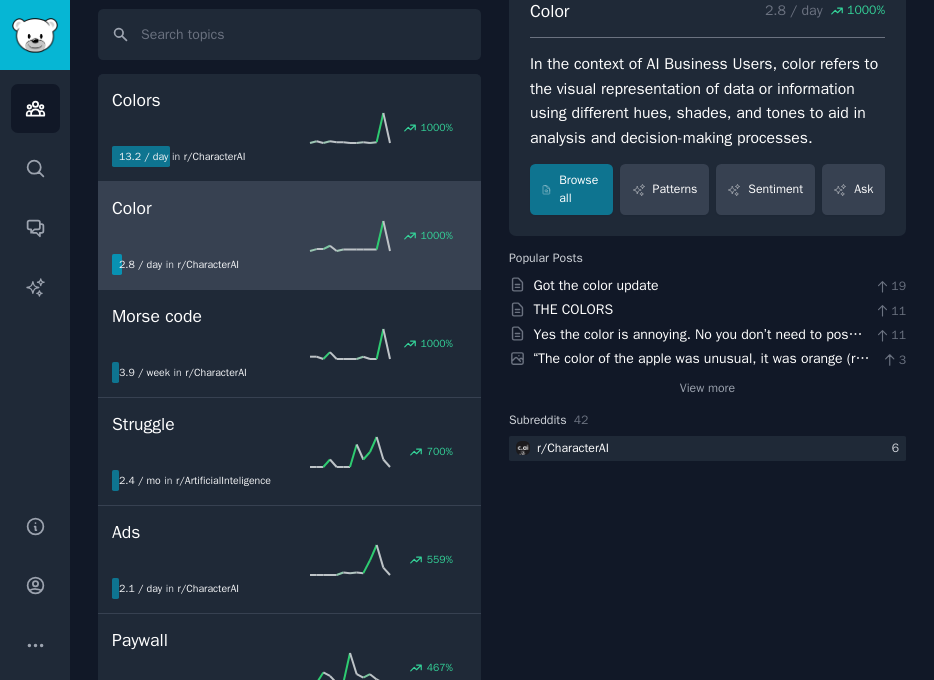 scroll, scrollTop: 141, scrollLeft: 0, axis: vertical 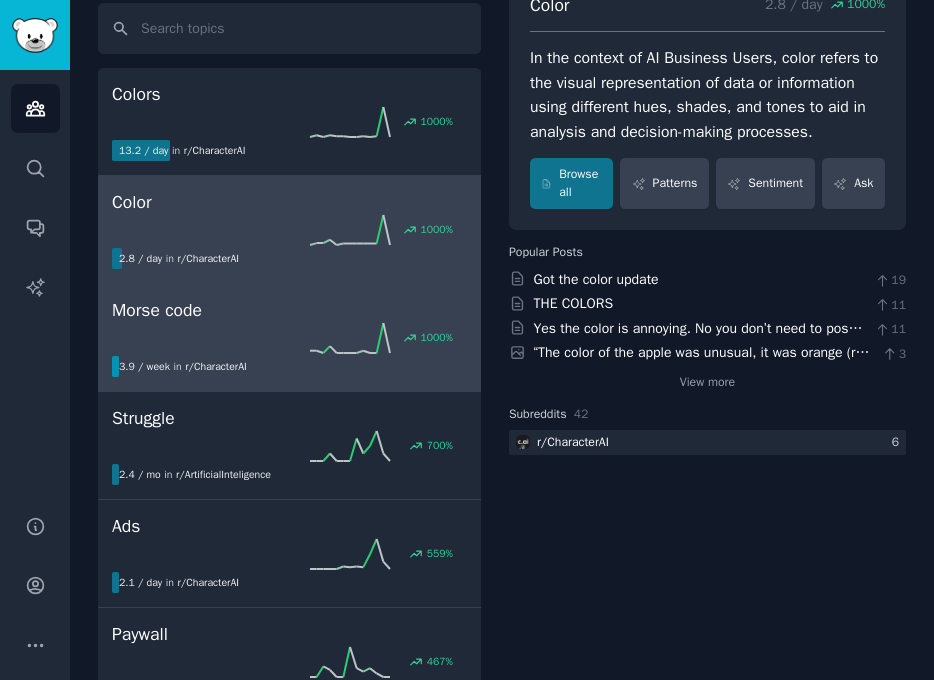 click on "1000 %" at bounding box center [289, 338] 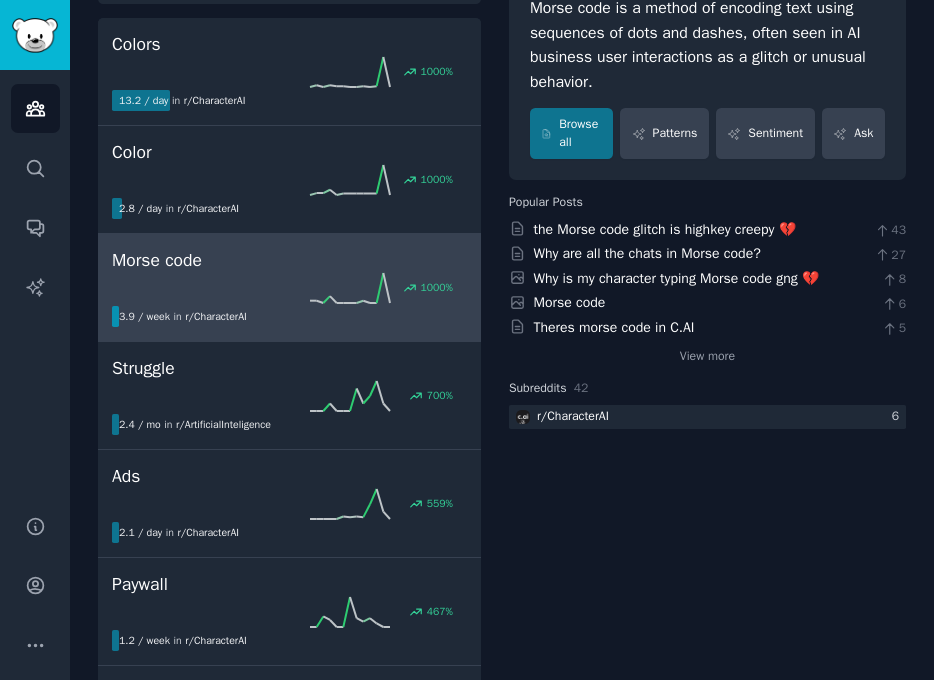 scroll, scrollTop: 197, scrollLeft: 0, axis: vertical 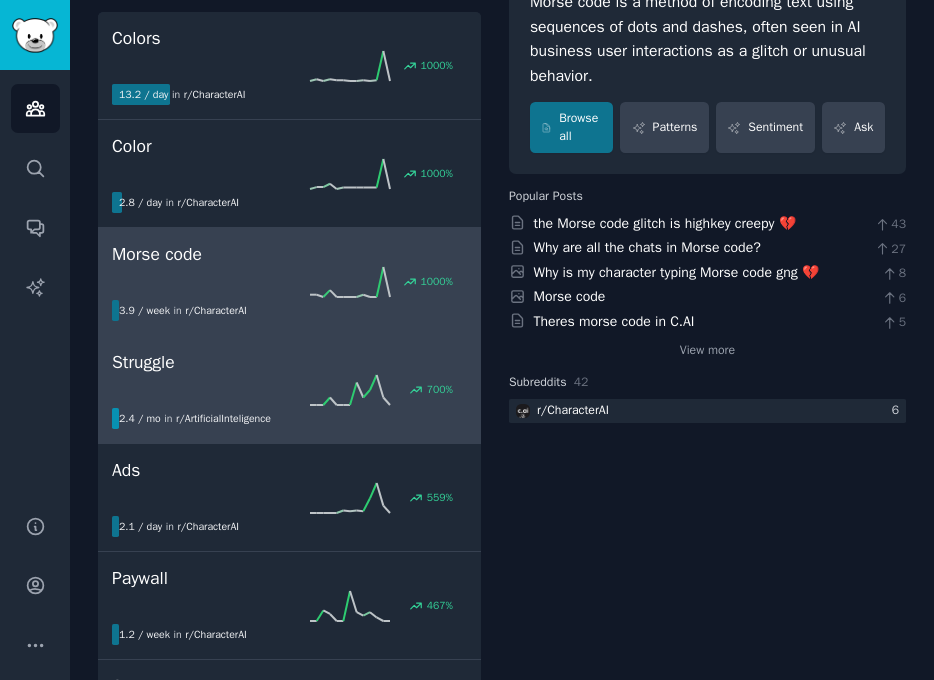 click on "700 %" at bounding box center [289, 390] 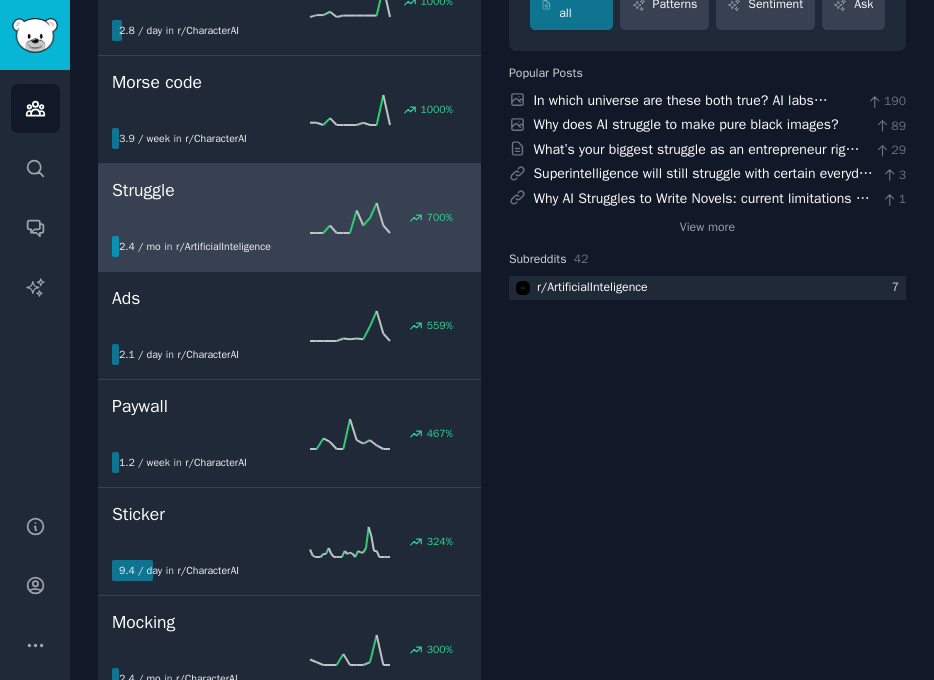 scroll, scrollTop: 376, scrollLeft: 0, axis: vertical 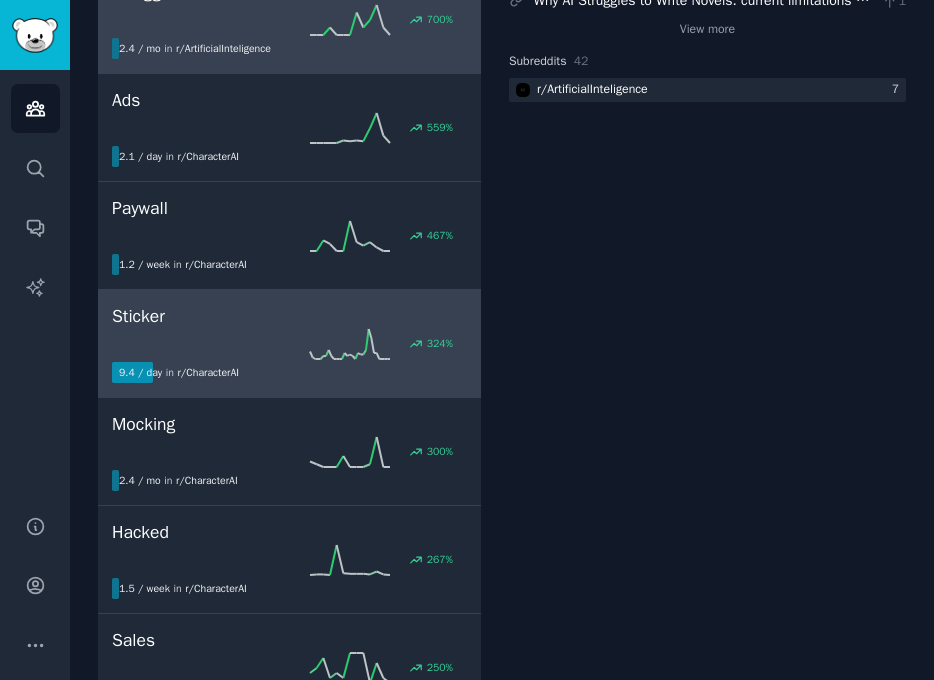 click on "324 %" at bounding box center (289, 344) 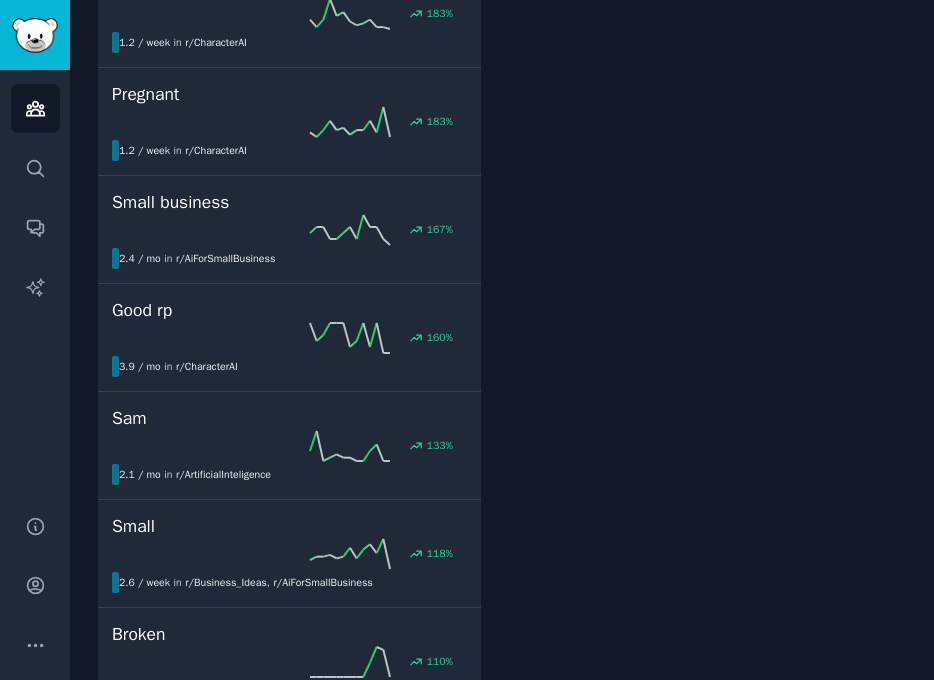 scroll, scrollTop: 1583, scrollLeft: 0, axis: vertical 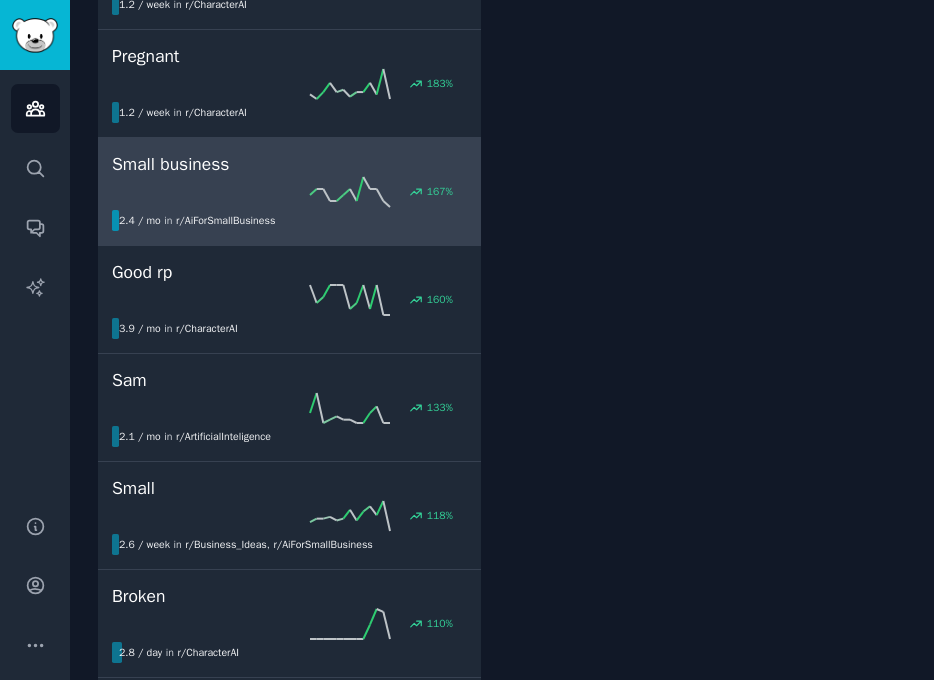 click on "r/ AiForSmallBusiness" at bounding box center (225, 220) 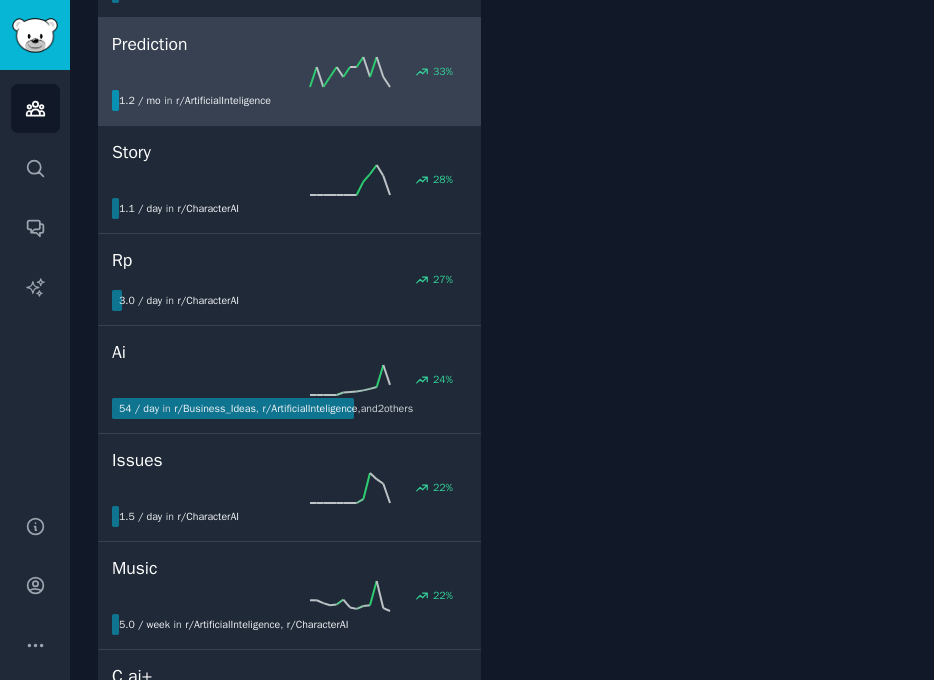 scroll, scrollTop: 6750, scrollLeft: 0, axis: vertical 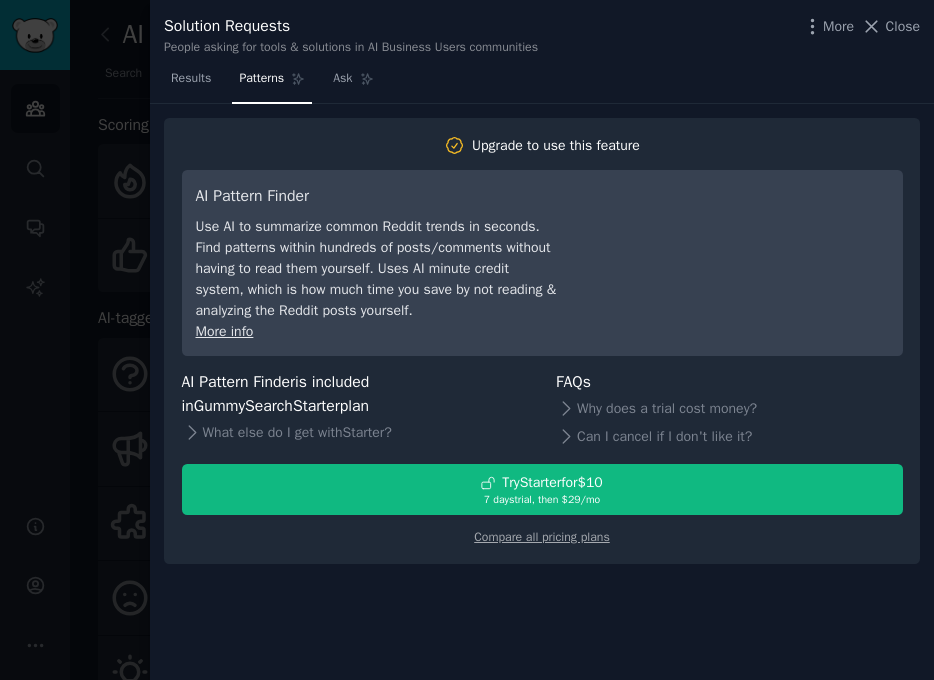 click on "Compare all pricing plans" 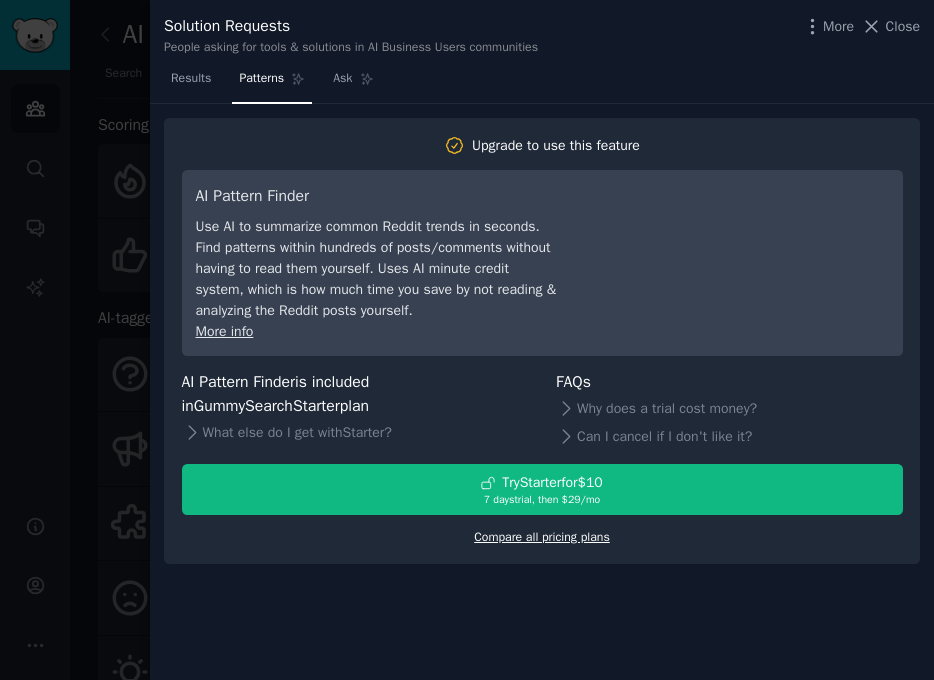 click on "Compare all pricing plans" at bounding box center (542, 537) 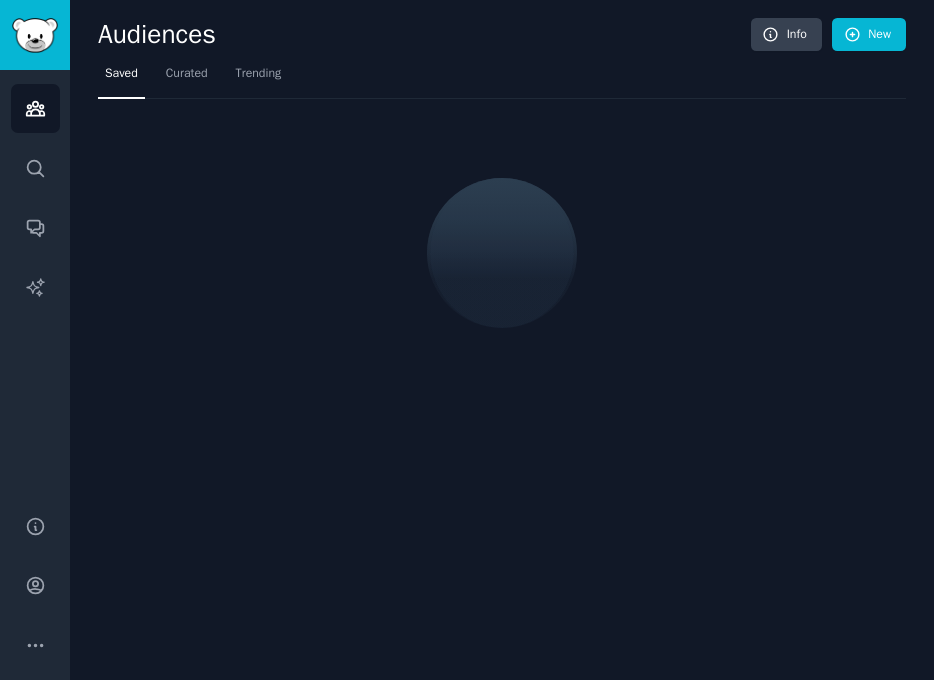scroll, scrollTop: 0, scrollLeft: 0, axis: both 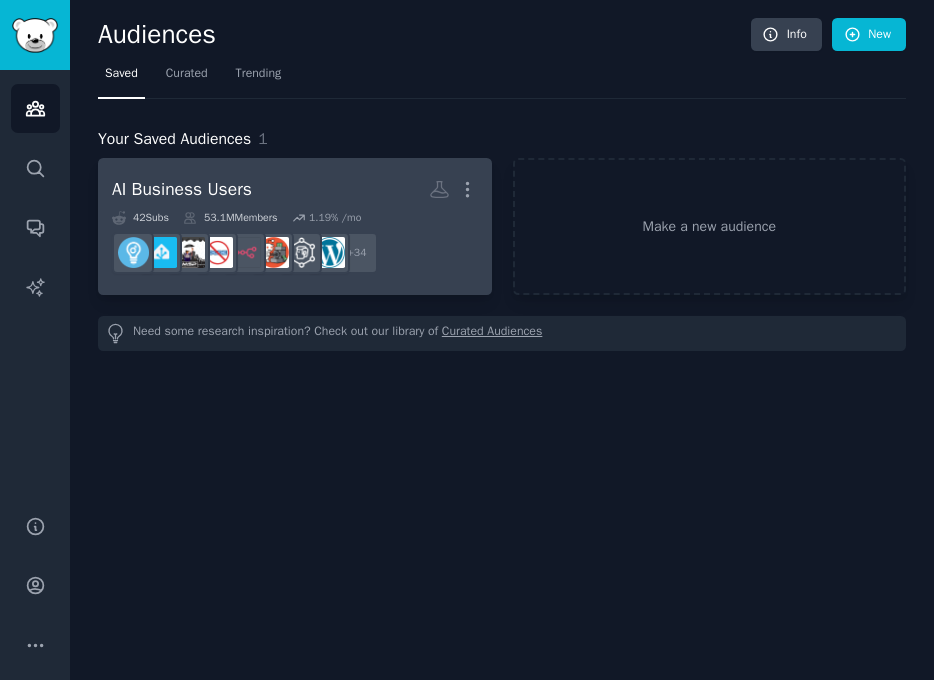 click on "AI Business Users Custom Audience More" at bounding box center [295, 189] 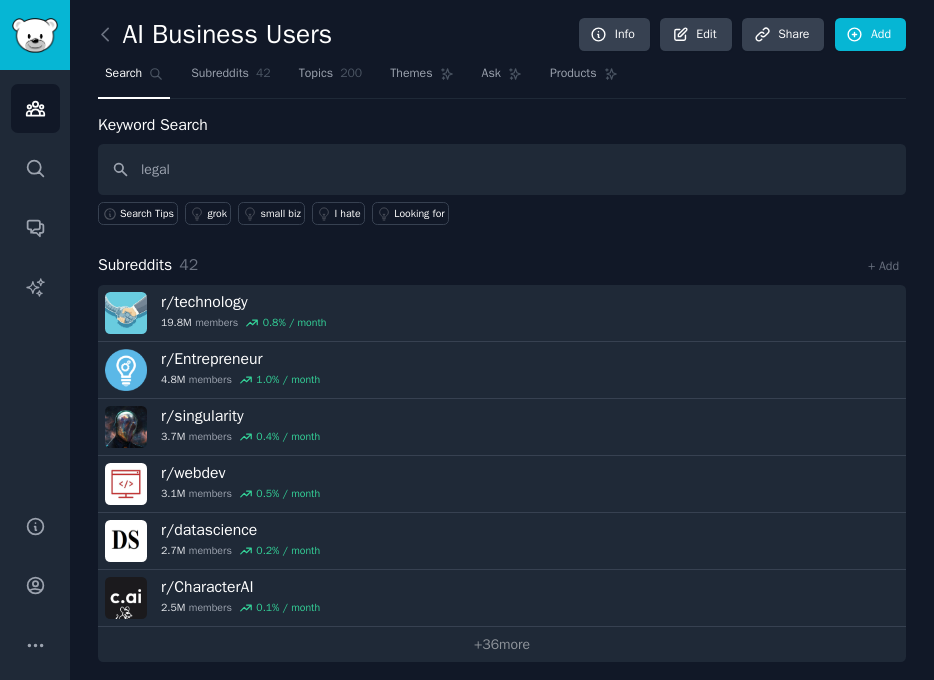 type on "legal" 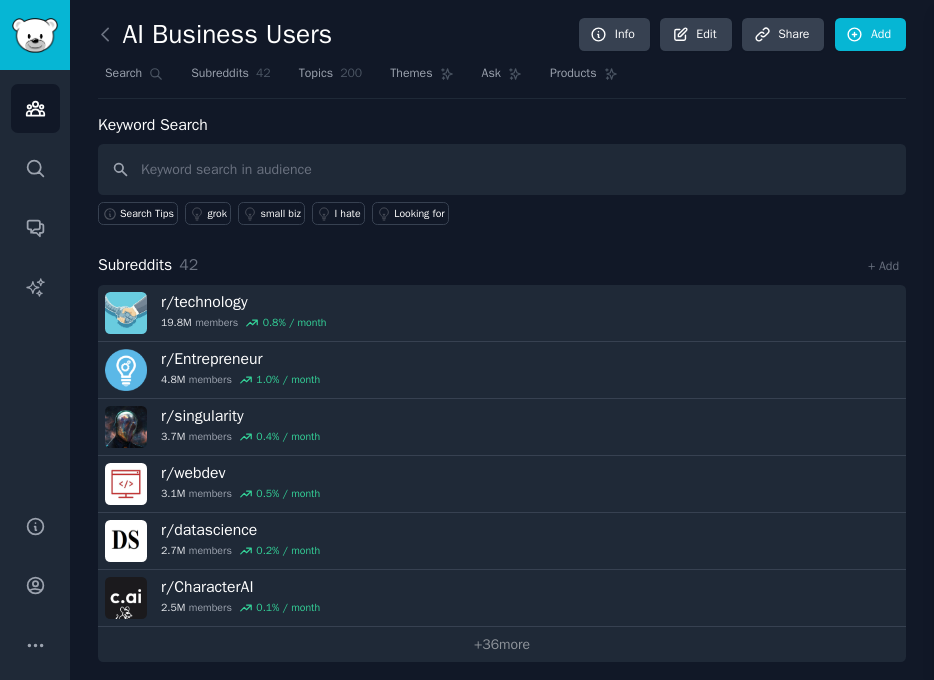 type 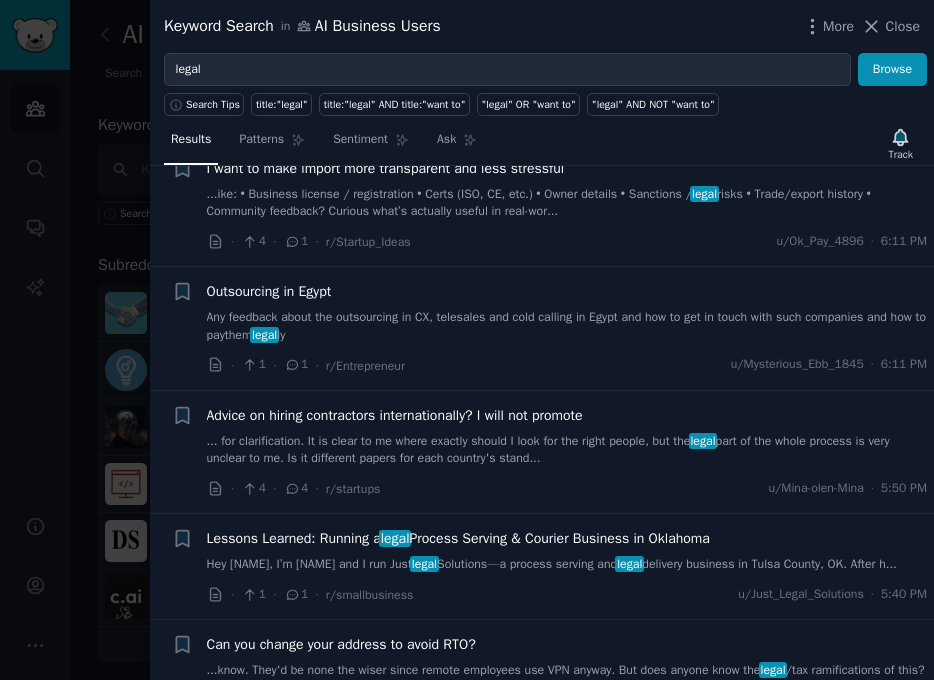 scroll, scrollTop: 557, scrollLeft: 0, axis: vertical 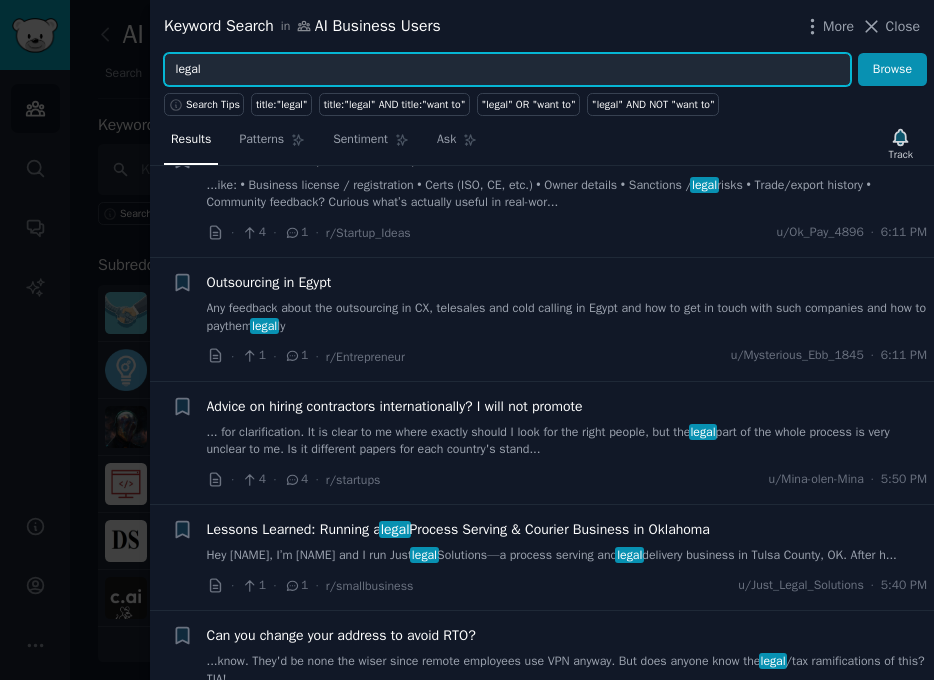 click on "legal" at bounding box center [507, 70] 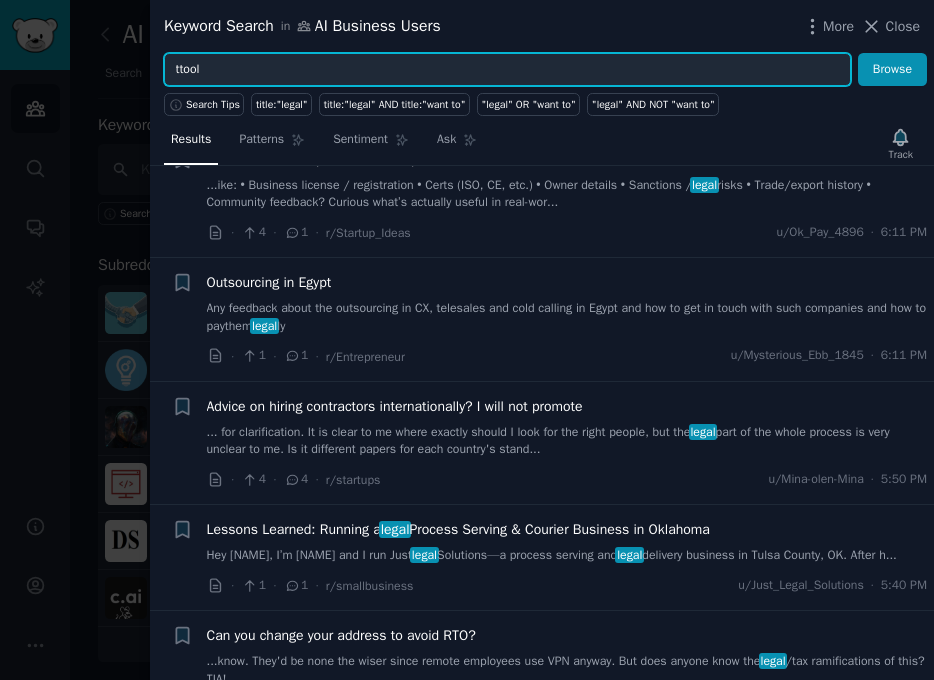 click on "Browse" at bounding box center [892, 70] 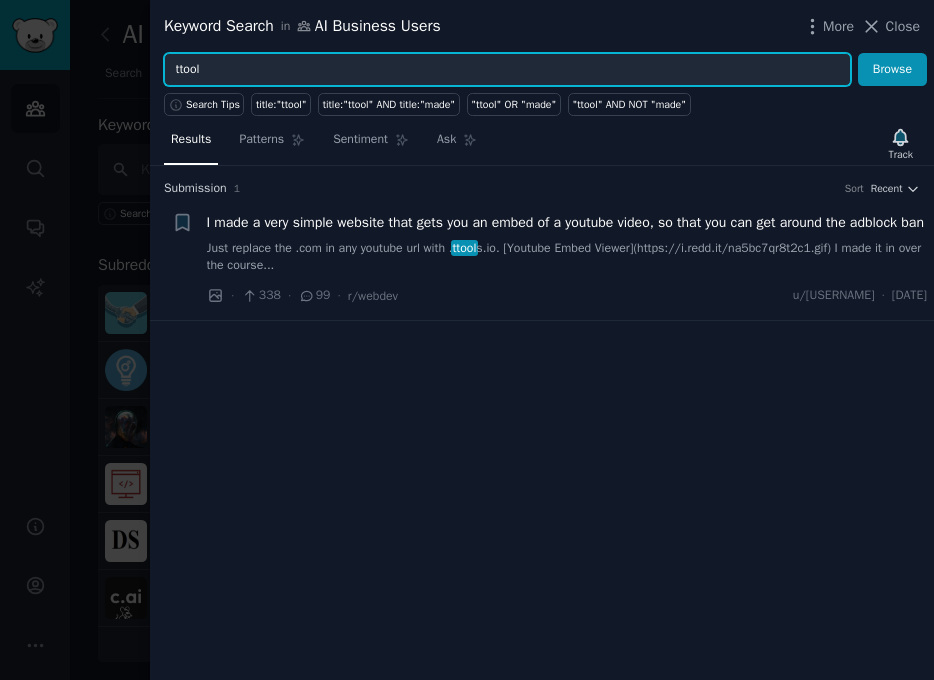 click on "ttool" at bounding box center [507, 70] 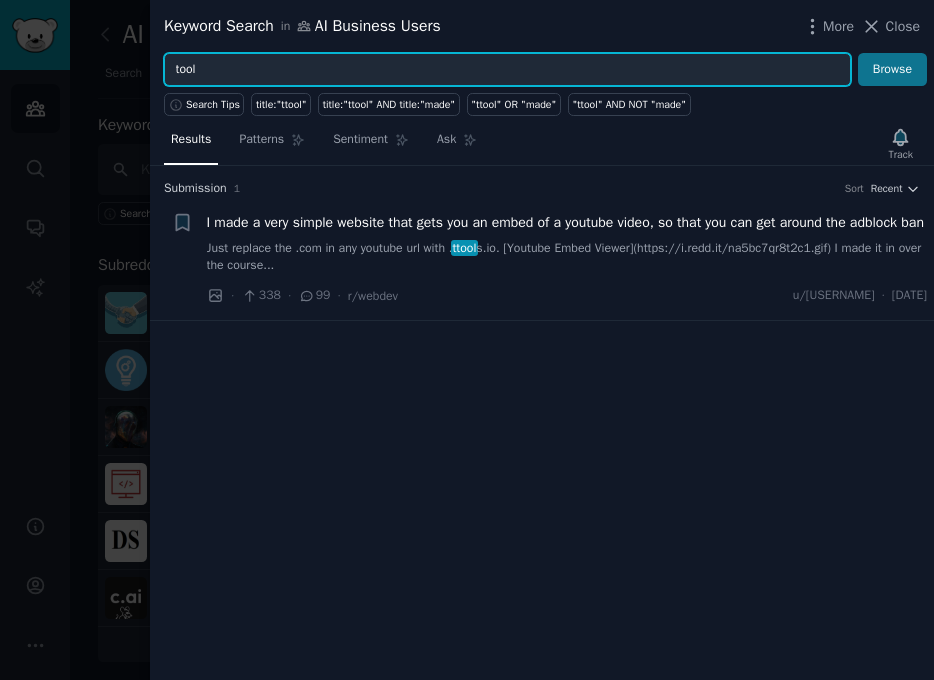 type on "tool" 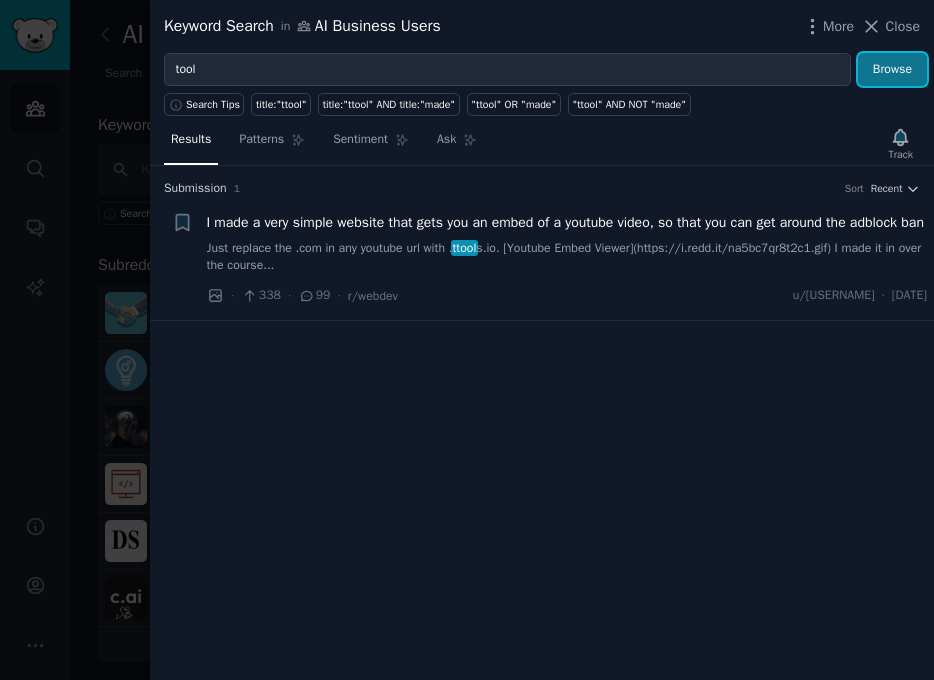 click on "Browse" at bounding box center (892, 70) 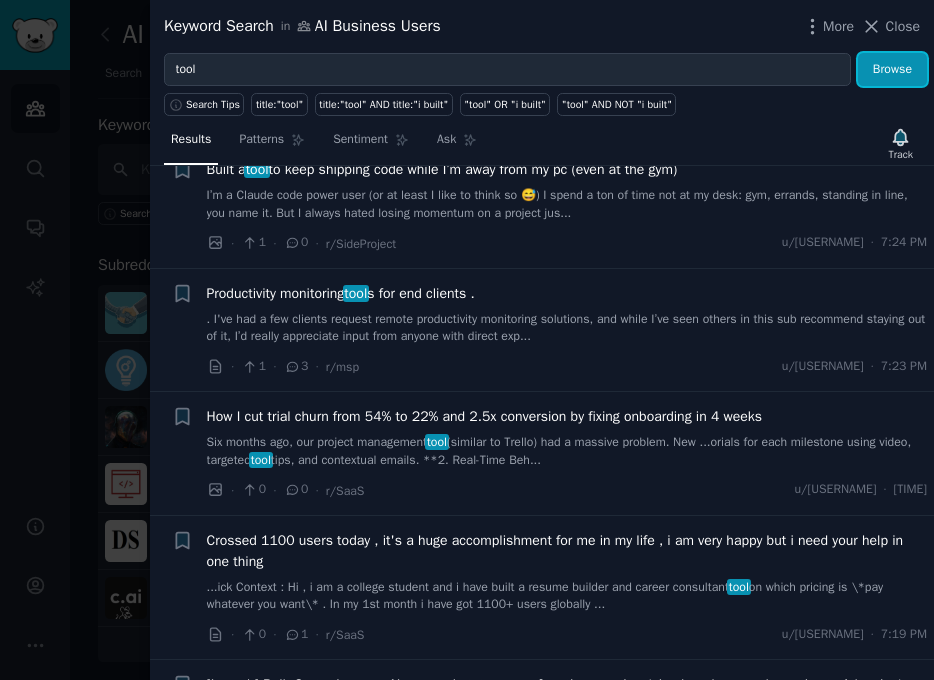 scroll, scrollTop: 908, scrollLeft: 0, axis: vertical 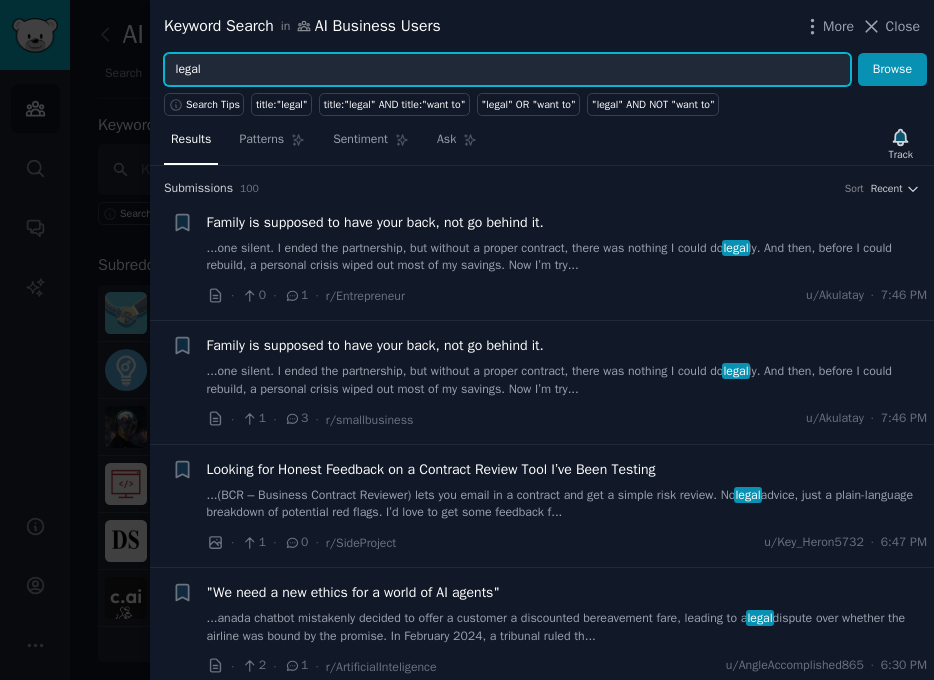 click on "legal" at bounding box center [507, 70] 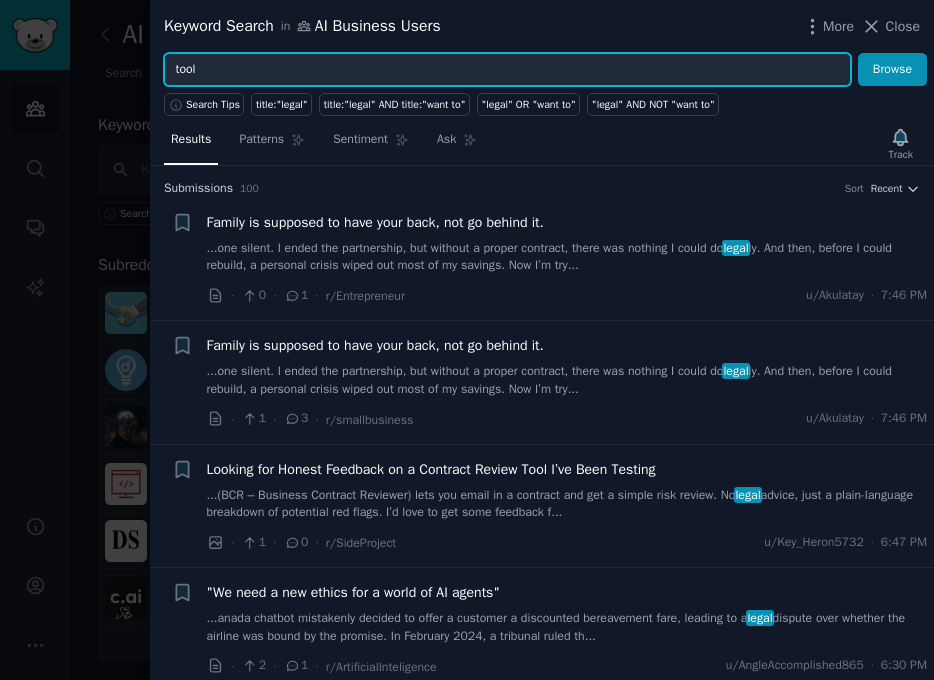 click on "Browse" at bounding box center [892, 70] 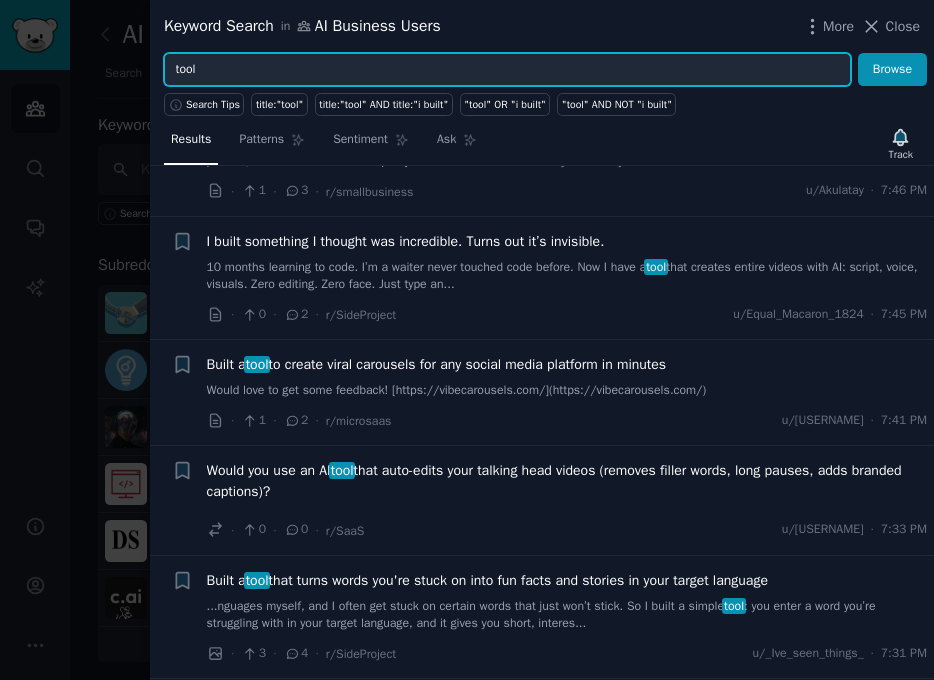 scroll, scrollTop: 1464, scrollLeft: 0, axis: vertical 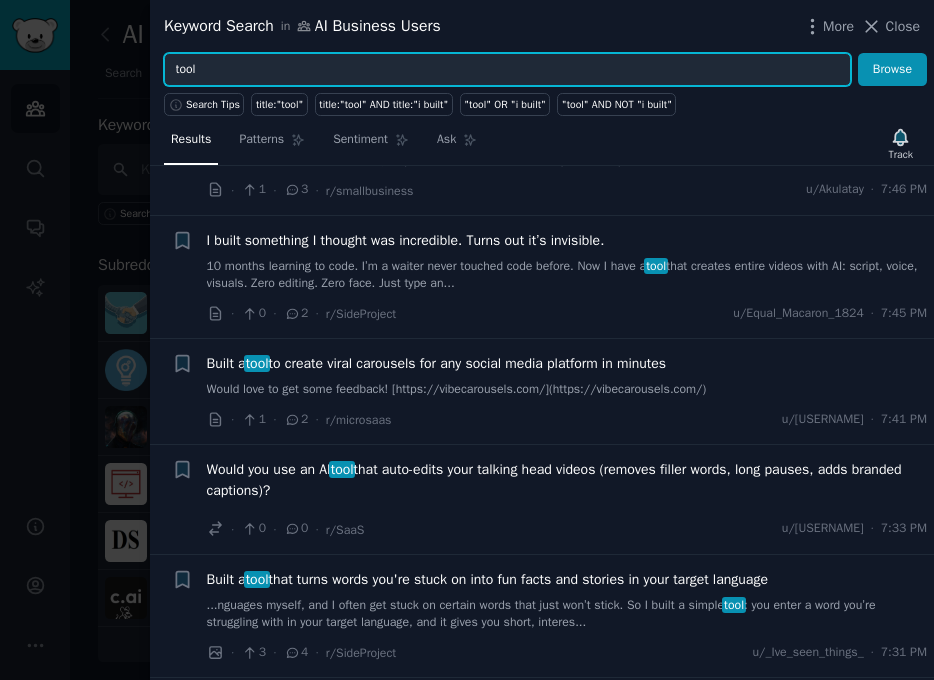 click on "tool" at bounding box center [507, 70] 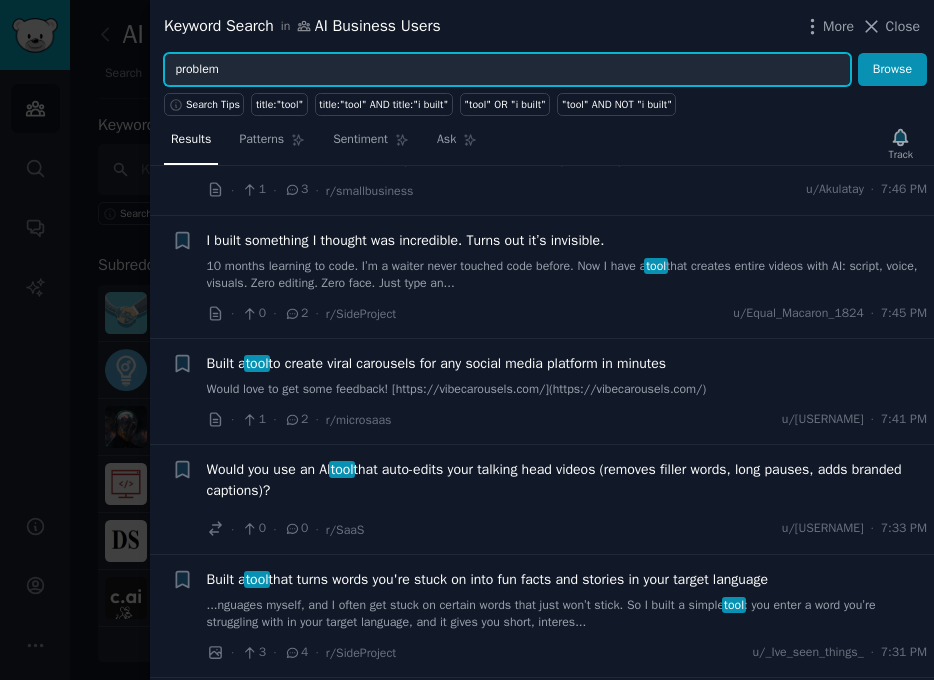 click on "Browse" at bounding box center [892, 70] 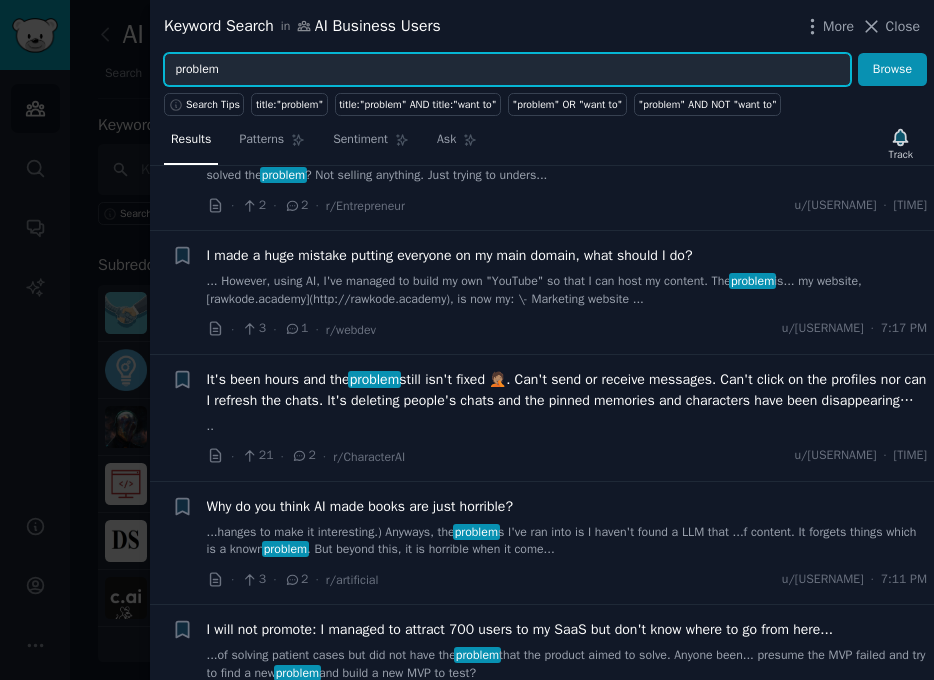 scroll, scrollTop: 834, scrollLeft: 0, axis: vertical 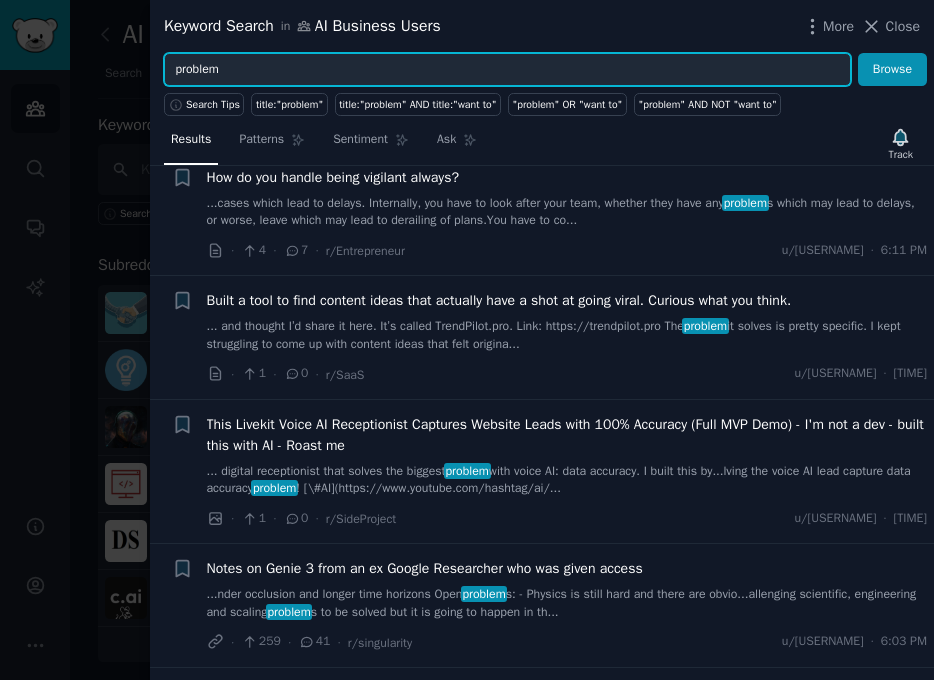 click on "problem" at bounding box center [507, 70] 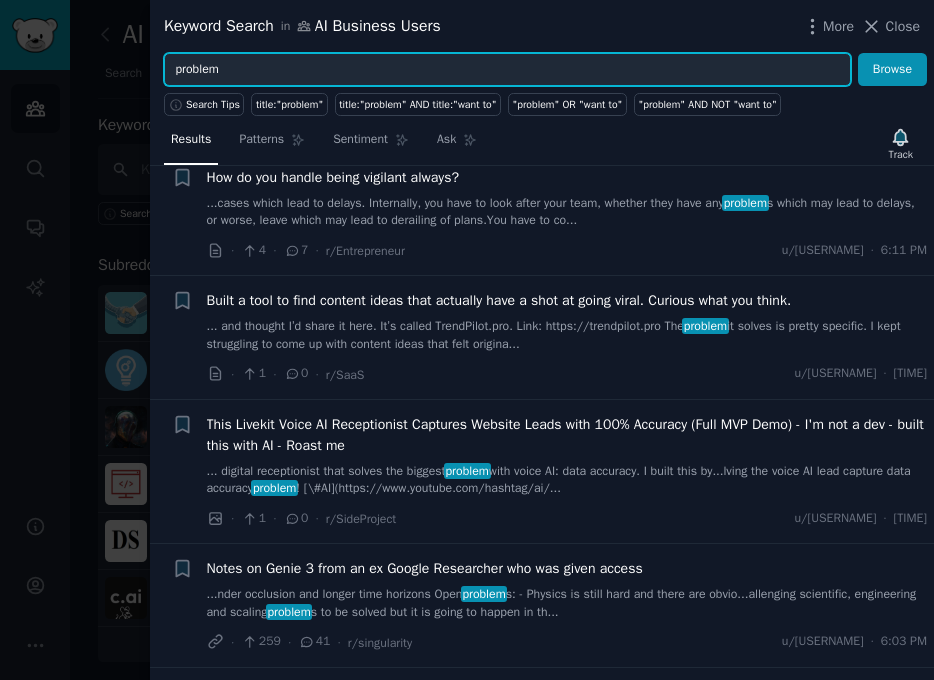 click on "problem" at bounding box center (507, 70) 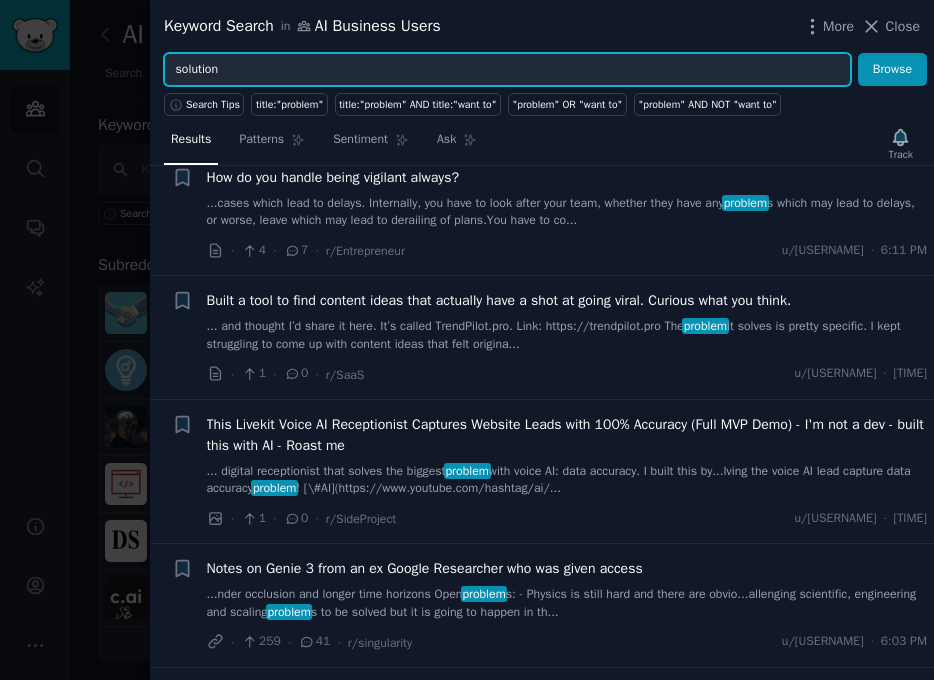 click on "Browse" at bounding box center [892, 70] 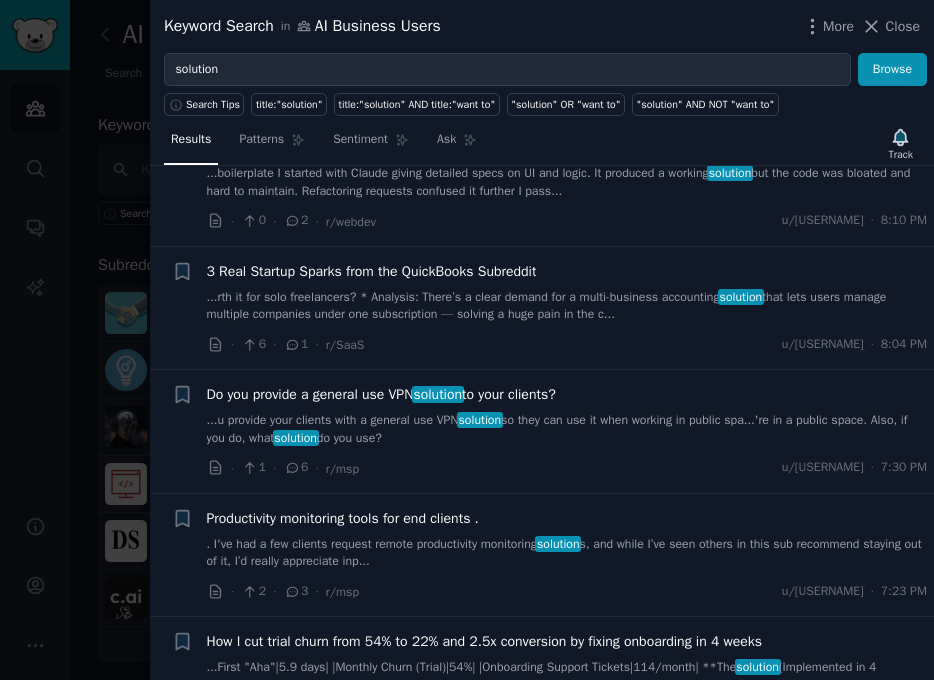 scroll, scrollTop: 473, scrollLeft: 0, axis: vertical 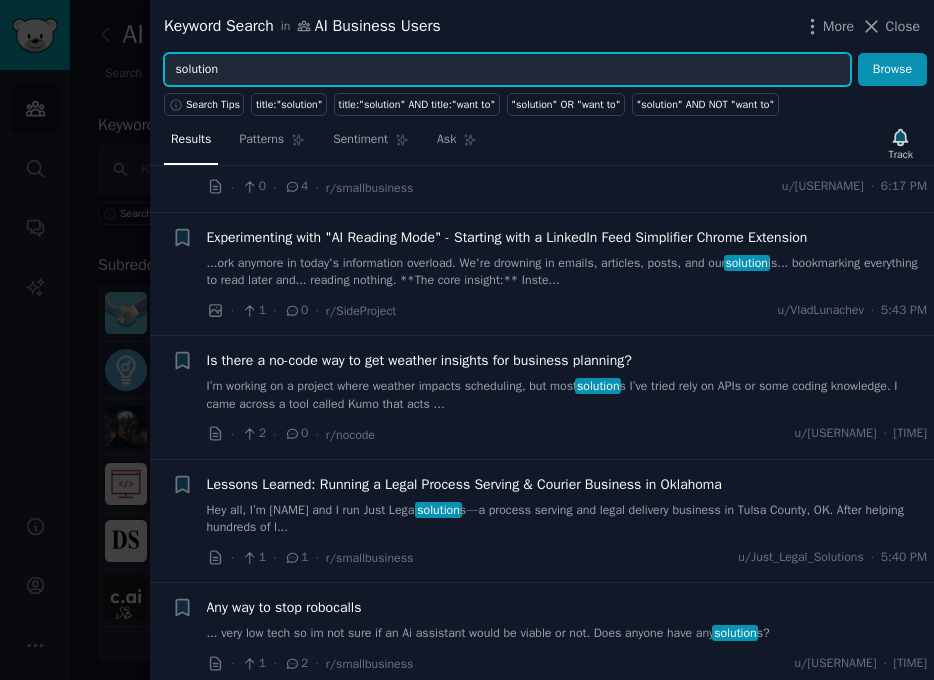 click on "solution" at bounding box center (507, 70) 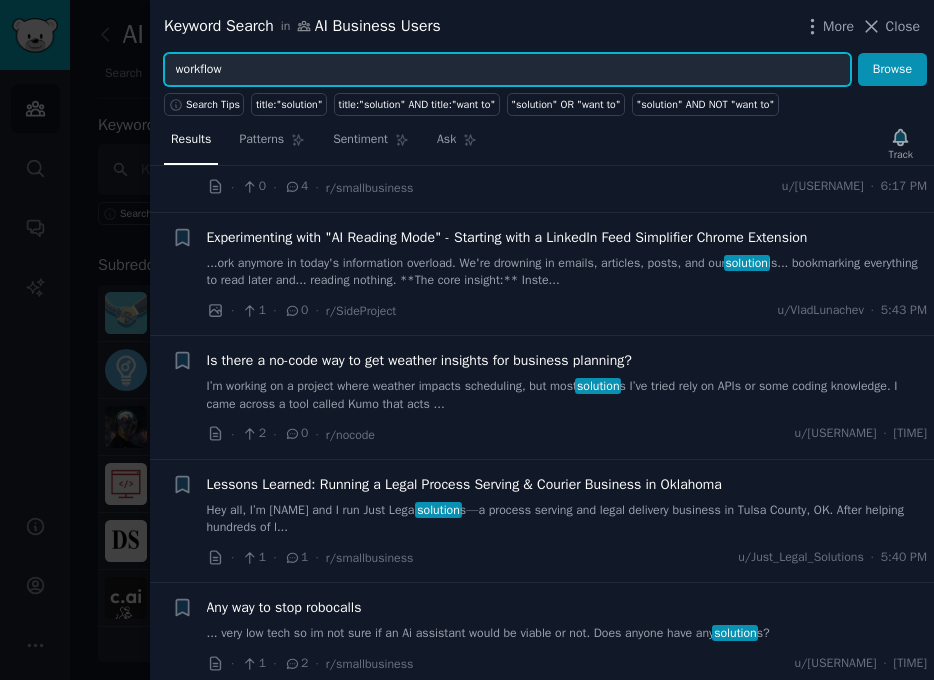 click on "Browse" at bounding box center [892, 70] 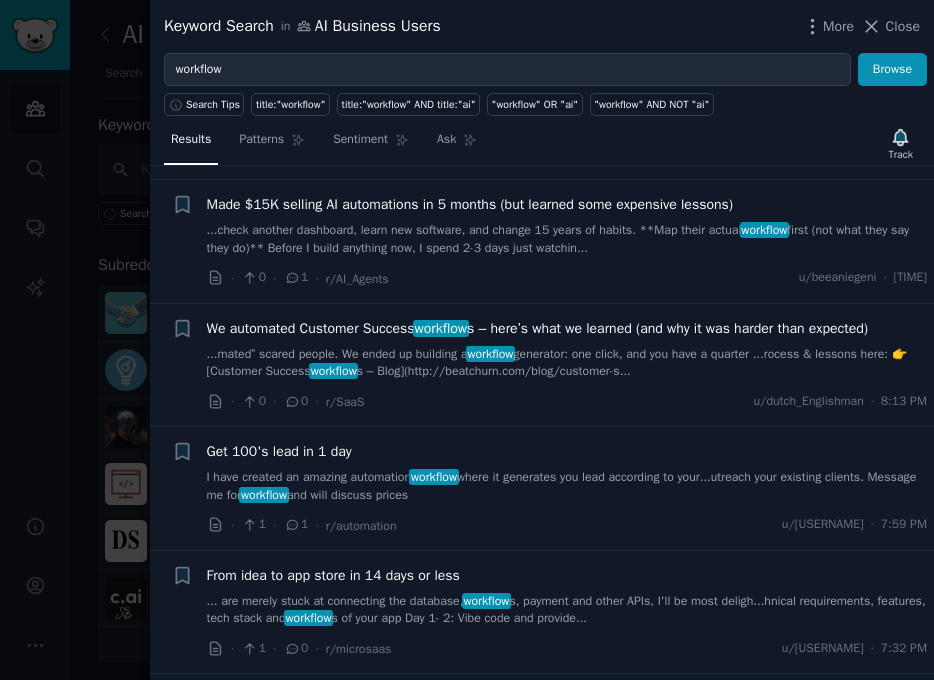 scroll, scrollTop: 149, scrollLeft: 0, axis: vertical 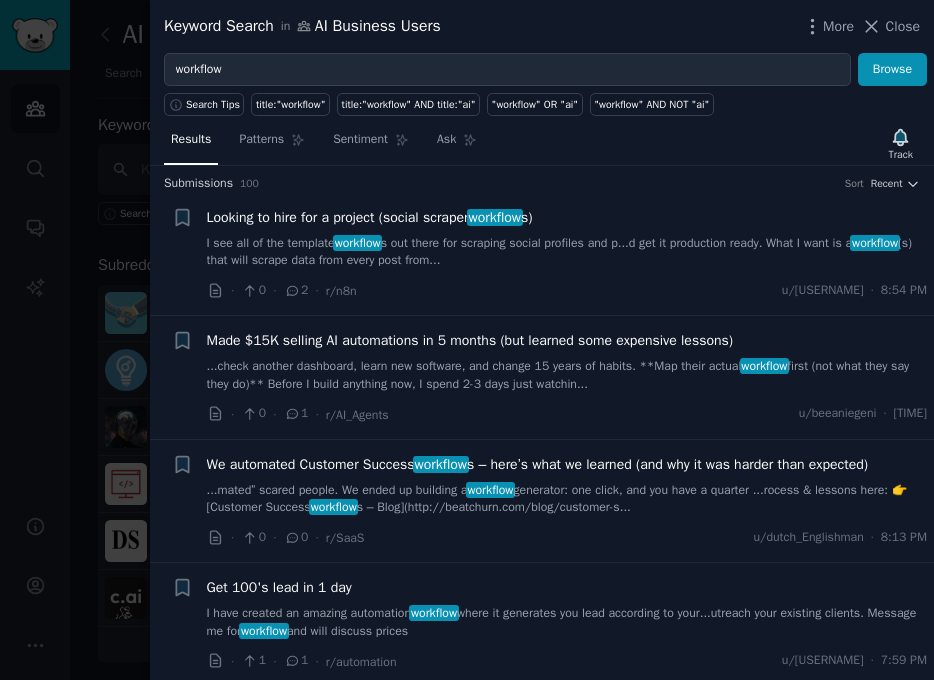 click on "workflow" at bounding box center [495, 217] 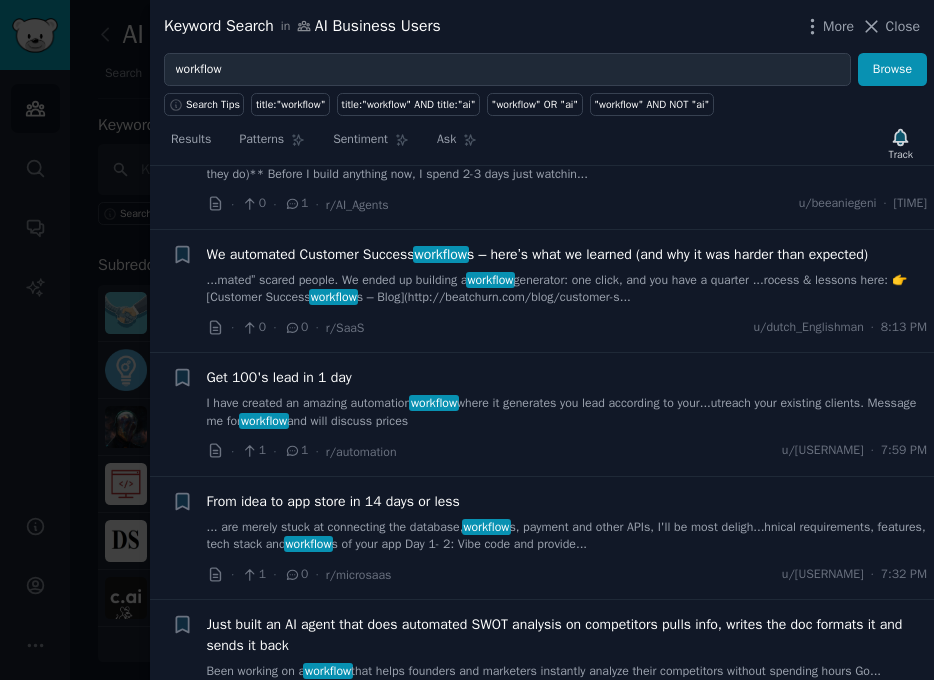 scroll, scrollTop: 614, scrollLeft: 0, axis: vertical 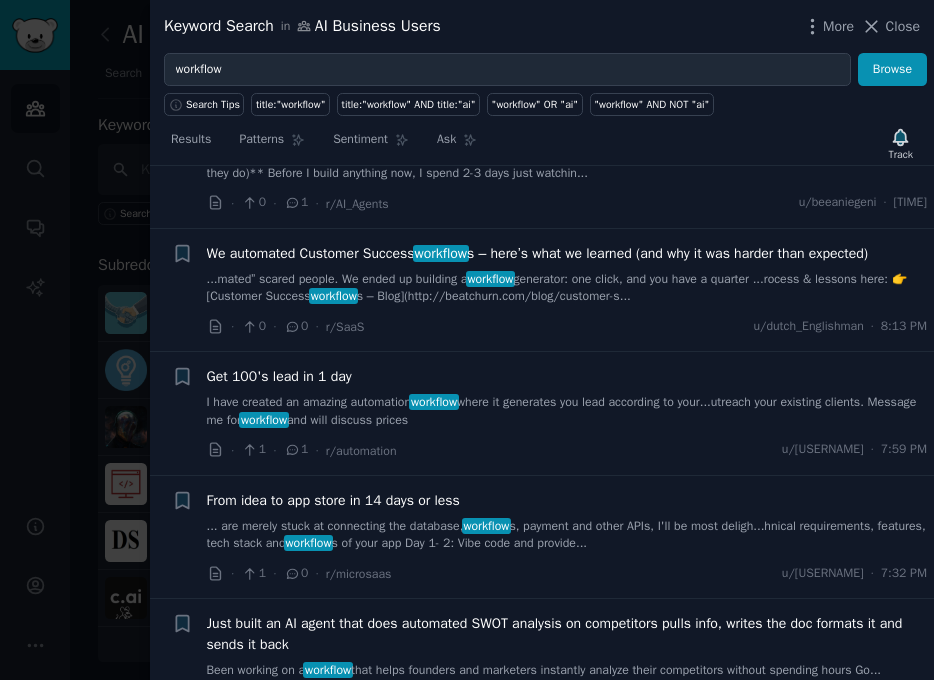 click on "...mated” scared people.
We ended up building a  workflow  generator: one click, and you have a quarter ...rocess & lessons here:
👉 [Customer Success  workflow s – Blog](http://beatchurn.com/blog/customer-s..." at bounding box center [567, 288] 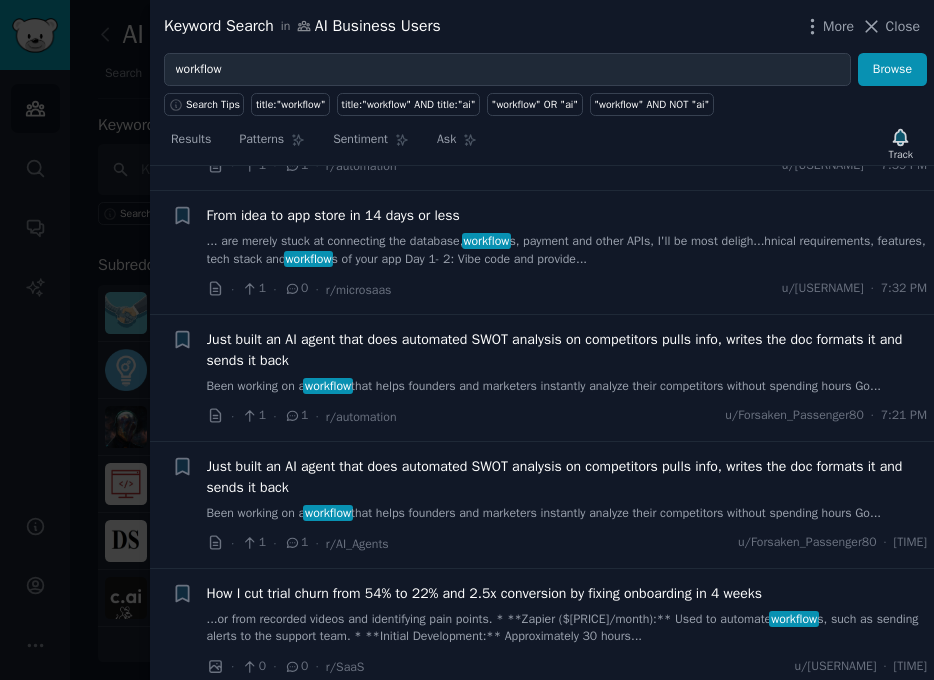 scroll, scrollTop: 1139, scrollLeft: 0, axis: vertical 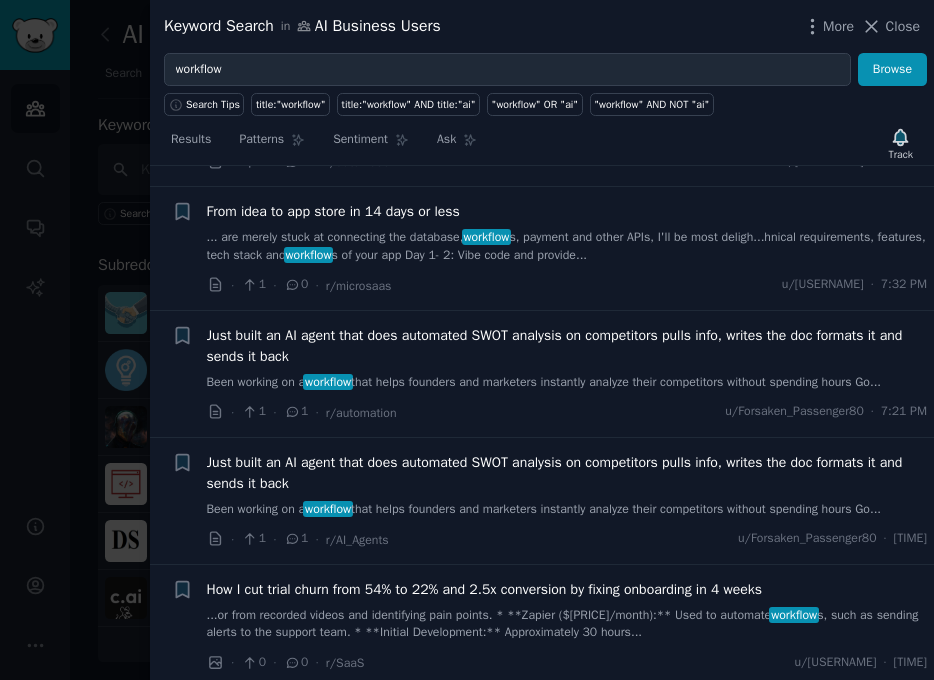 click on "... are merely stuck at connecting the database,  workflow s, payment and other APIs, I'll be most deligh...hnical requirements, features, tech stack and  workflow s of your app
Day 1- 2: Vibe code and provide..." at bounding box center (567, 246) 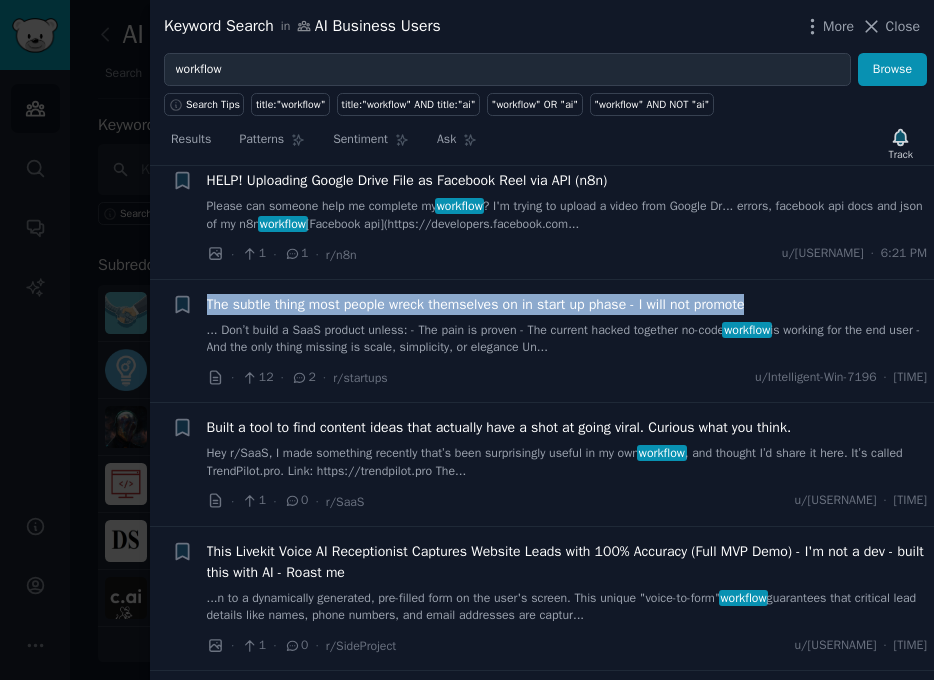 scroll, scrollTop: 2415, scrollLeft: 0, axis: vertical 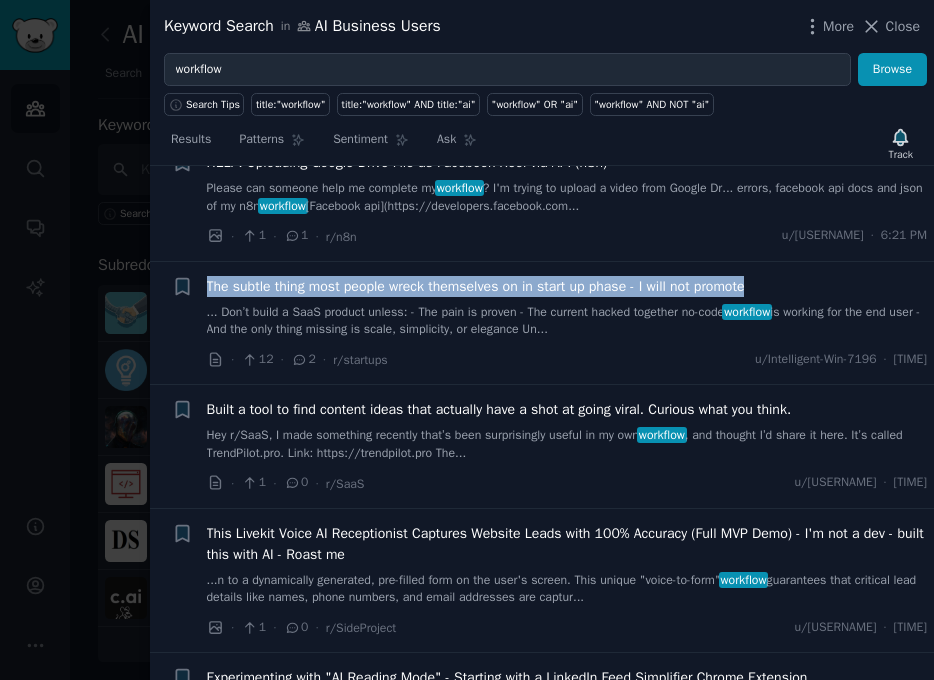 click on "...
Don’t build a SaaS product unless:
- The pain is proven
- The current hacked together no-code  workflow  is working for the end user
- And the only thing missing is scale, simplicity, or elegance
Un..." at bounding box center (567, 321) 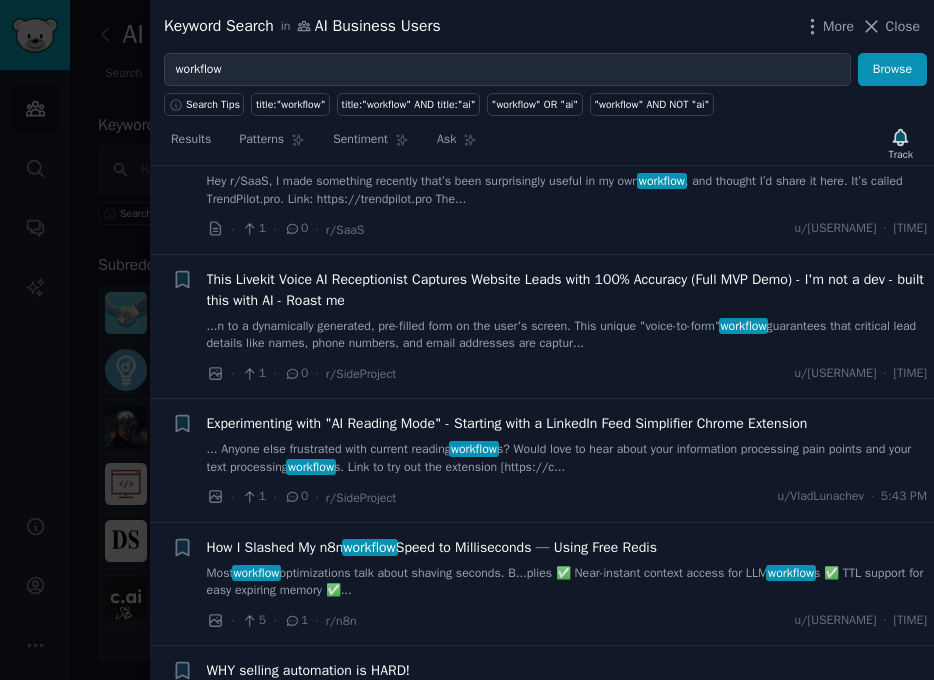 scroll, scrollTop: 2718, scrollLeft: 0, axis: vertical 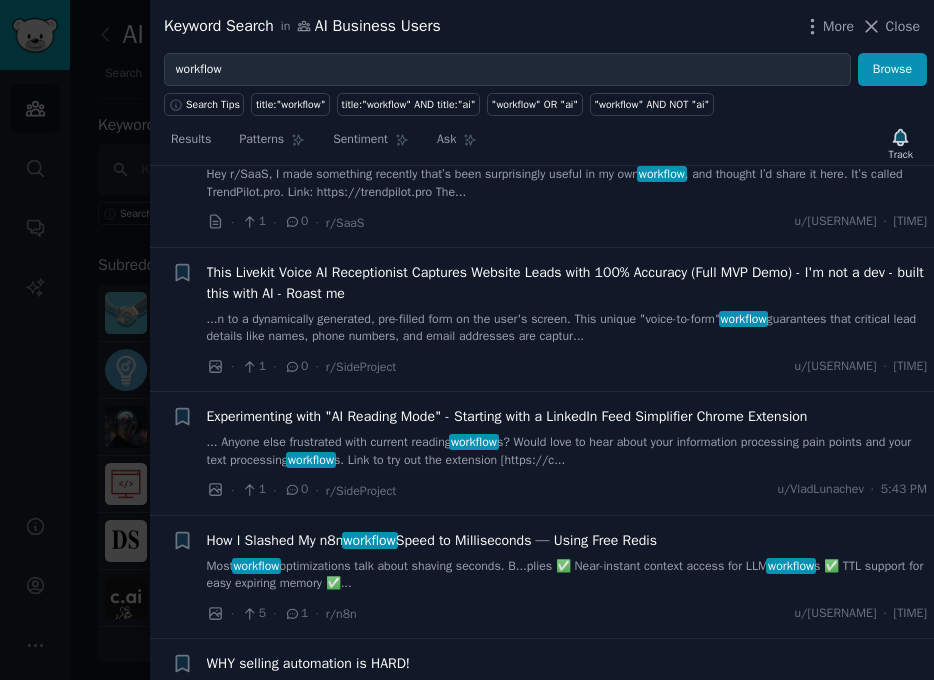 click on "Hey r/SaaS,
I made something recently that’s been surprisingly useful in my own  workflow , and thought I’d share it here. It’s called TrendPilot.pro.
Link: https://trendpilot.pro
The..." at bounding box center [567, 183] 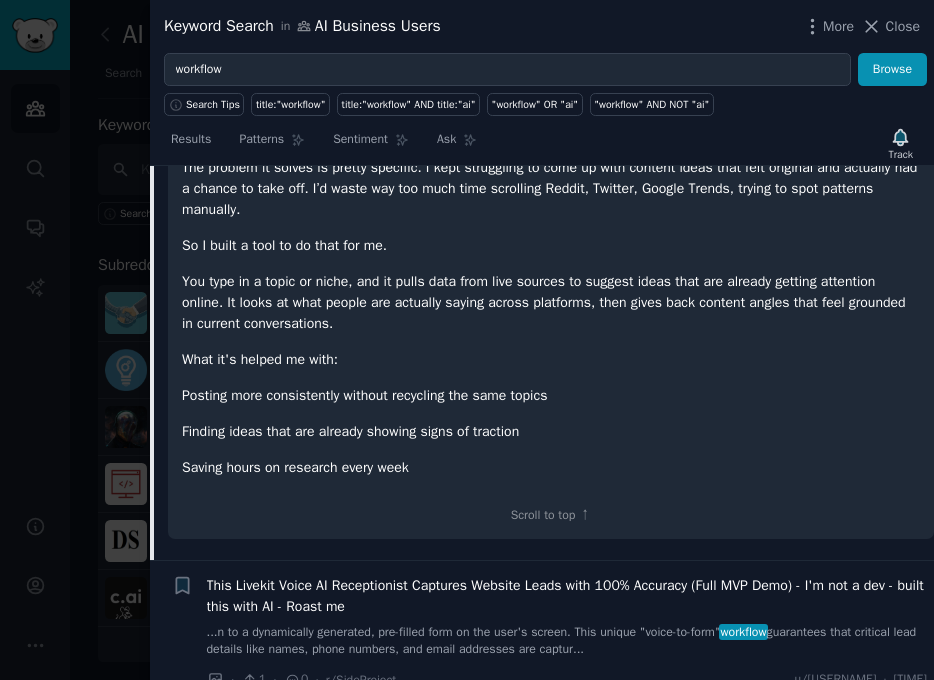 scroll, scrollTop: 2232, scrollLeft: 0, axis: vertical 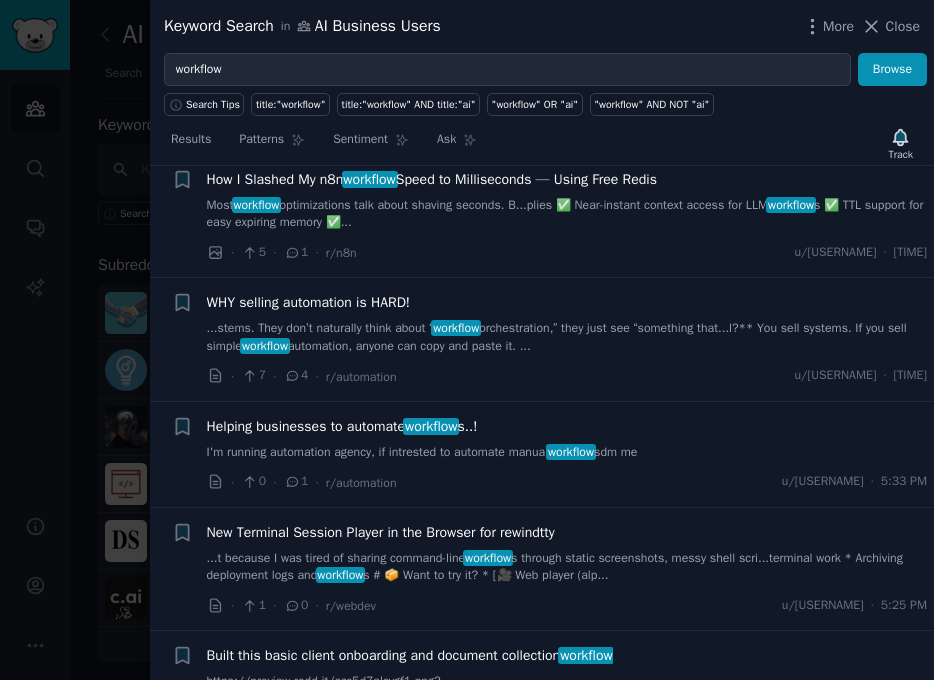 click on "How I Slashed My n8n  workflow  Speed to Milliseconds — Using Free Redis Most  workflow  optimizations talk about shaving seconds.
B...plies
✅ Near-instant context access for LLM  workflow s
✅ TTL support for easy expiring memory
✅..." at bounding box center [567, 200] 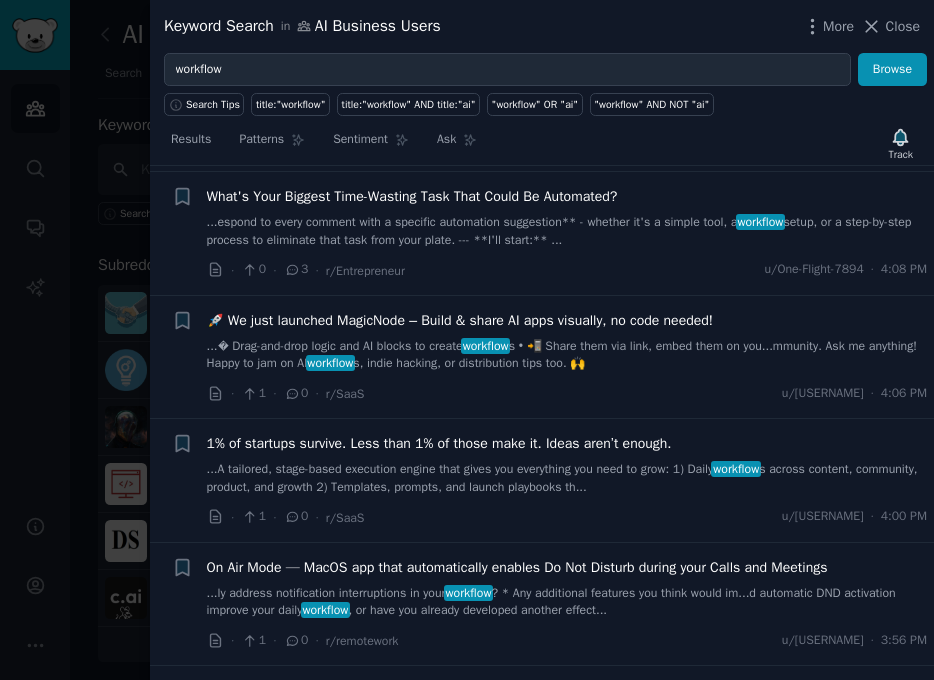 scroll, scrollTop: 4114, scrollLeft: 0, axis: vertical 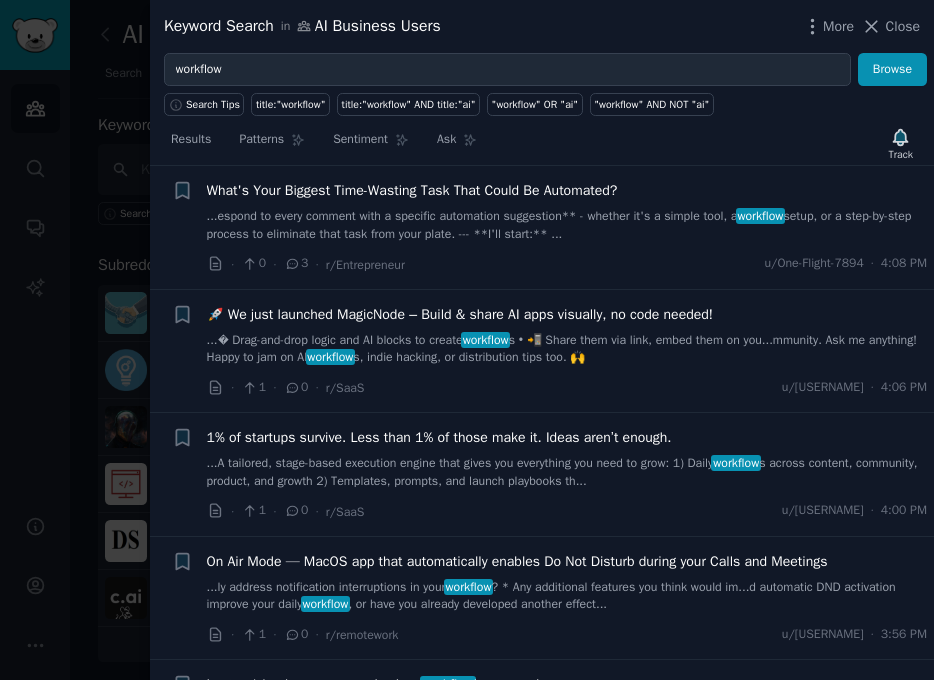 click on "...espond to every comment with a specific automation suggestion** - whether it's a simple tool, a  workflow  setup, or a step-by-step process to eliminate that task from your plate.
---
**I'll start:**
..." at bounding box center (567, 225) 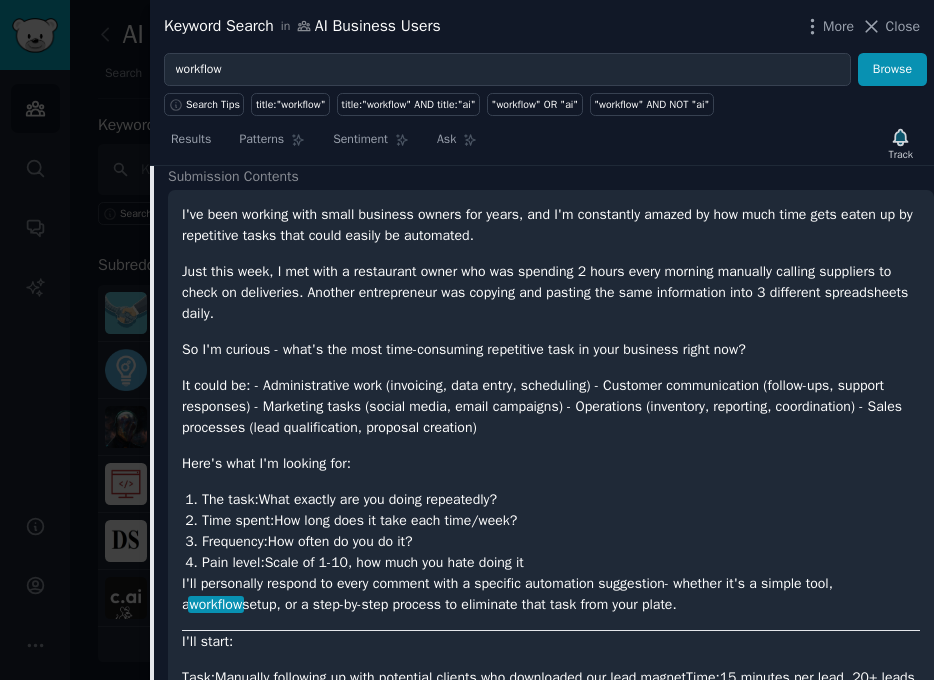 scroll, scrollTop: 3652, scrollLeft: 0, axis: vertical 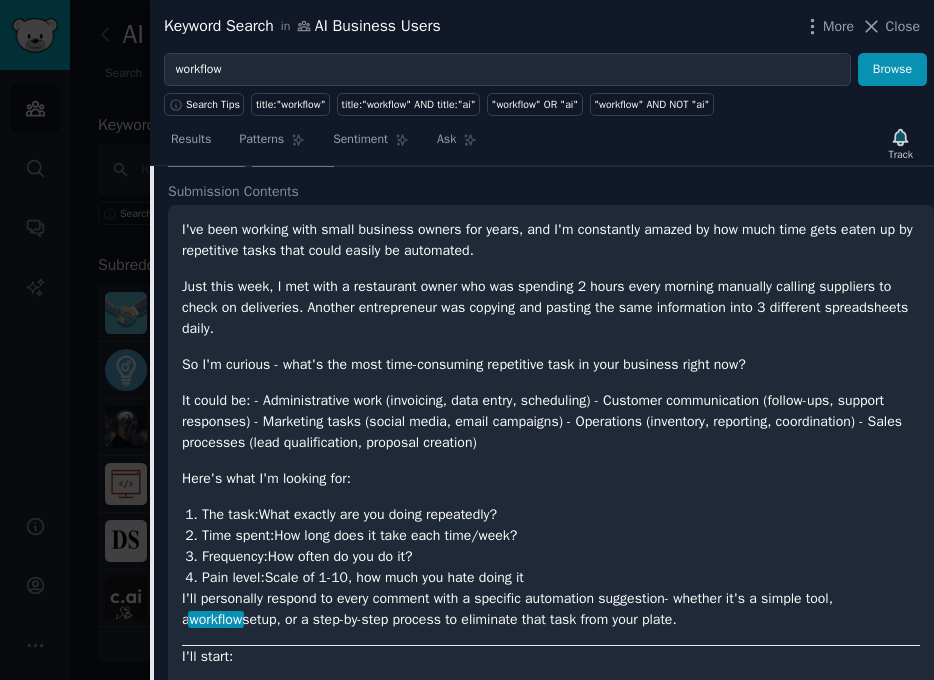 click on "3 Comments" at bounding box center (293, 142) 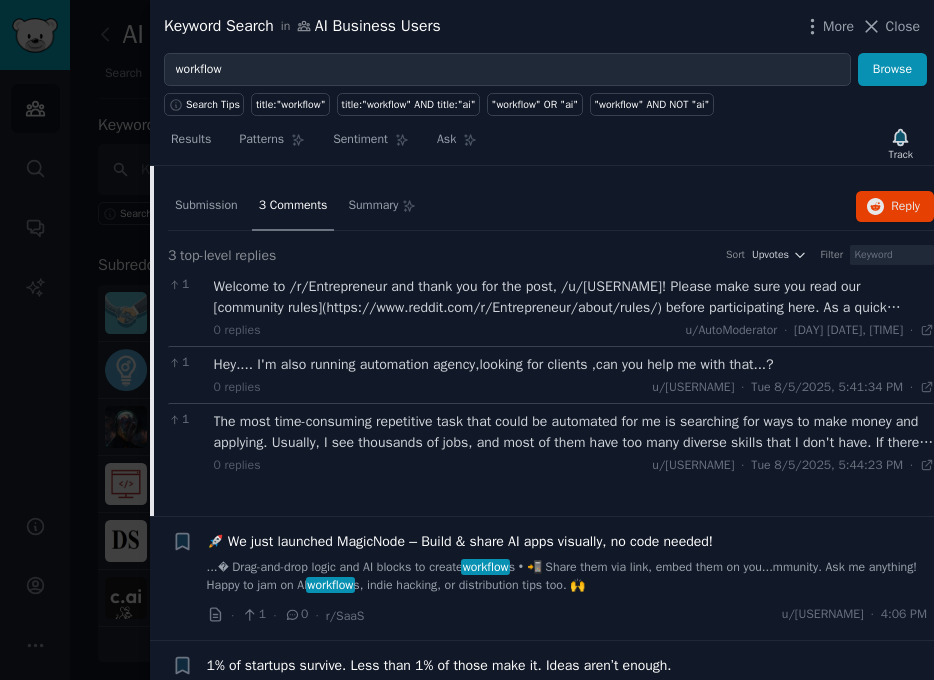 scroll, scrollTop: 3590, scrollLeft: 0, axis: vertical 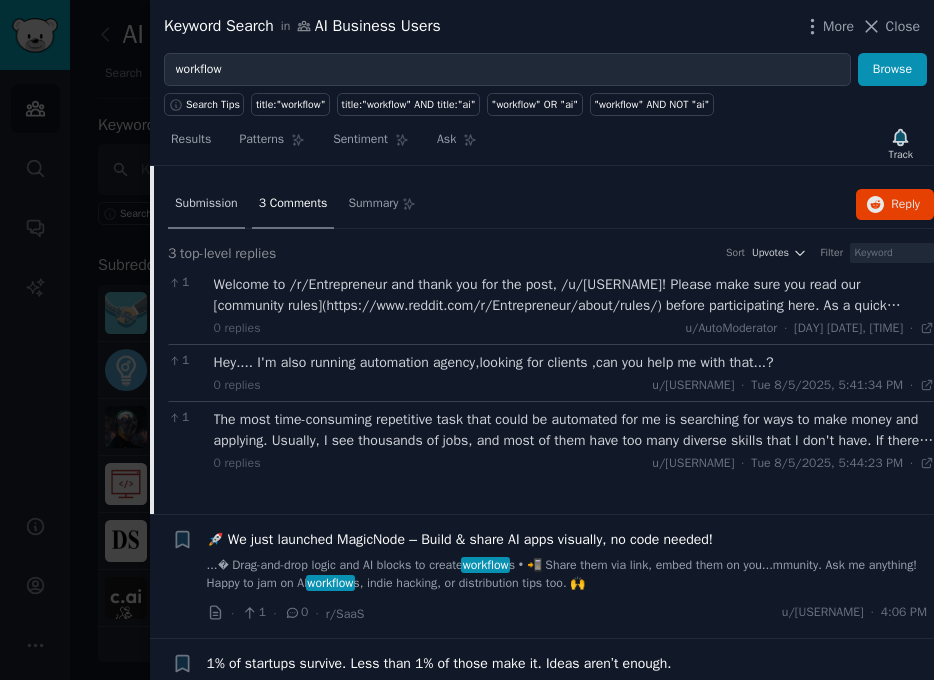 click on "Submission" at bounding box center (206, 204) 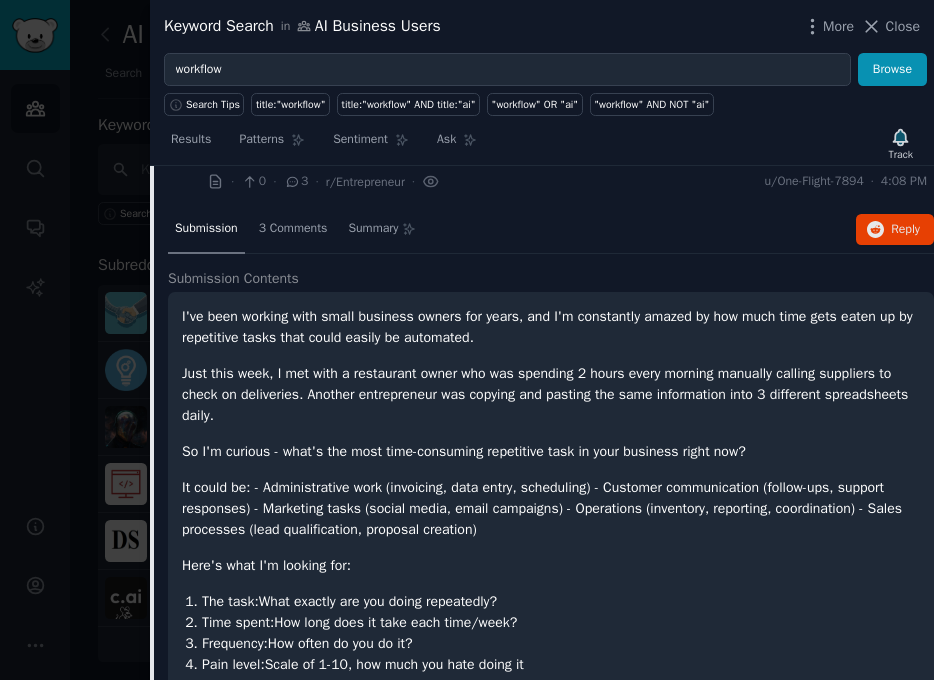 scroll, scrollTop: 3564, scrollLeft: 0, axis: vertical 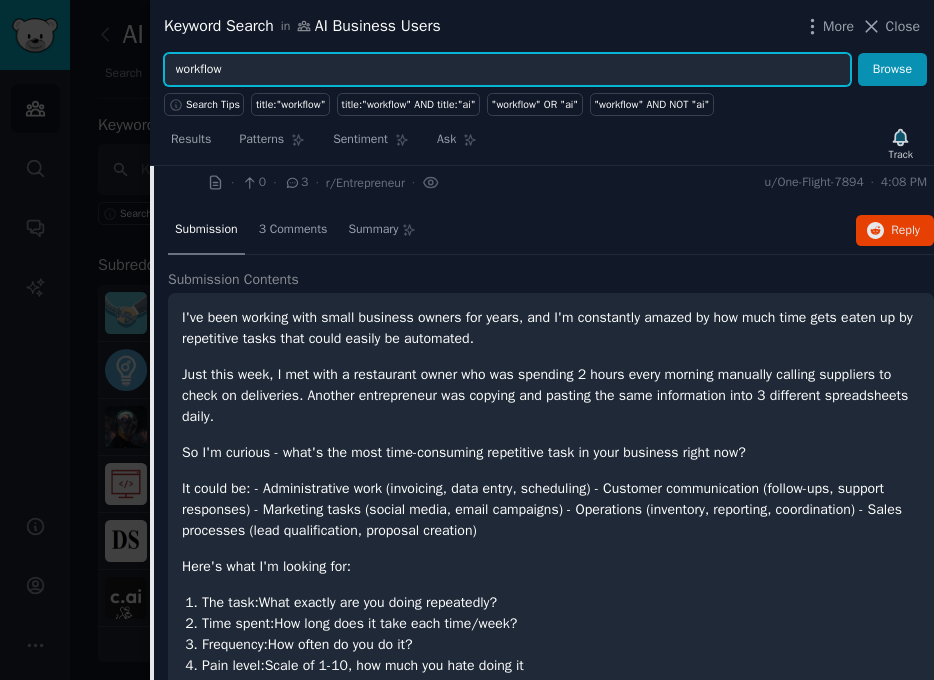click on "workflow" at bounding box center (507, 70) 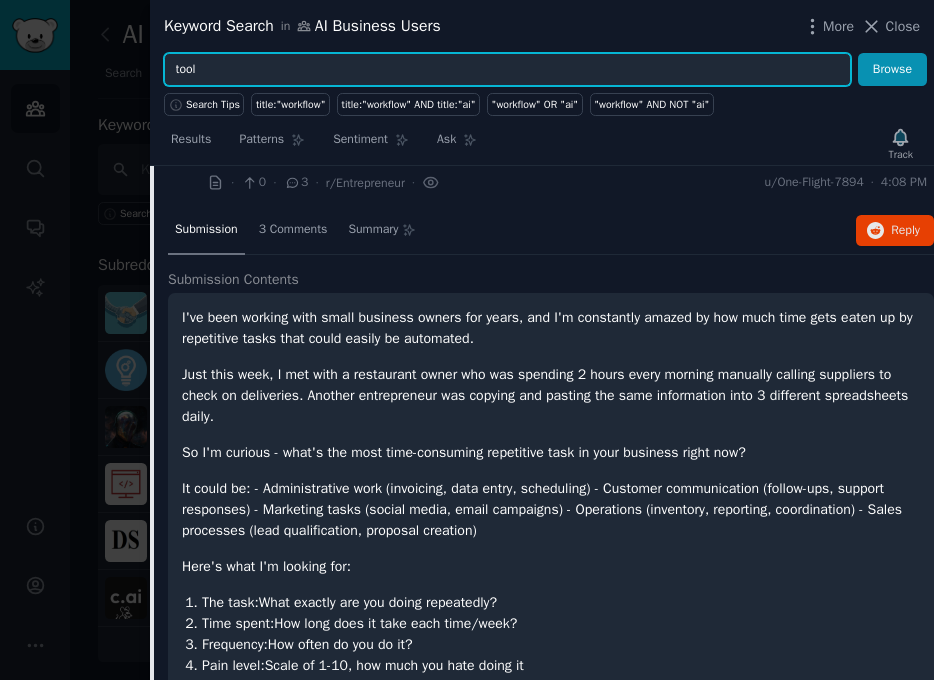 click on "Browse" at bounding box center [892, 70] 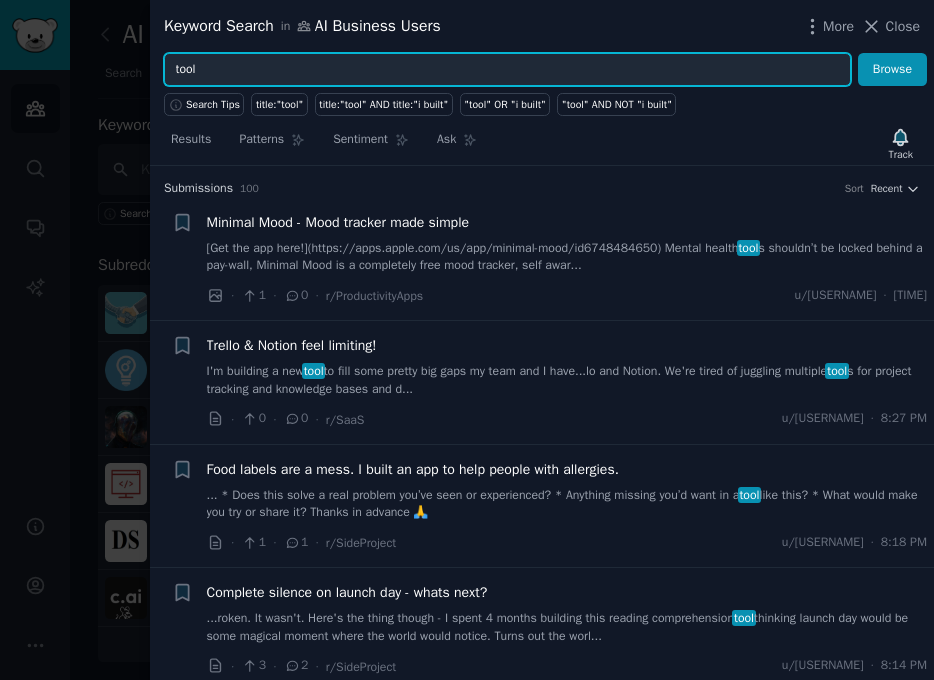click on "tool" at bounding box center [507, 70] 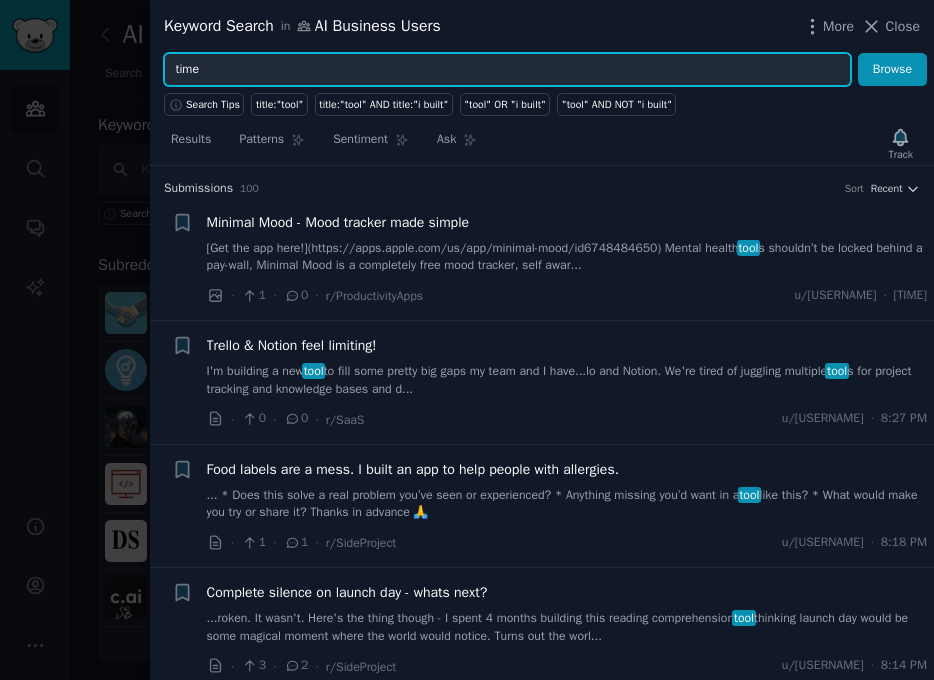type on "time" 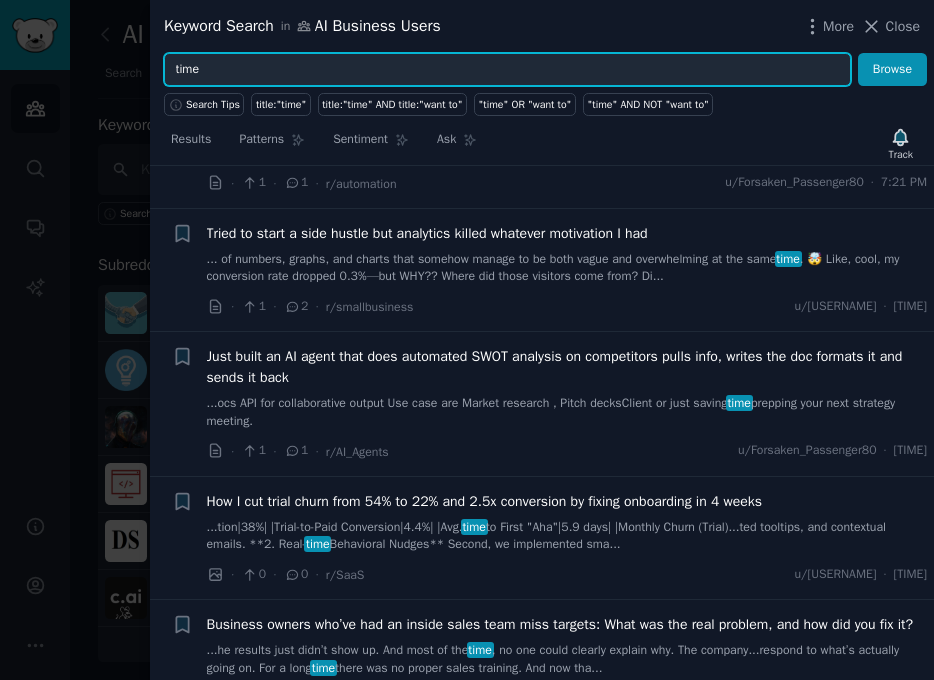 scroll, scrollTop: 3989, scrollLeft: 0, axis: vertical 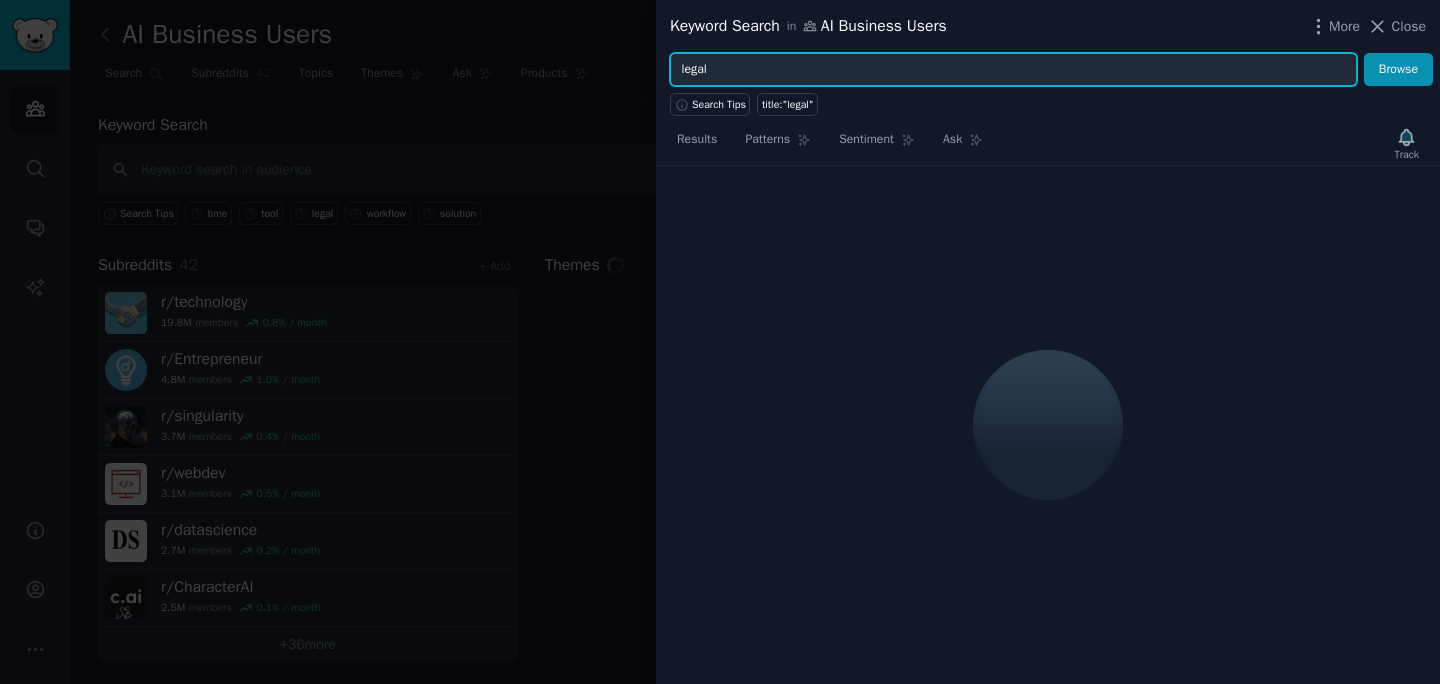 click on "legal" at bounding box center (1013, 70) 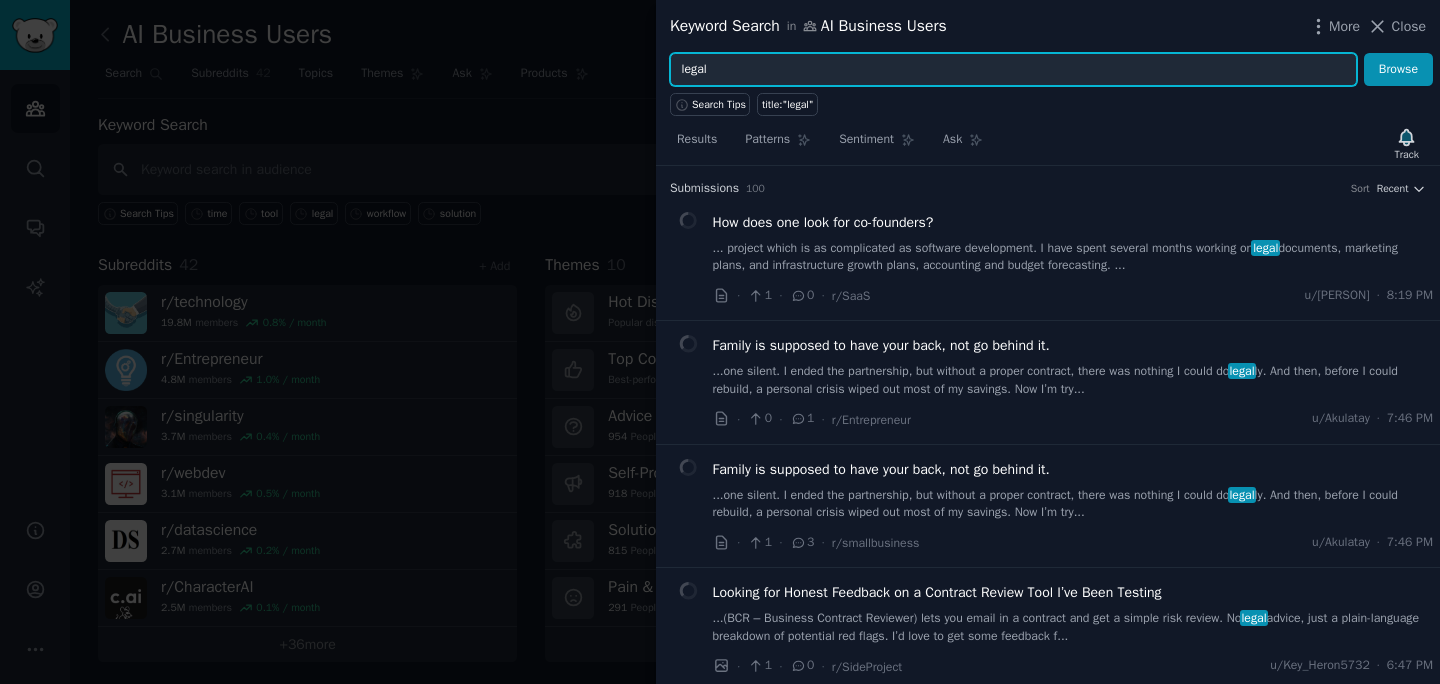 click on "legal" at bounding box center (1013, 70) 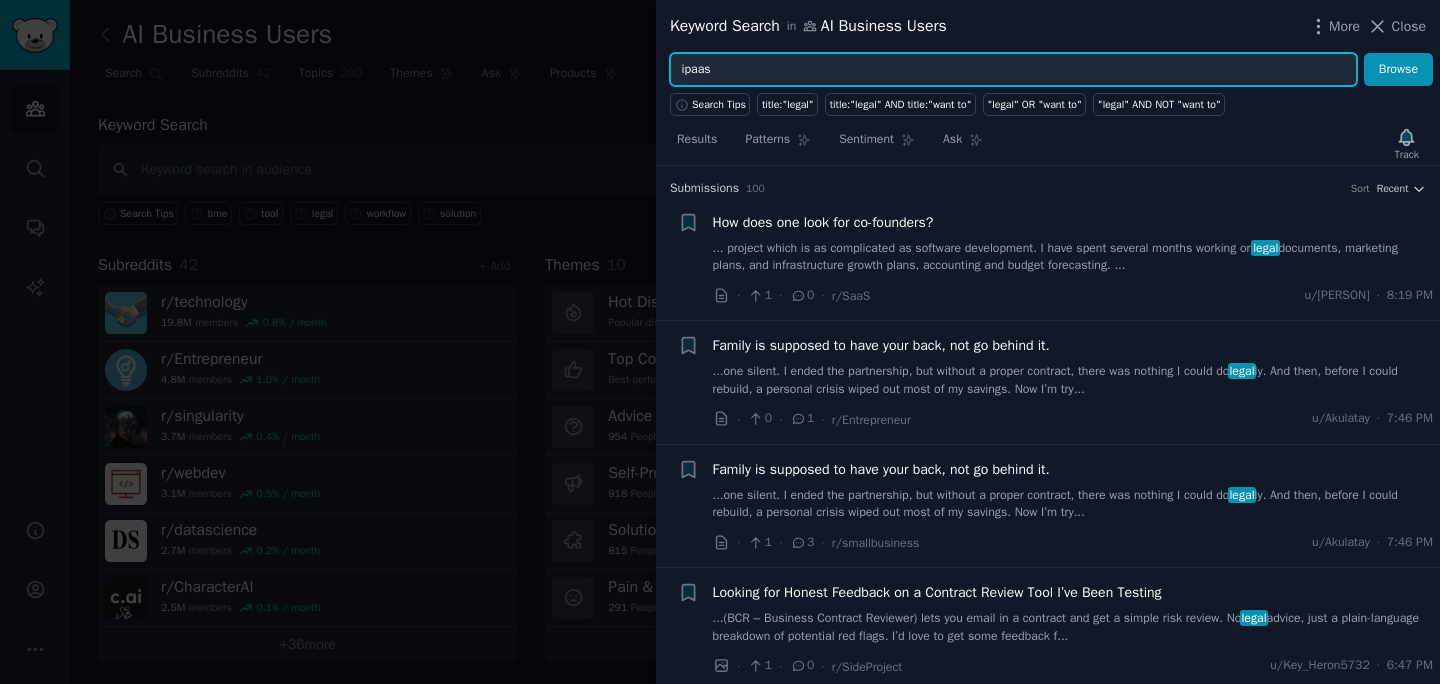 type on "ipaas" 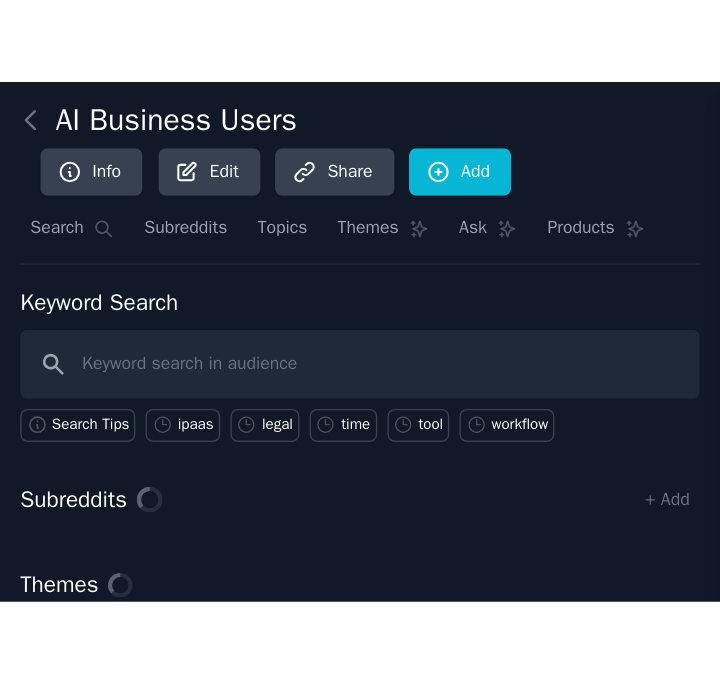 scroll, scrollTop: 0, scrollLeft: 0, axis: both 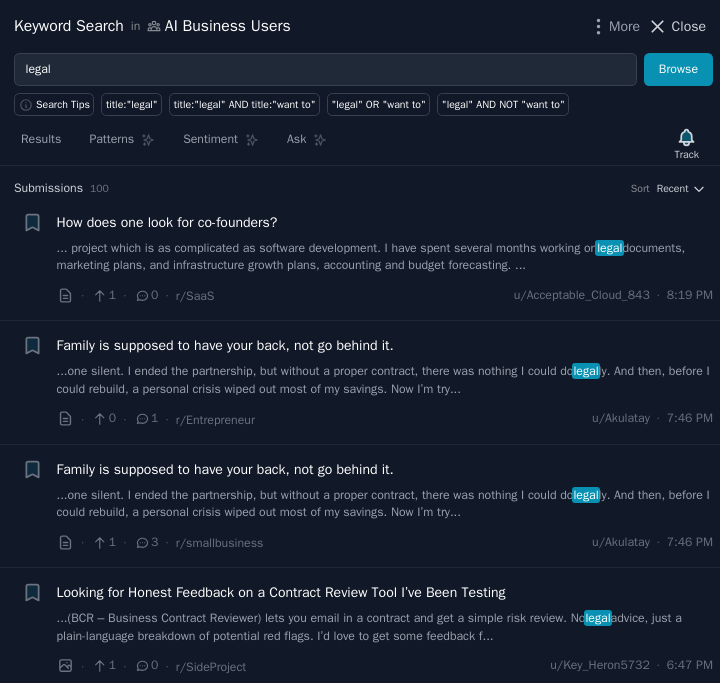 click on "Close" at bounding box center [689, 26] 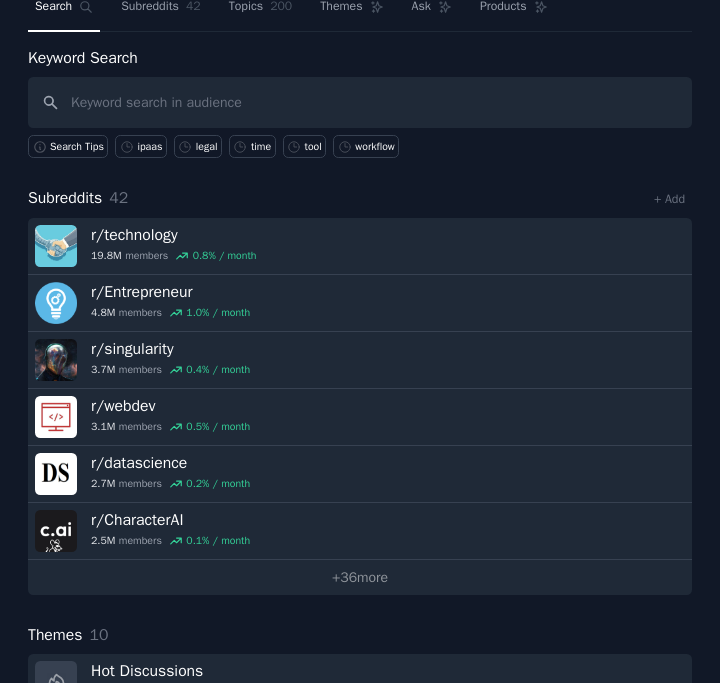 scroll, scrollTop: 99, scrollLeft: 0, axis: vertical 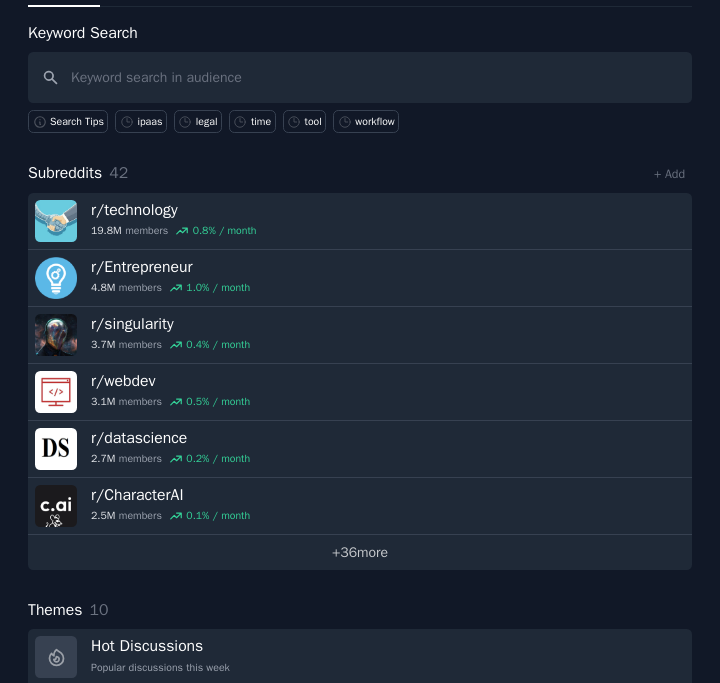 click on "+  36  more" at bounding box center (360, 552) 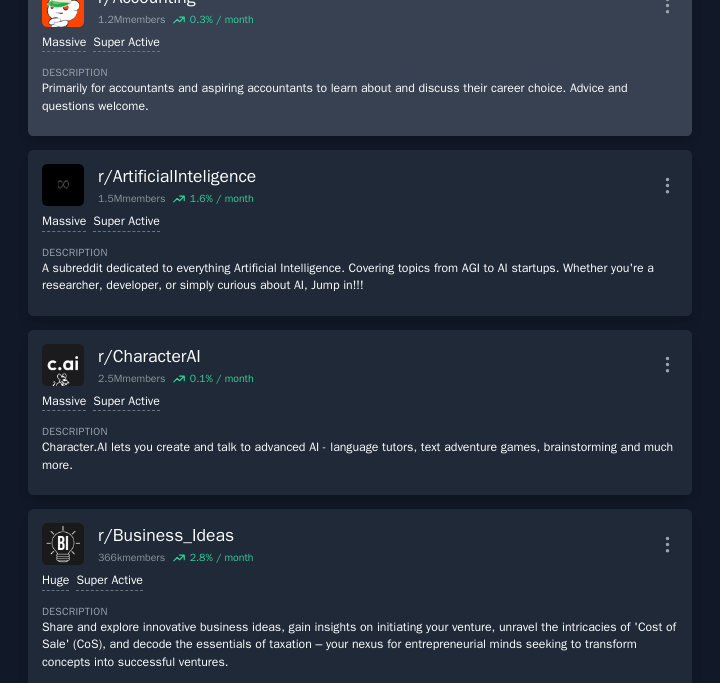 scroll, scrollTop: 6788, scrollLeft: 0, axis: vertical 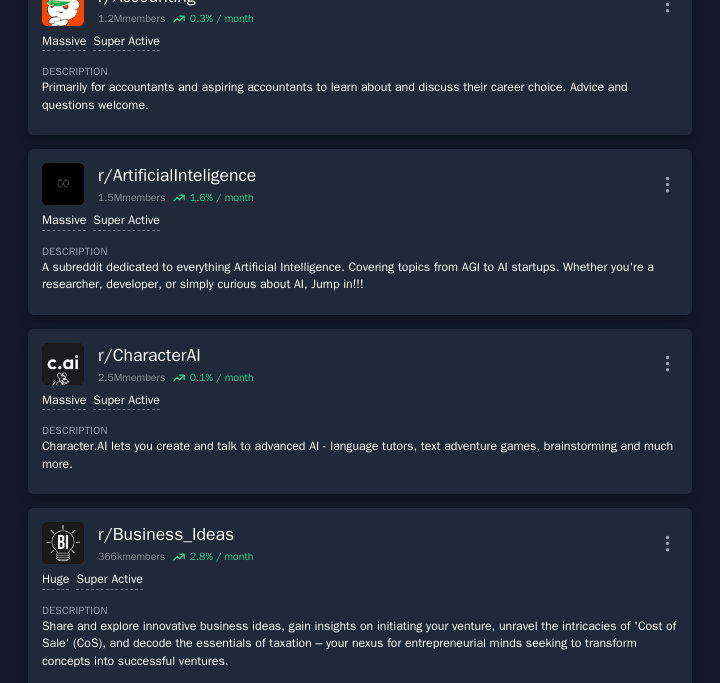 drag, startPoint x: 285, startPoint y: 226, endPoint x: 385, endPoint y: 7, distance: 240.75092 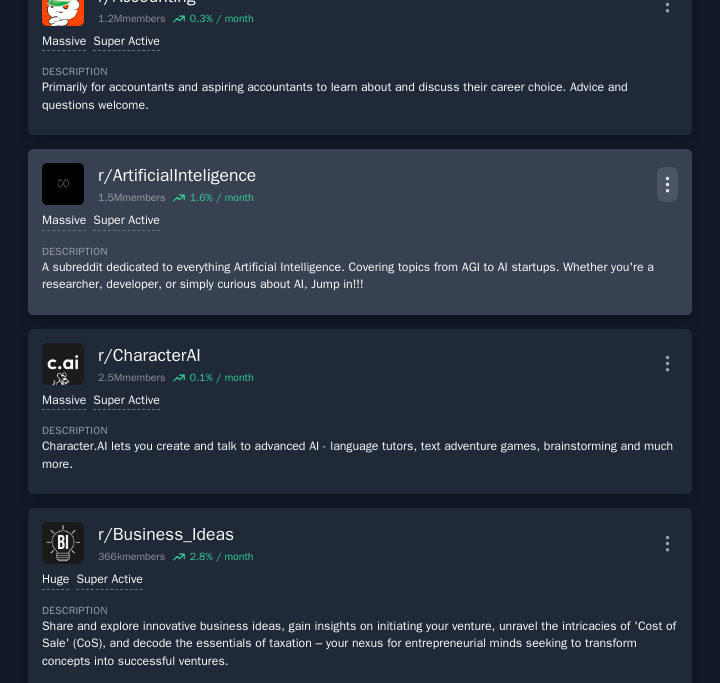click 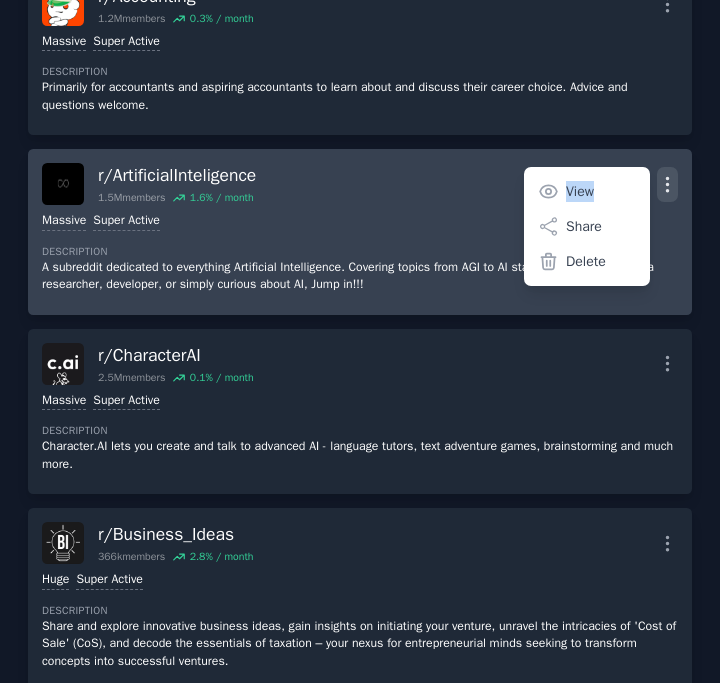 click on "A subreddit dedicated to everything Artificial Intelligence. Covering topics from AGI to AI startups. Whether you're a researcher, developer, or simply curious about AI, Jump in!!!" at bounding box center [360, 276] 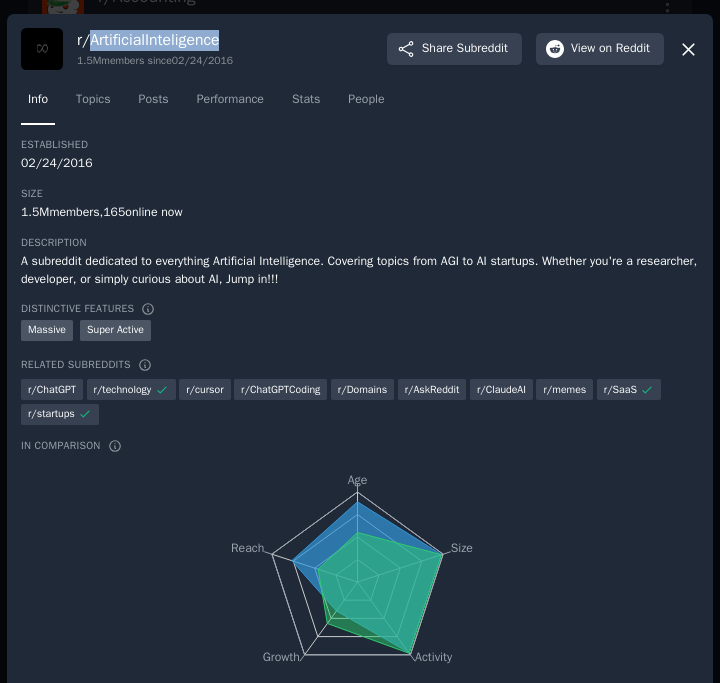 drag, startPoint x: 230, startPoint y: 40, endPoint x: 88, endPoint y: 40, distance: 142 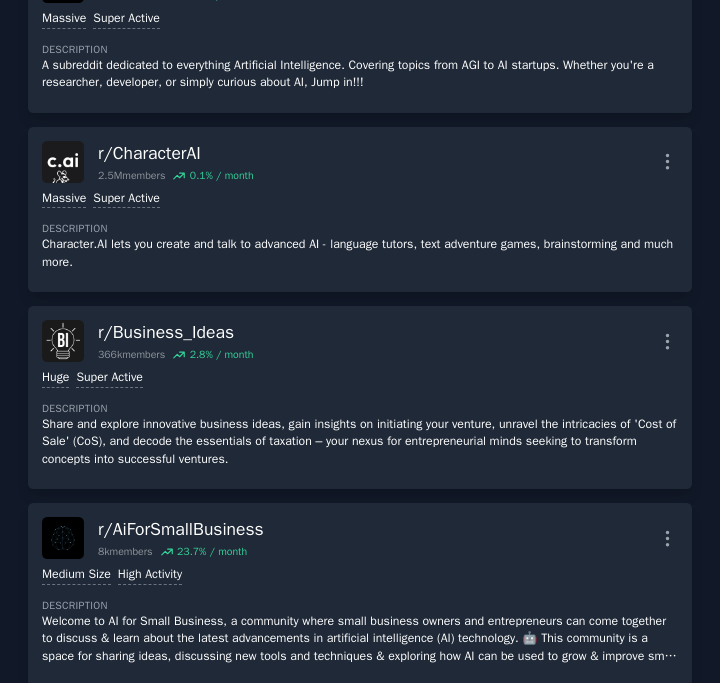 scroll, scrollTop: 7001, scrollLeft: 0, axis: vertical 